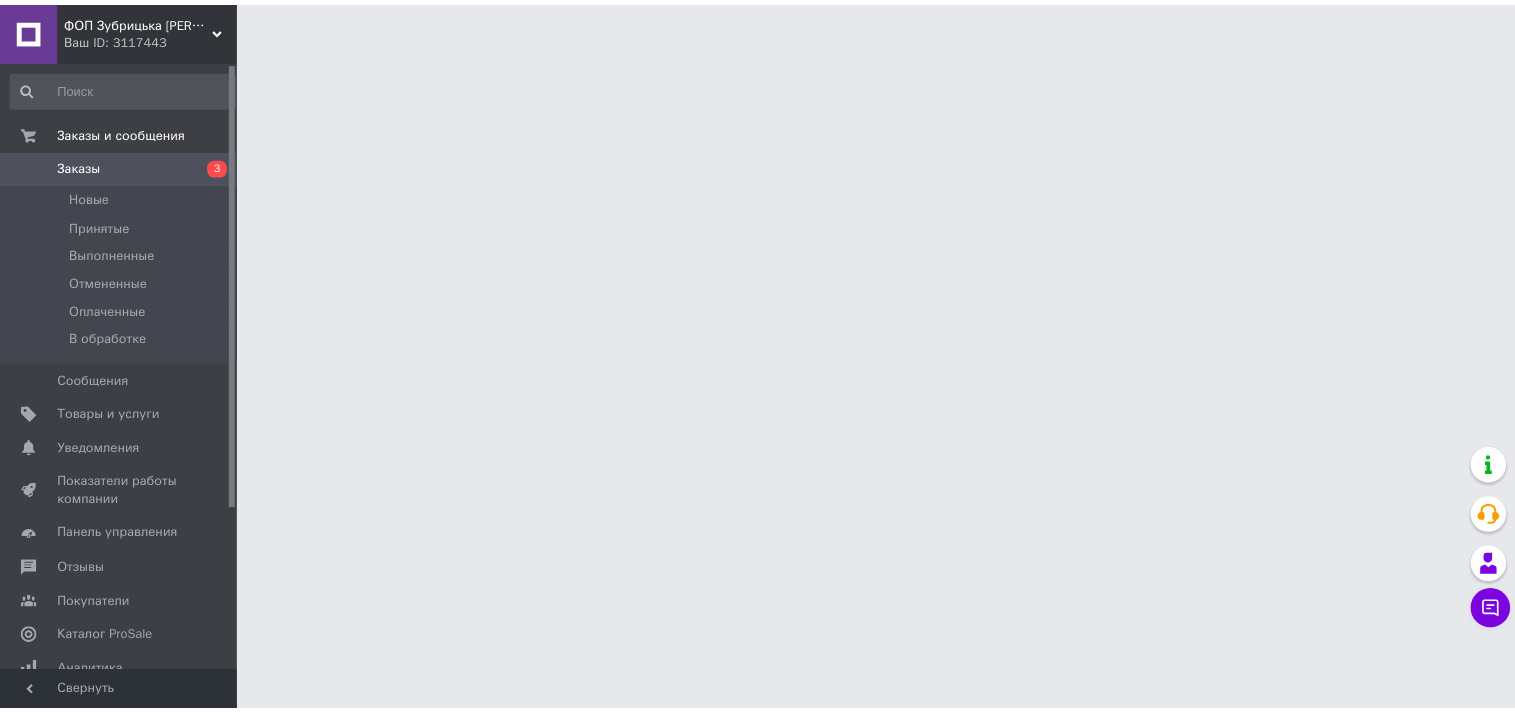scroll, scrollTop: 0, scrollLeft: 0, axis: both 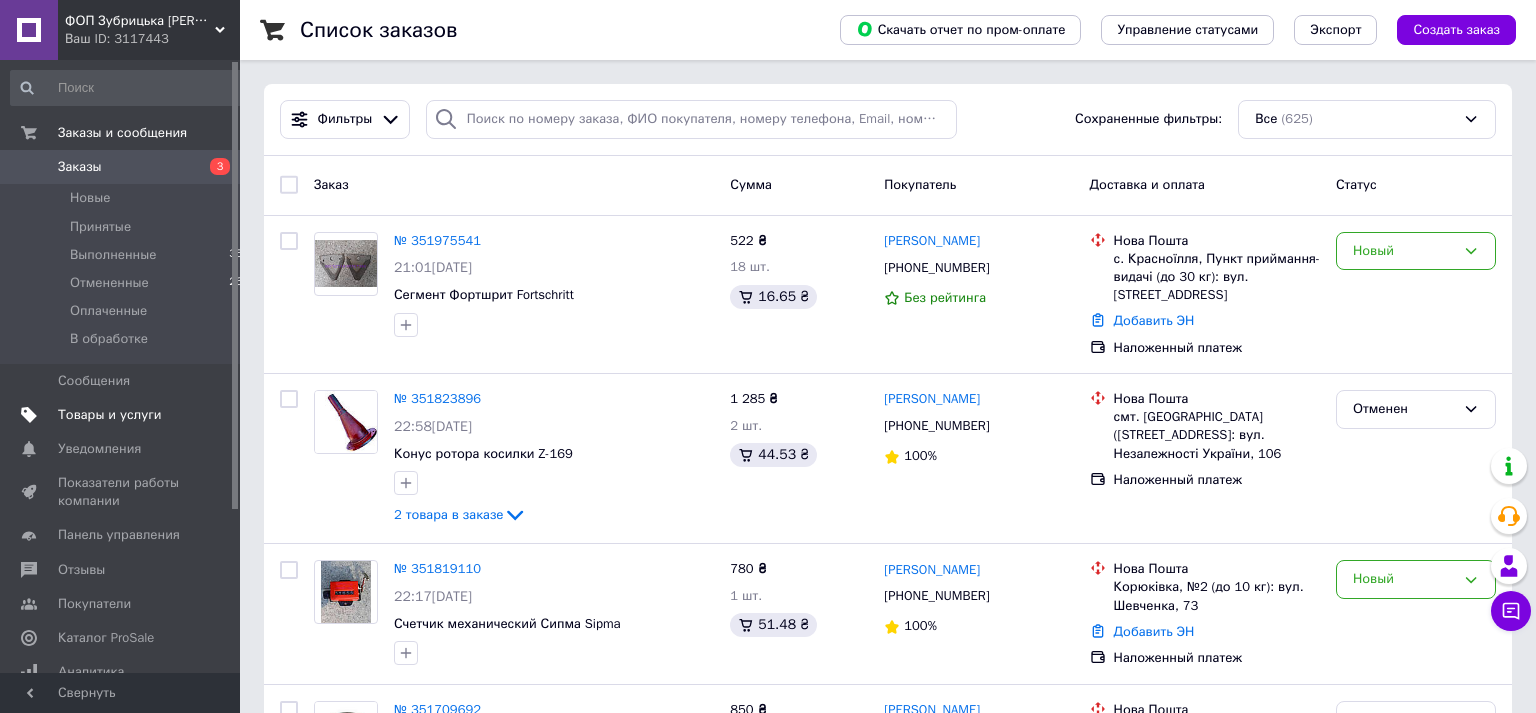 click on "Товары и услуги" at bounding box center (110, 415) 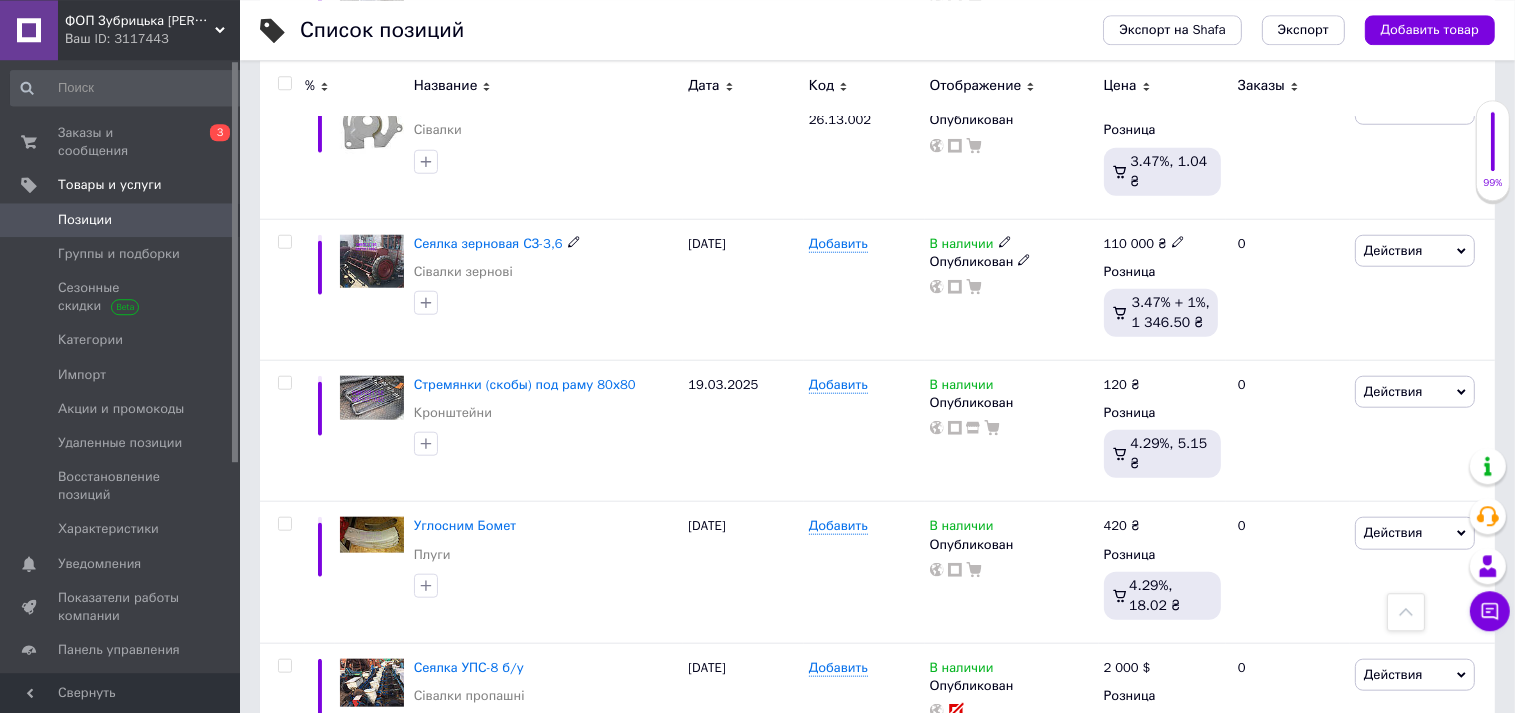 scroll, scrollTop: 1900, scrollLeft: 0, axis: vertical 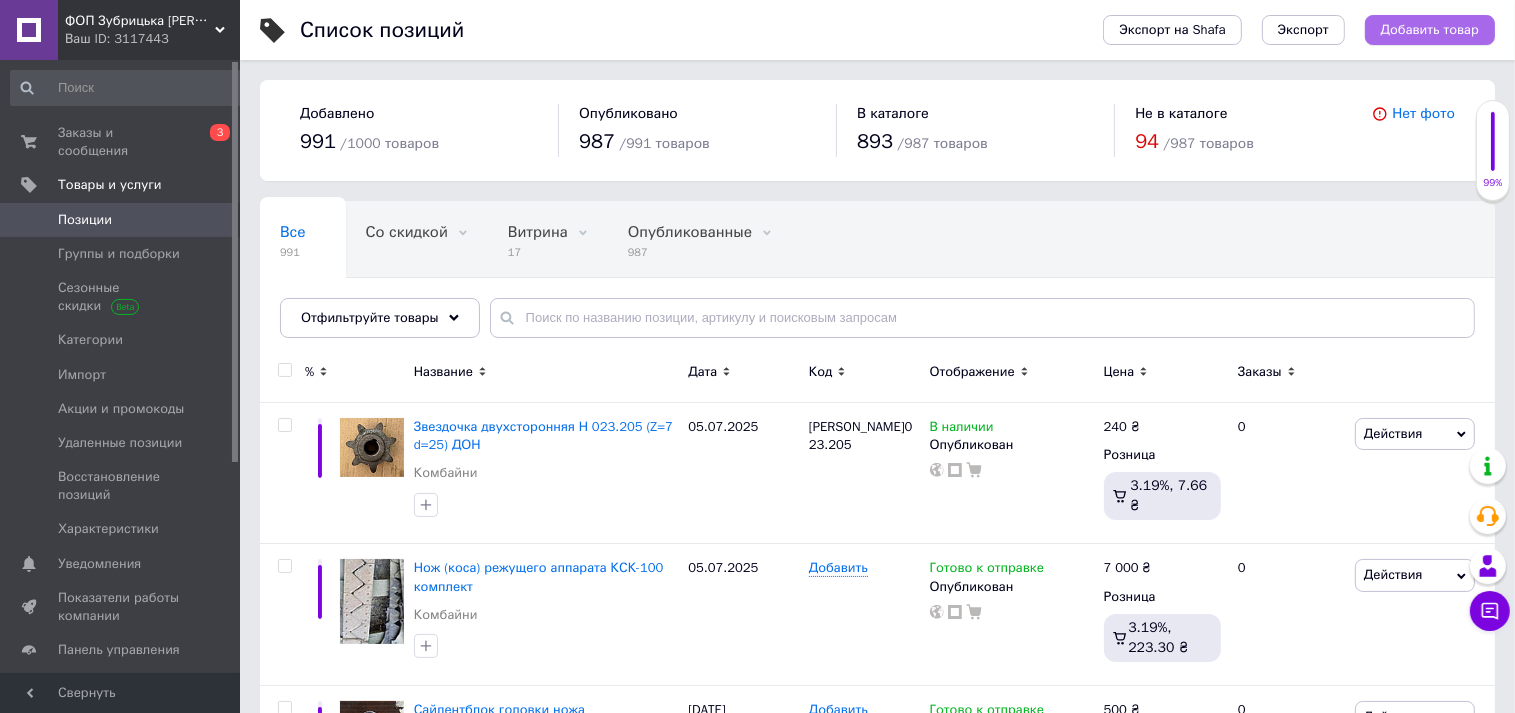 click on "Добавить товар" at bounding box center (1430, 30) 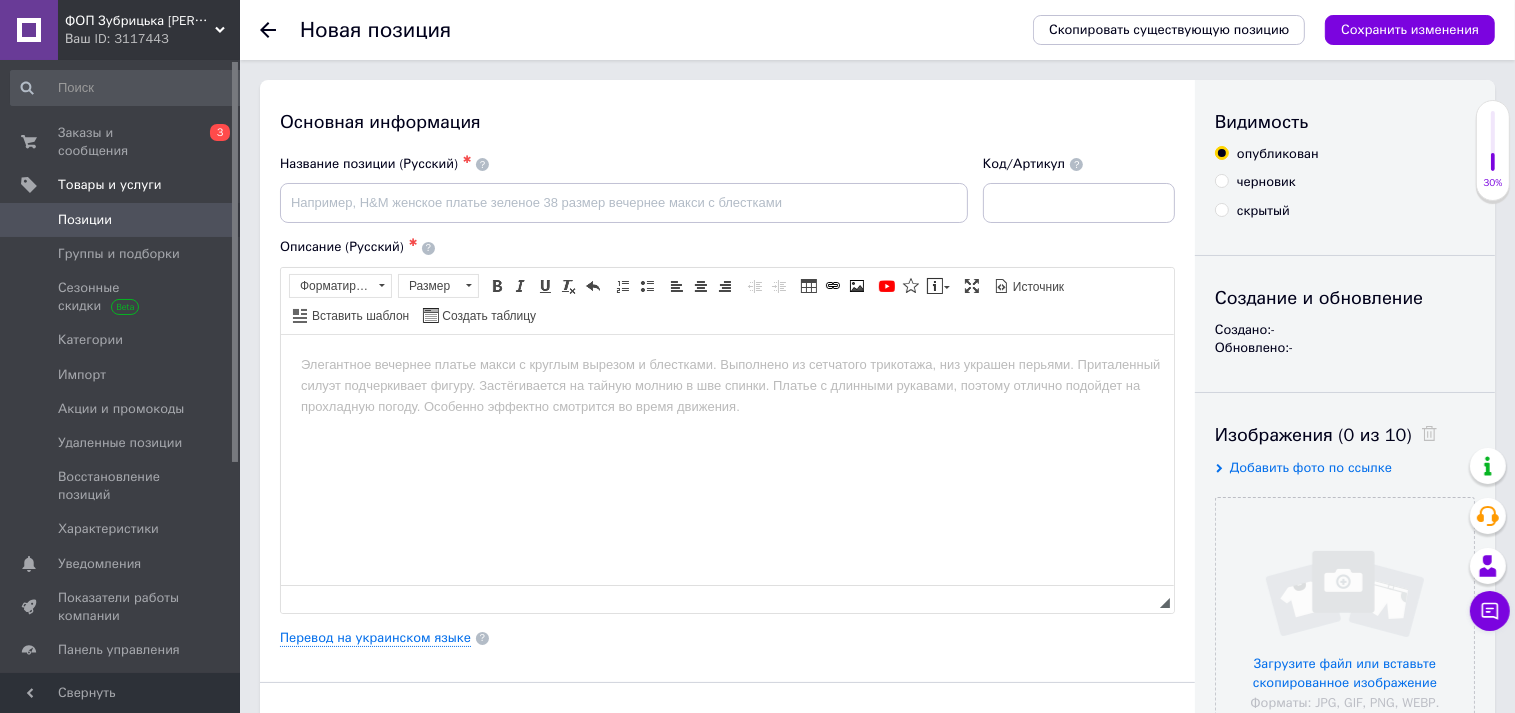 scroll, scrollTop: 0, scrollLeft: 0, axis: both 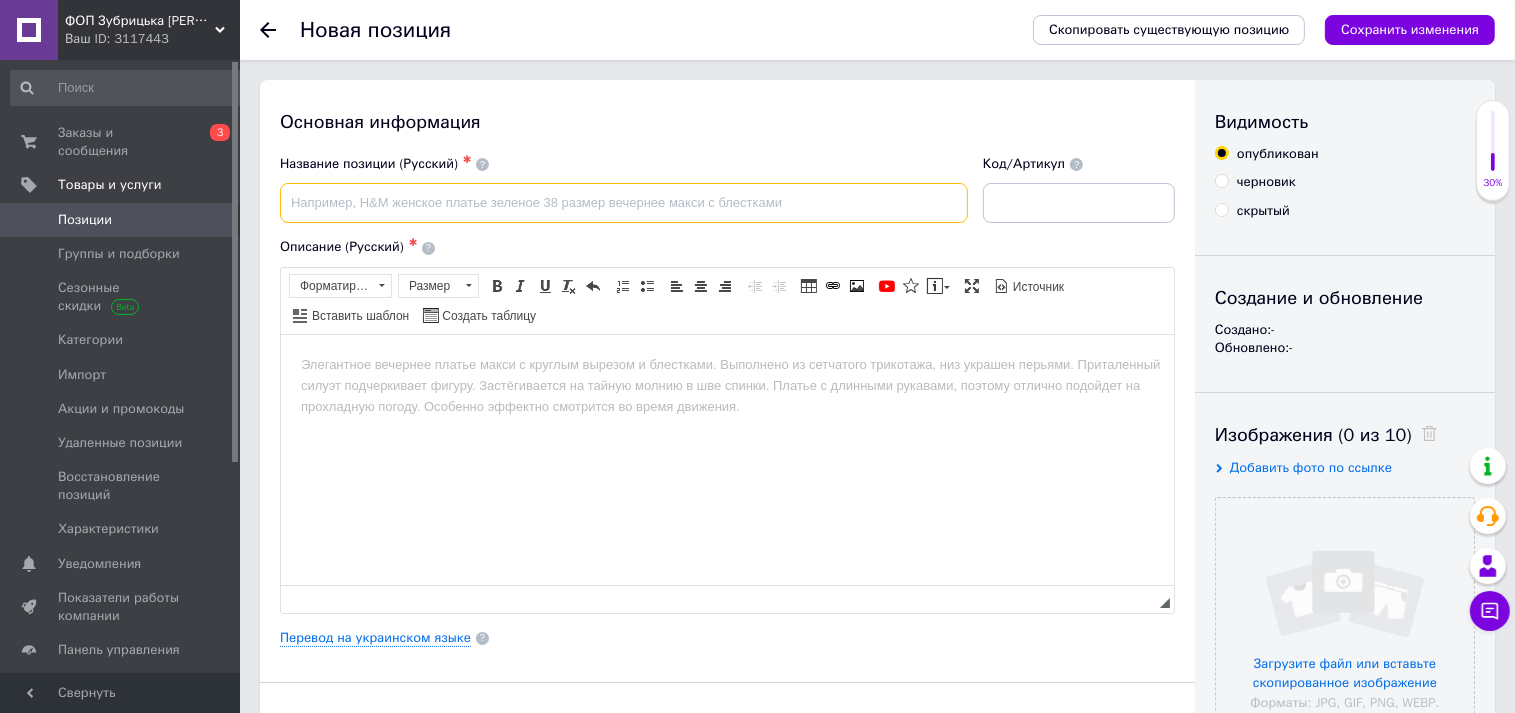 click at bounding box center (624, 203) 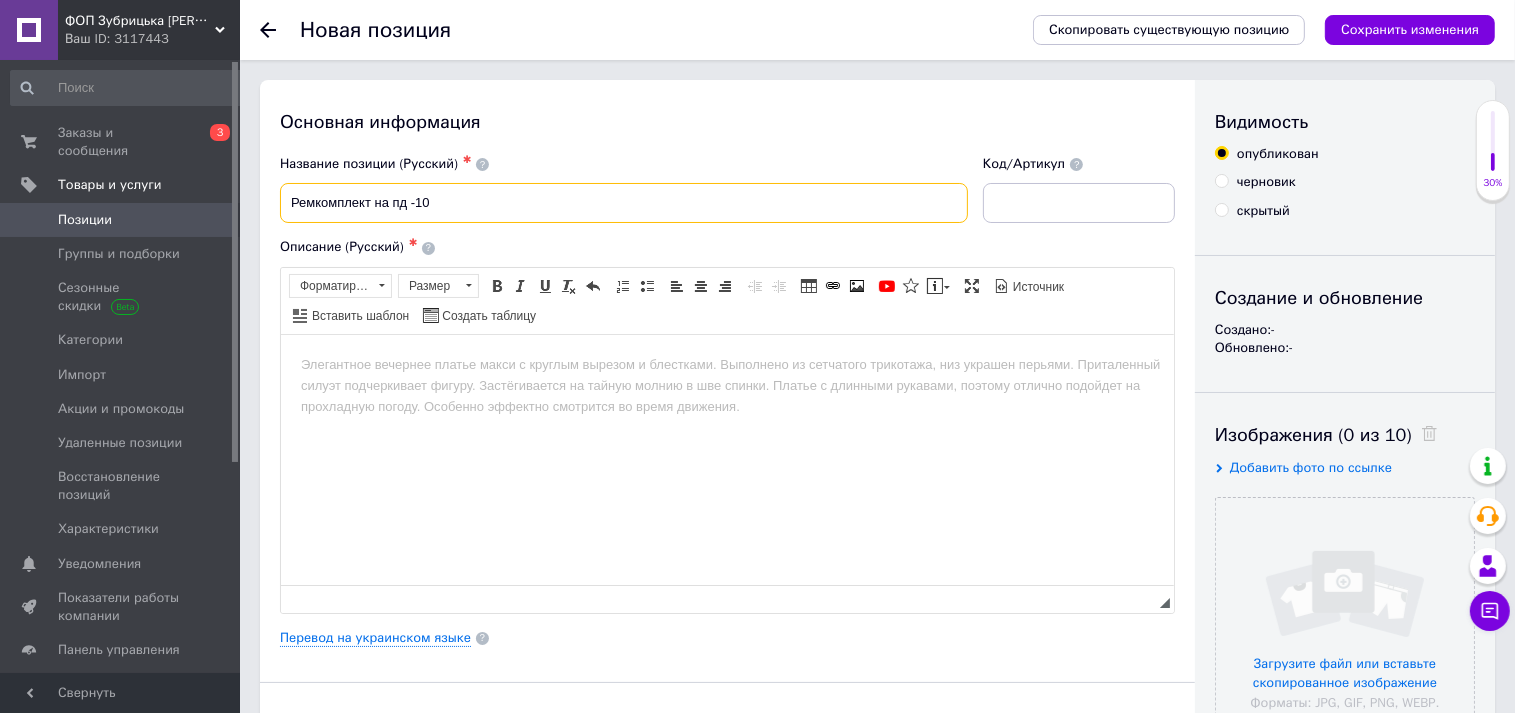 drag, startPoint x: 409, startPoint y: 211, endPoint x: 392, endPoint y: 214, distance: 17.262676 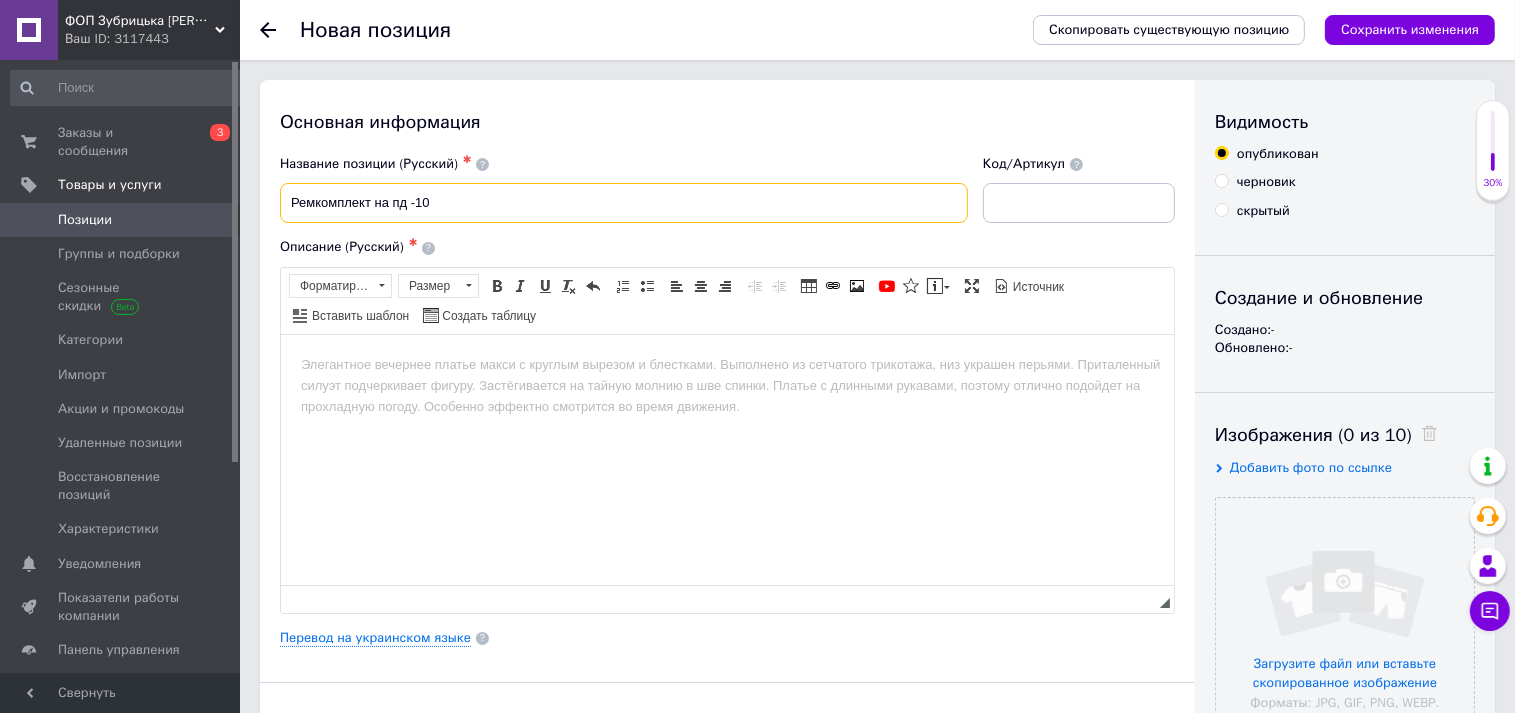 click on "Ремкомплект на пд -10" at bounding box center [624, 203] 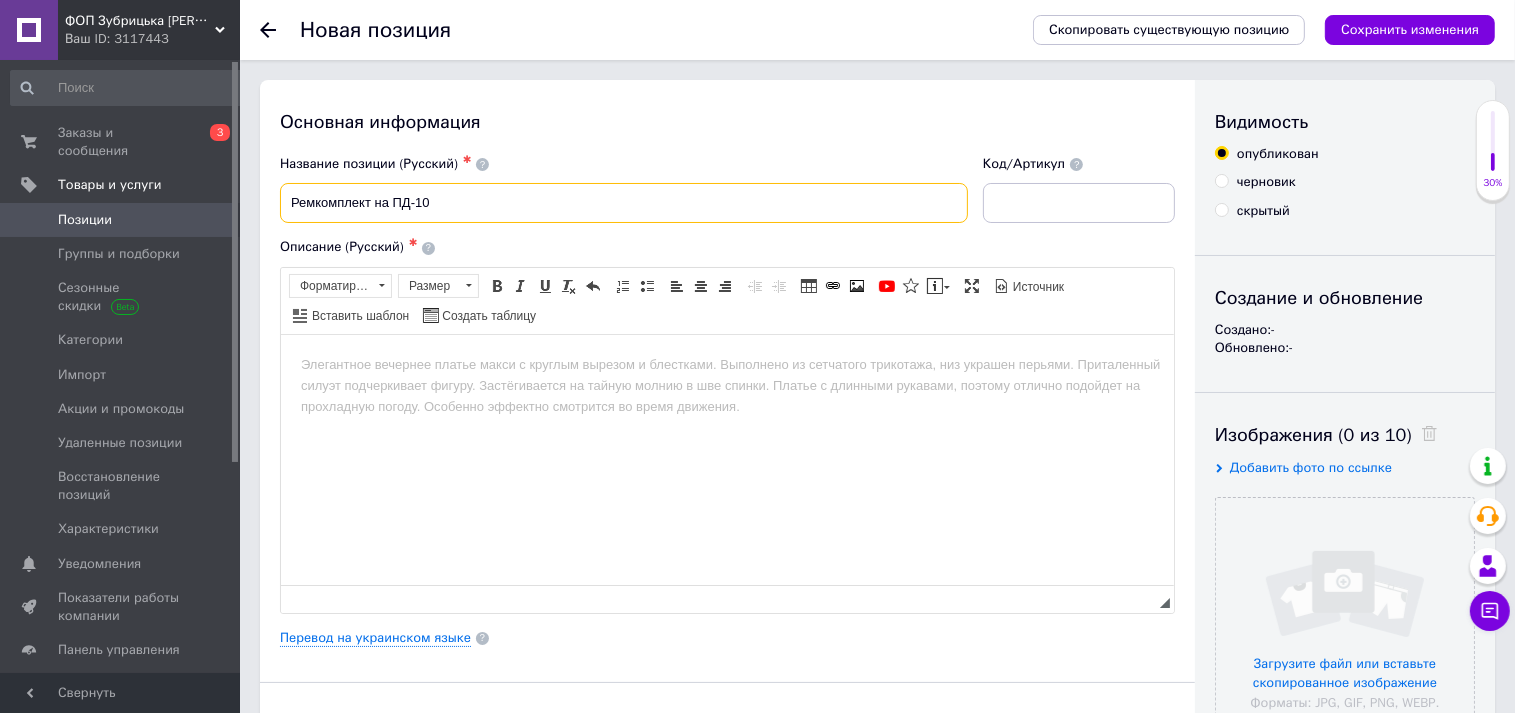 drag, startPoint x: 473, startPoint y: 210, endPoint x: 278, endPoint y: 202, distance: 195.16403 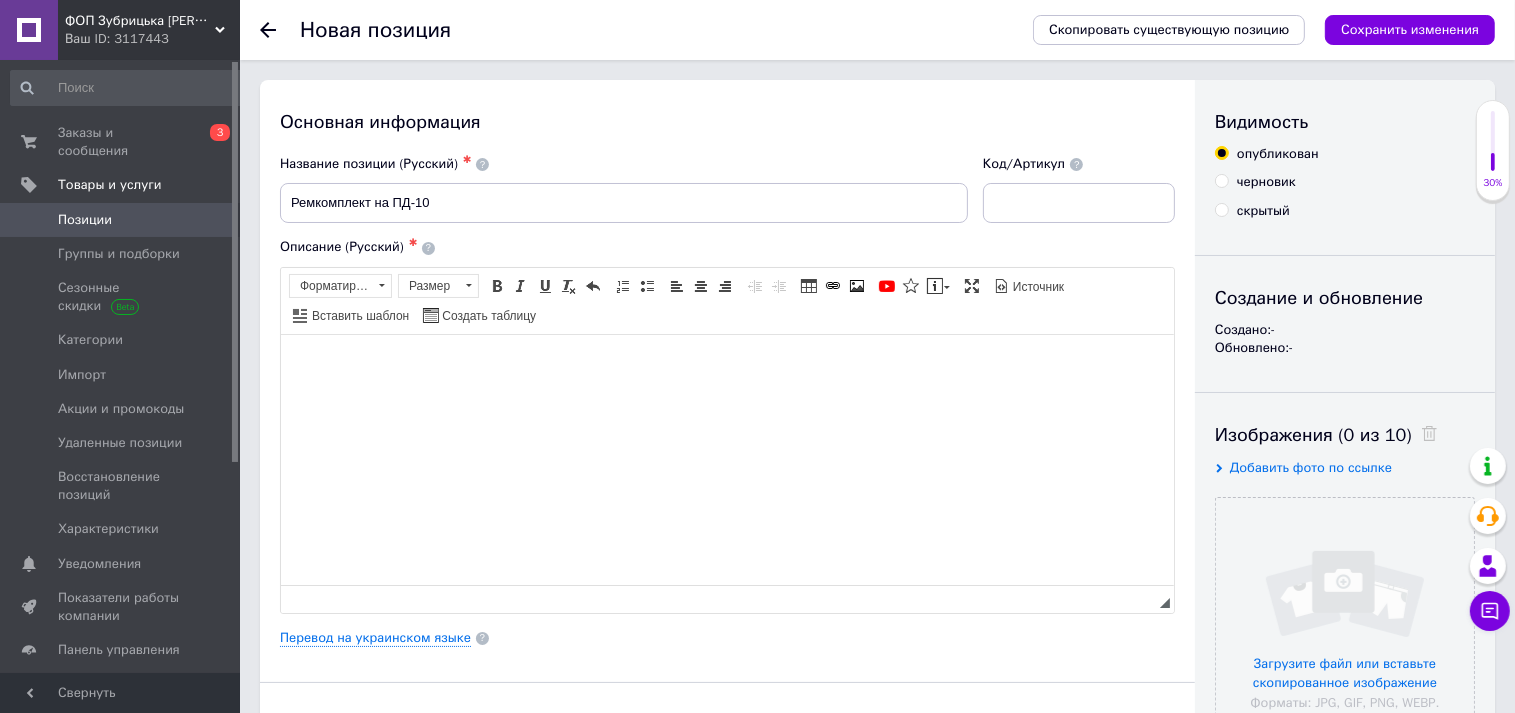 click at bounding box center (726, 459) 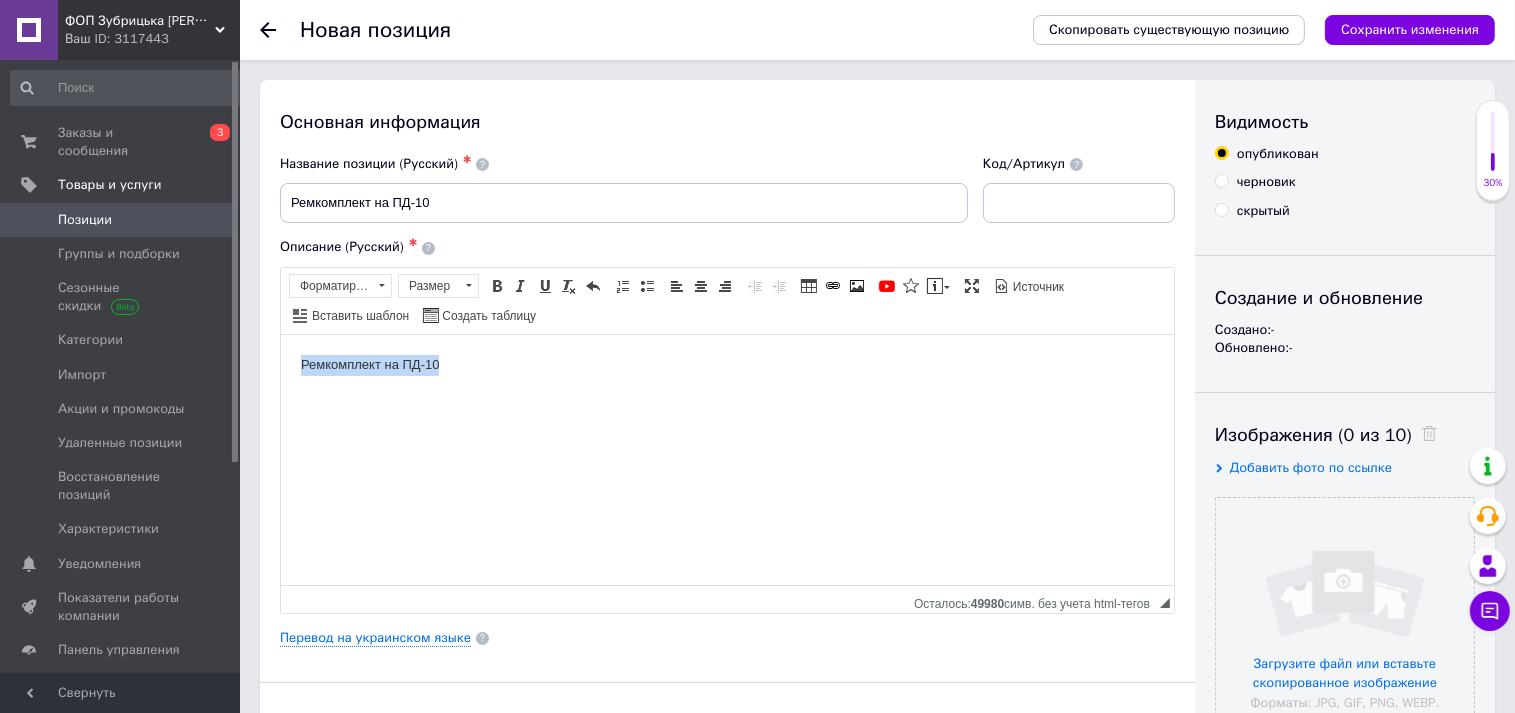 drag, startPoint x: 294, startPoint y: 361, endPoint x: 453, endPoint y: 339, distance: 160.5148 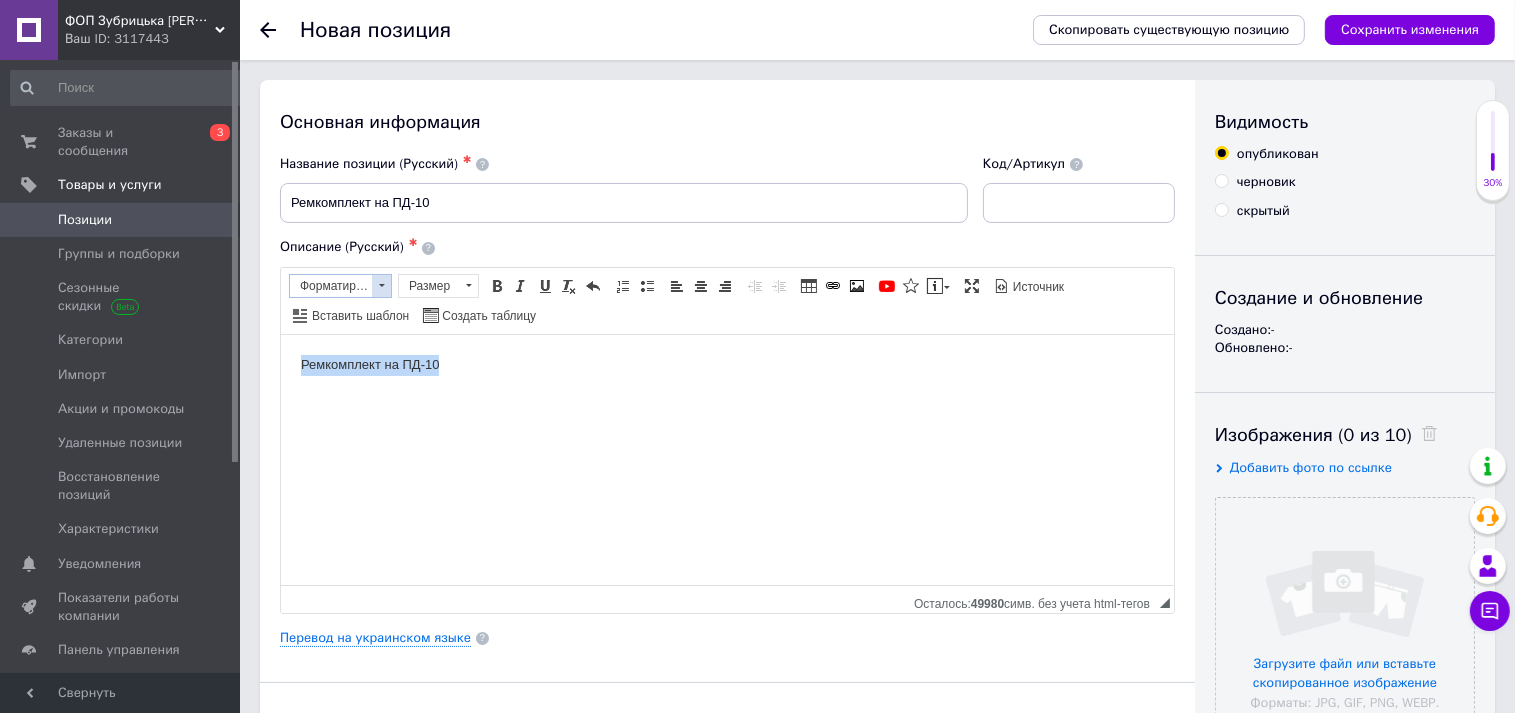 click at bounding box center (381, 286) 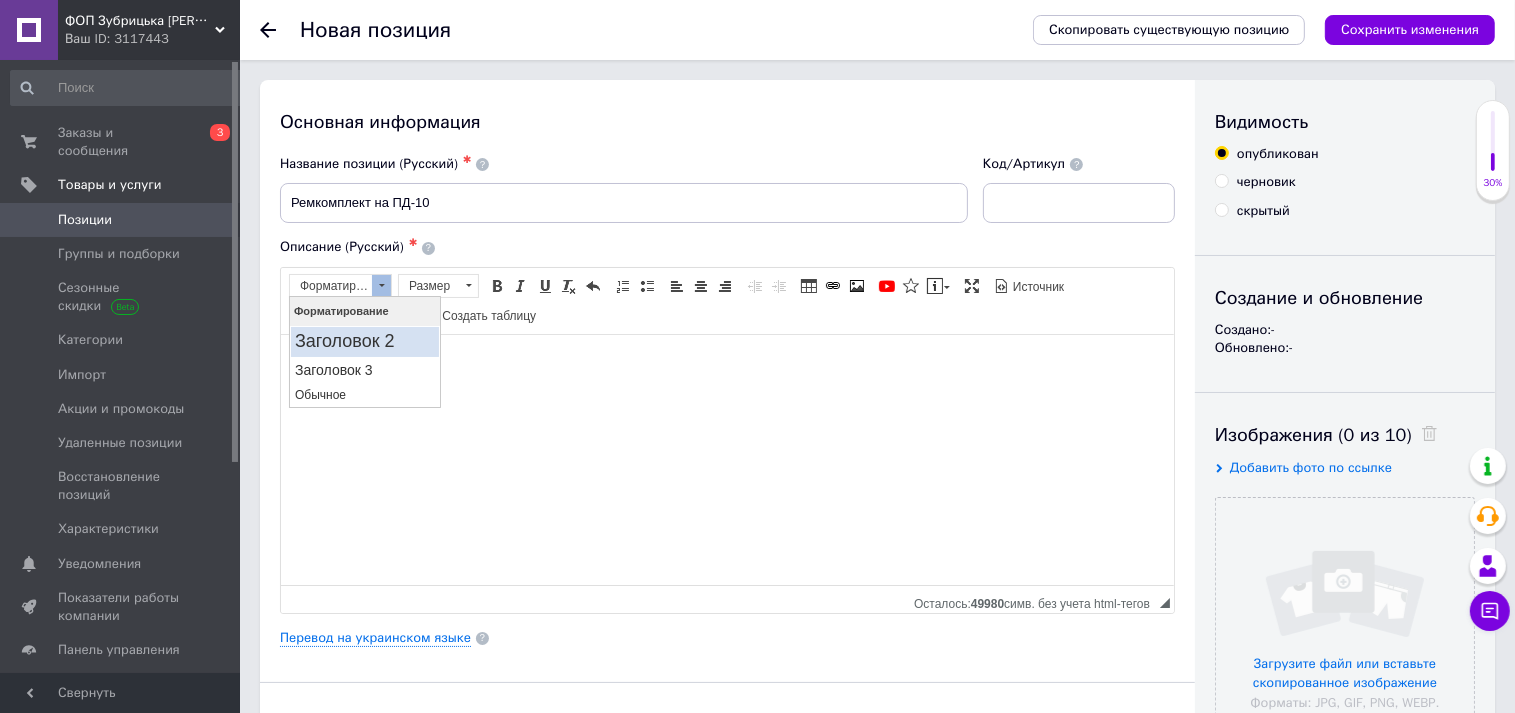 scroll, scrollTop: 0, scrollLeft: 0, axis: both 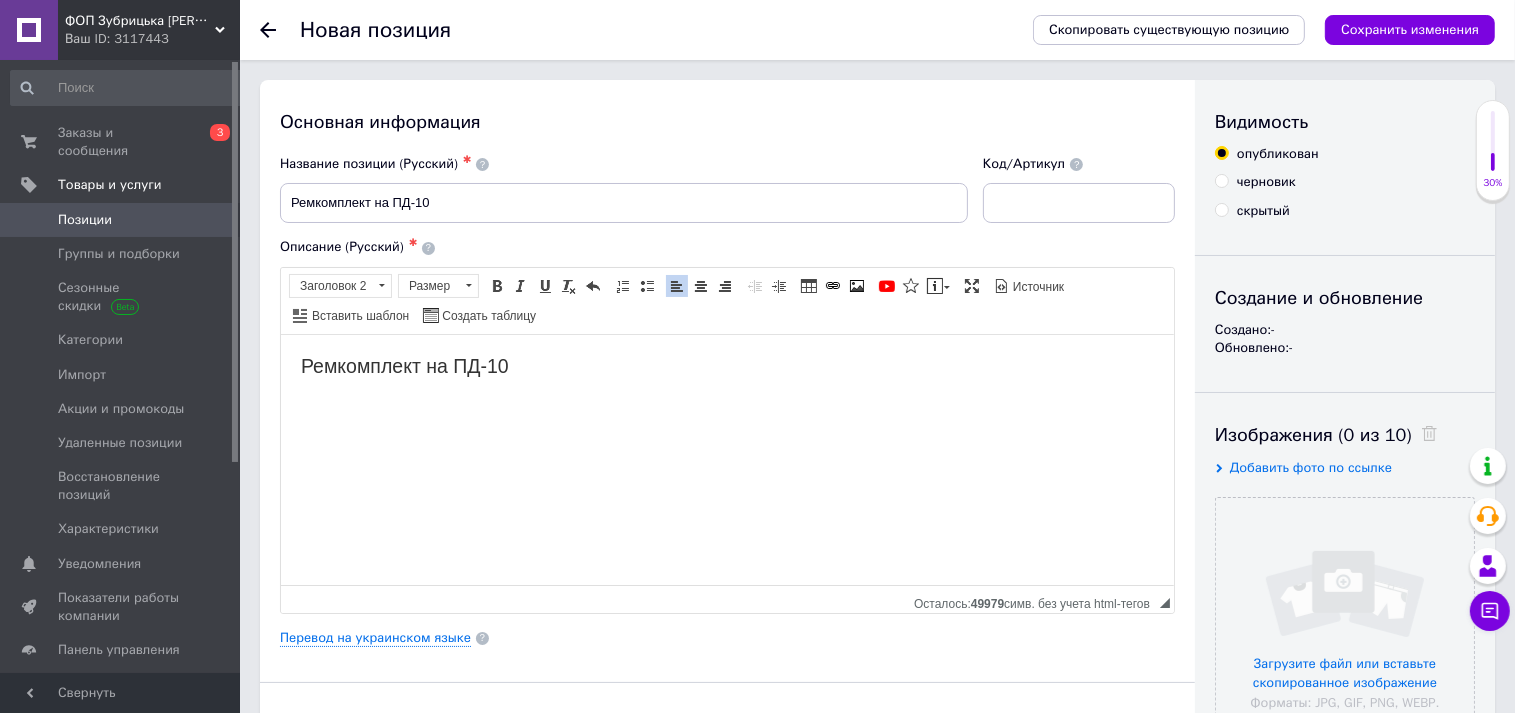 click on "Ремкомплект на ПД-10" at bounding box center [726, 365] 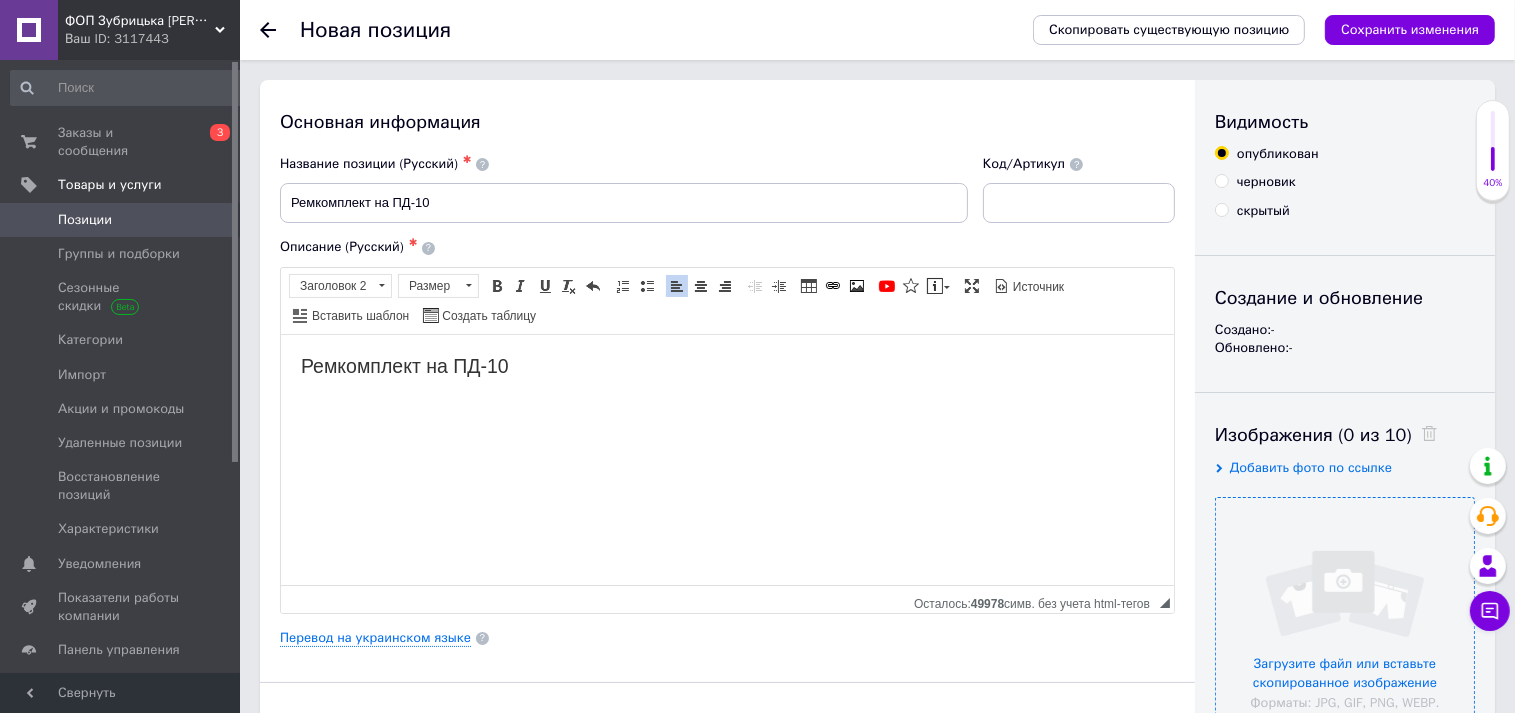 click at bounding box center [1345, 627] 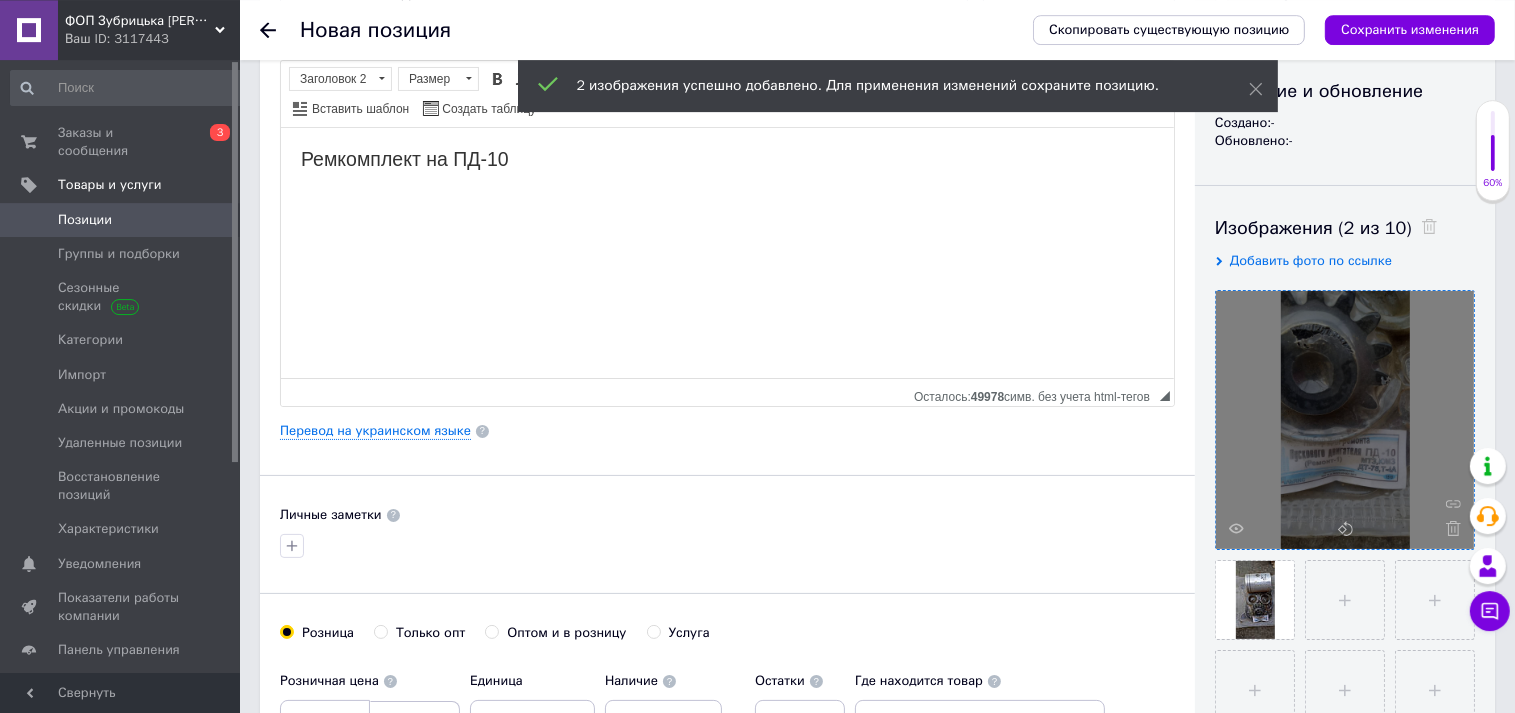 scroll, scrollTop: 211, scrollLeft: 0, axis: vertical 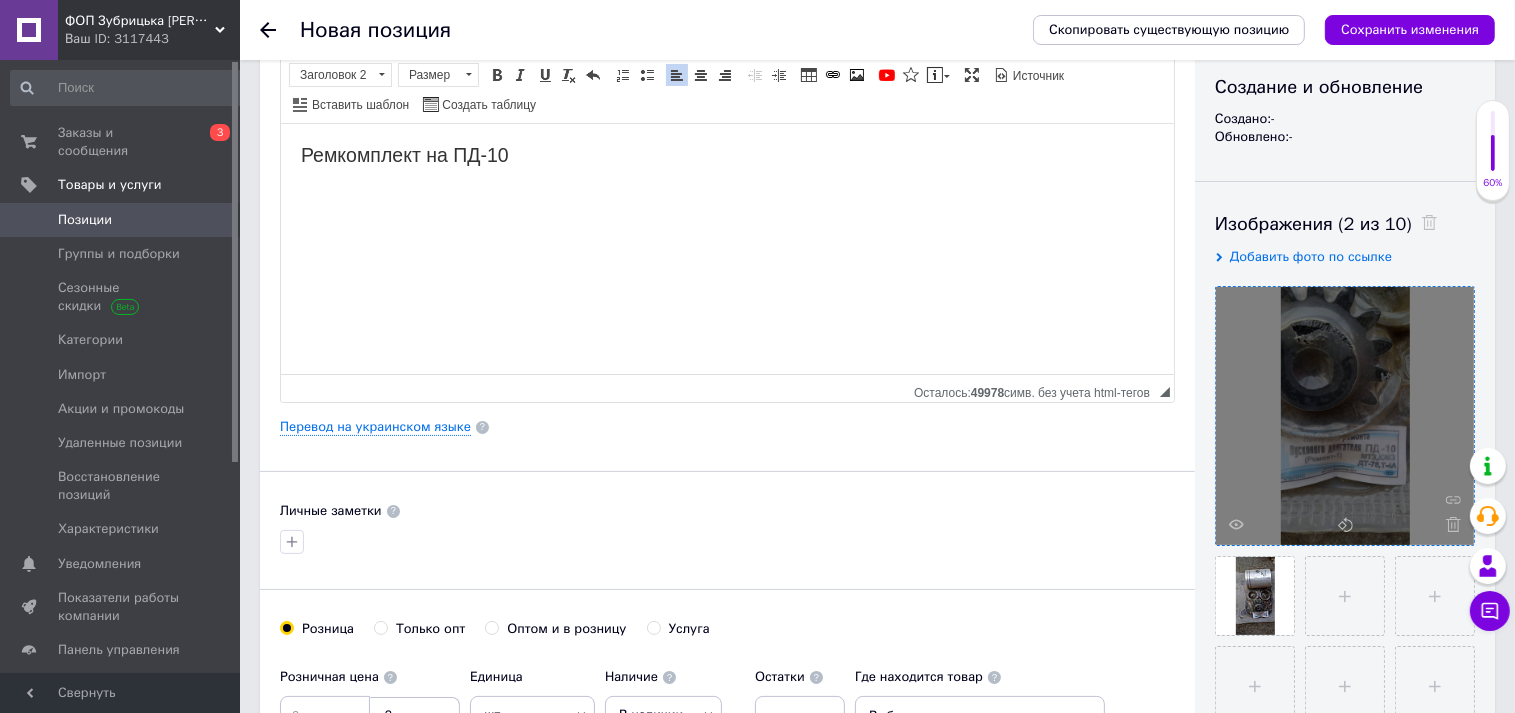 click at bounding box center [1345, 416] 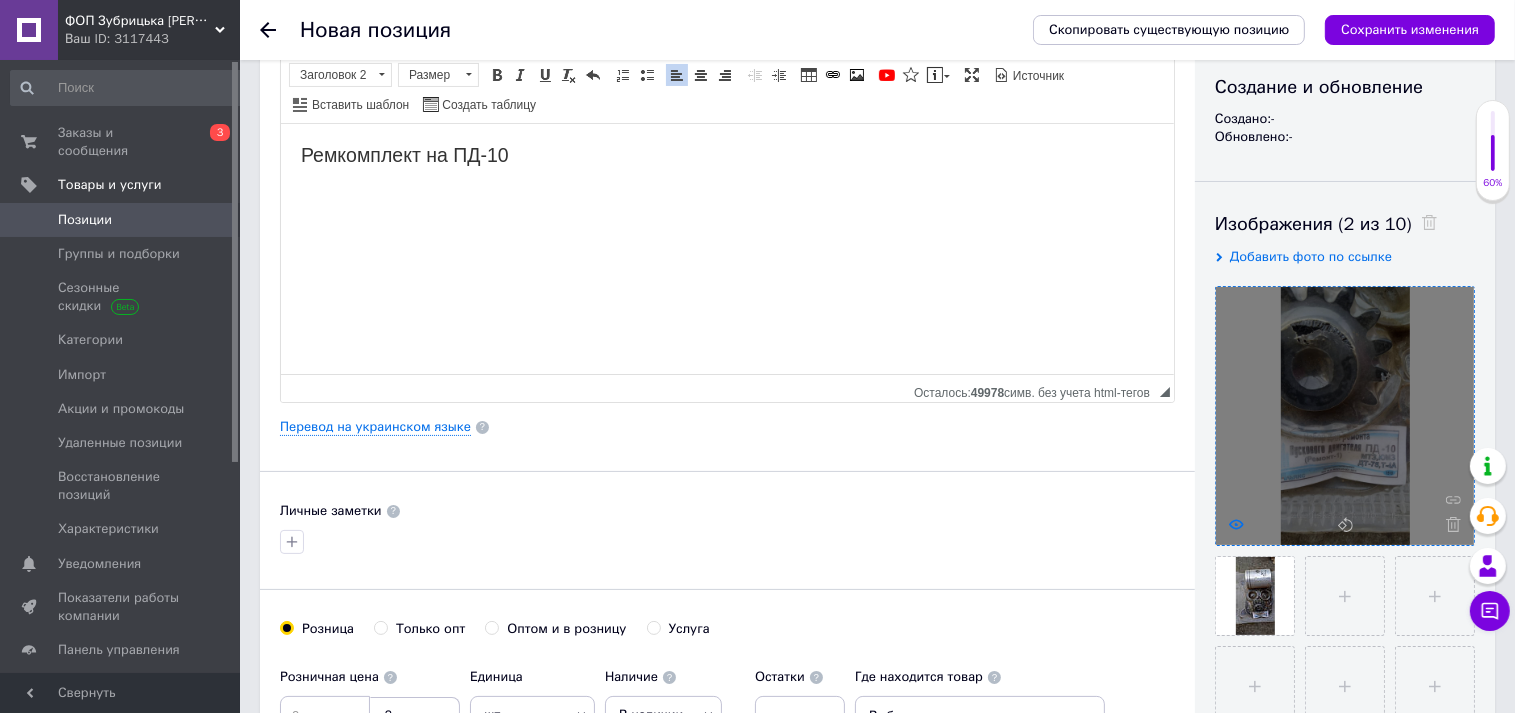 click 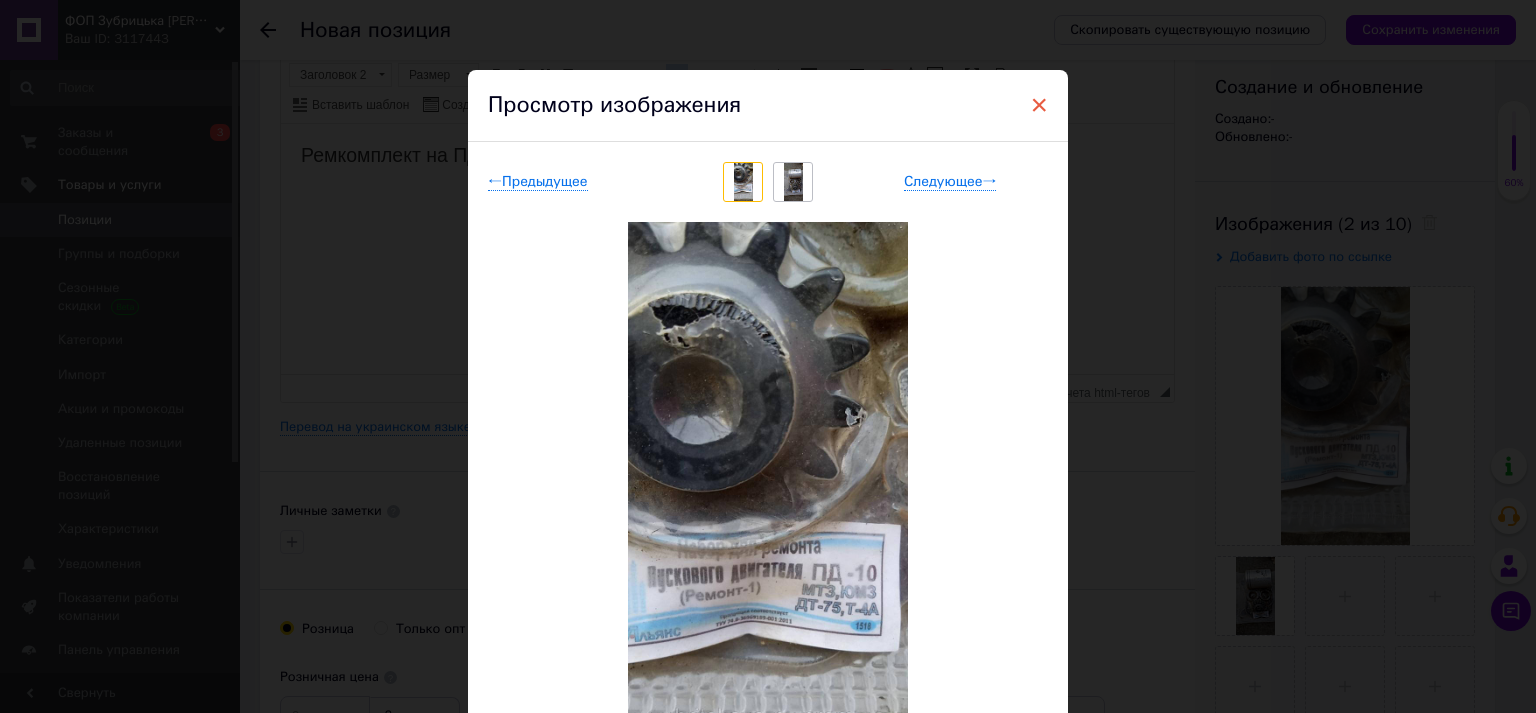 click on "×" at bounding box center [1039, 105] 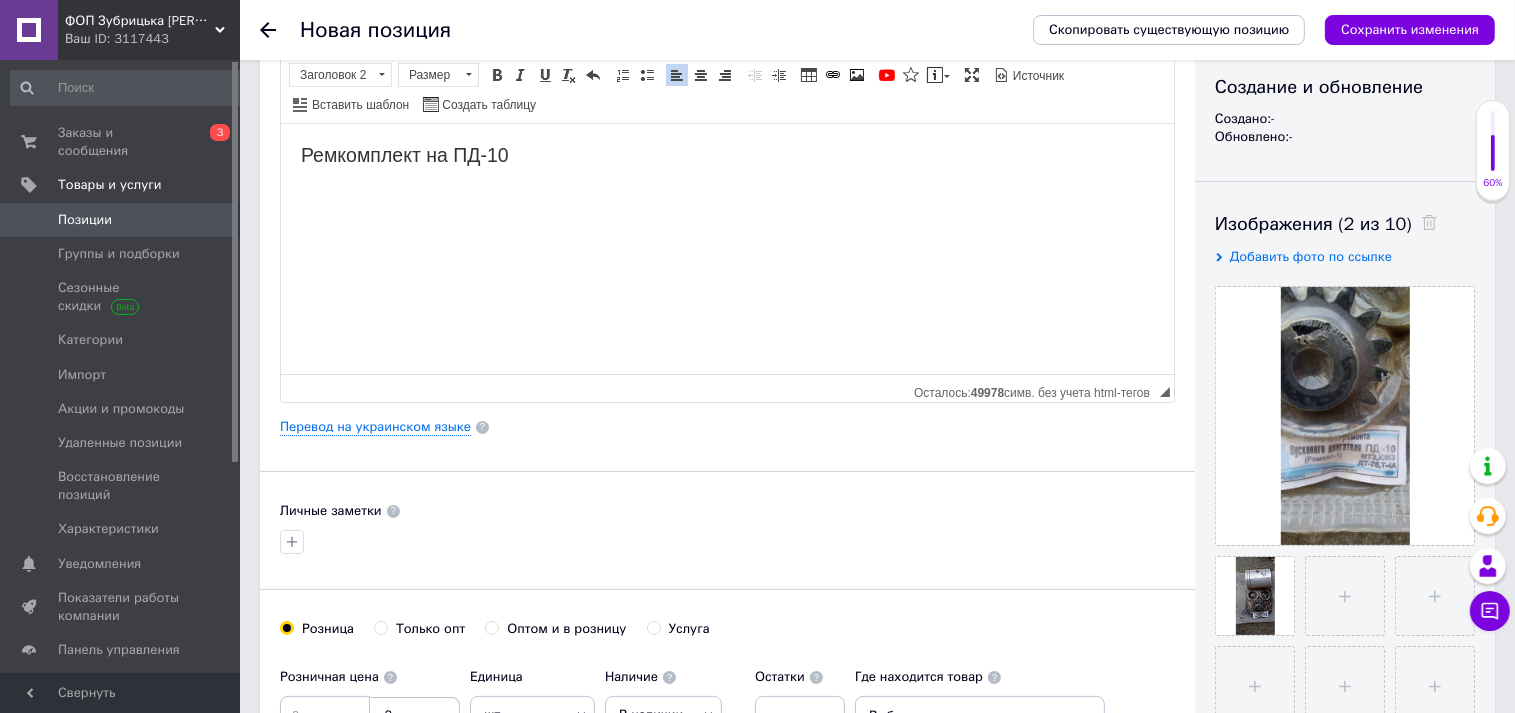 click on "Ремкомплект на ПД-10" at bounding box center [726, 248] 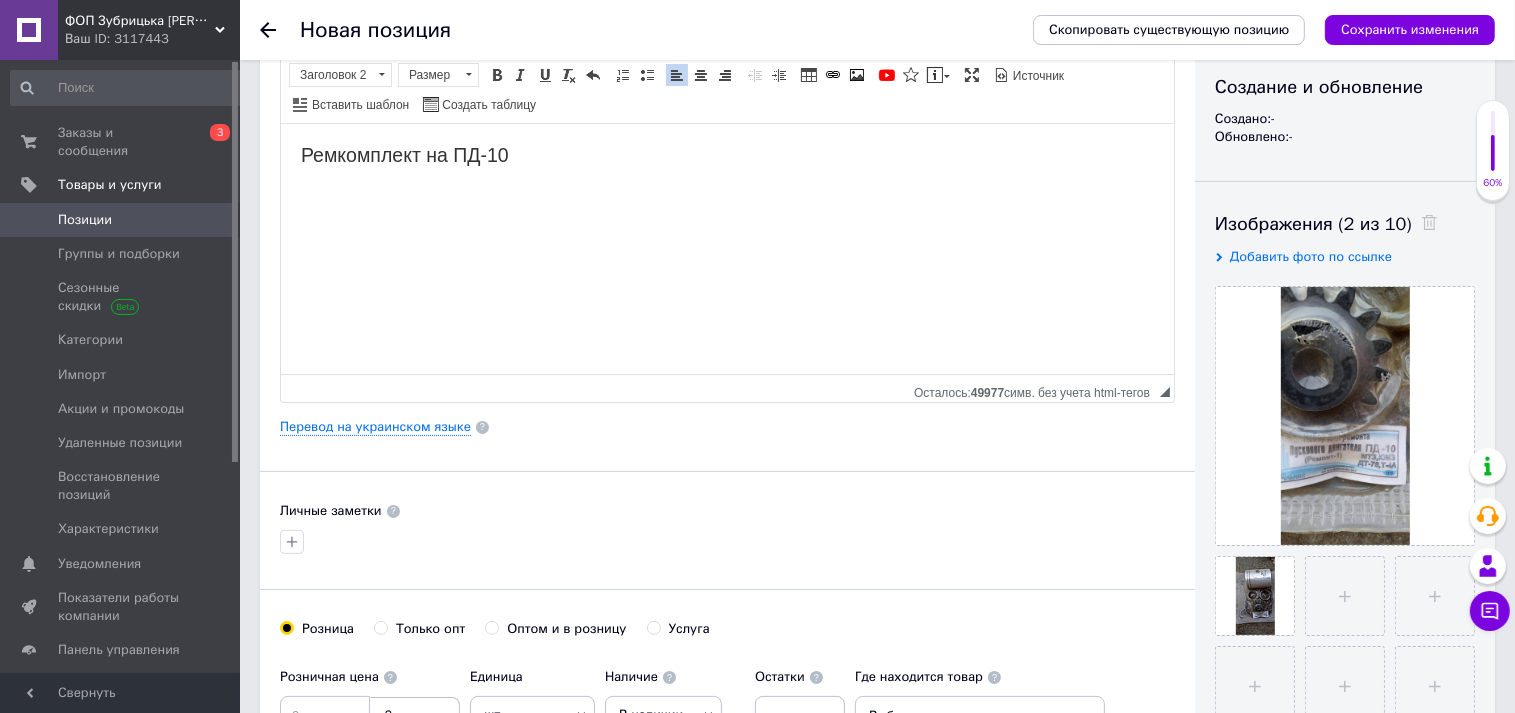 type 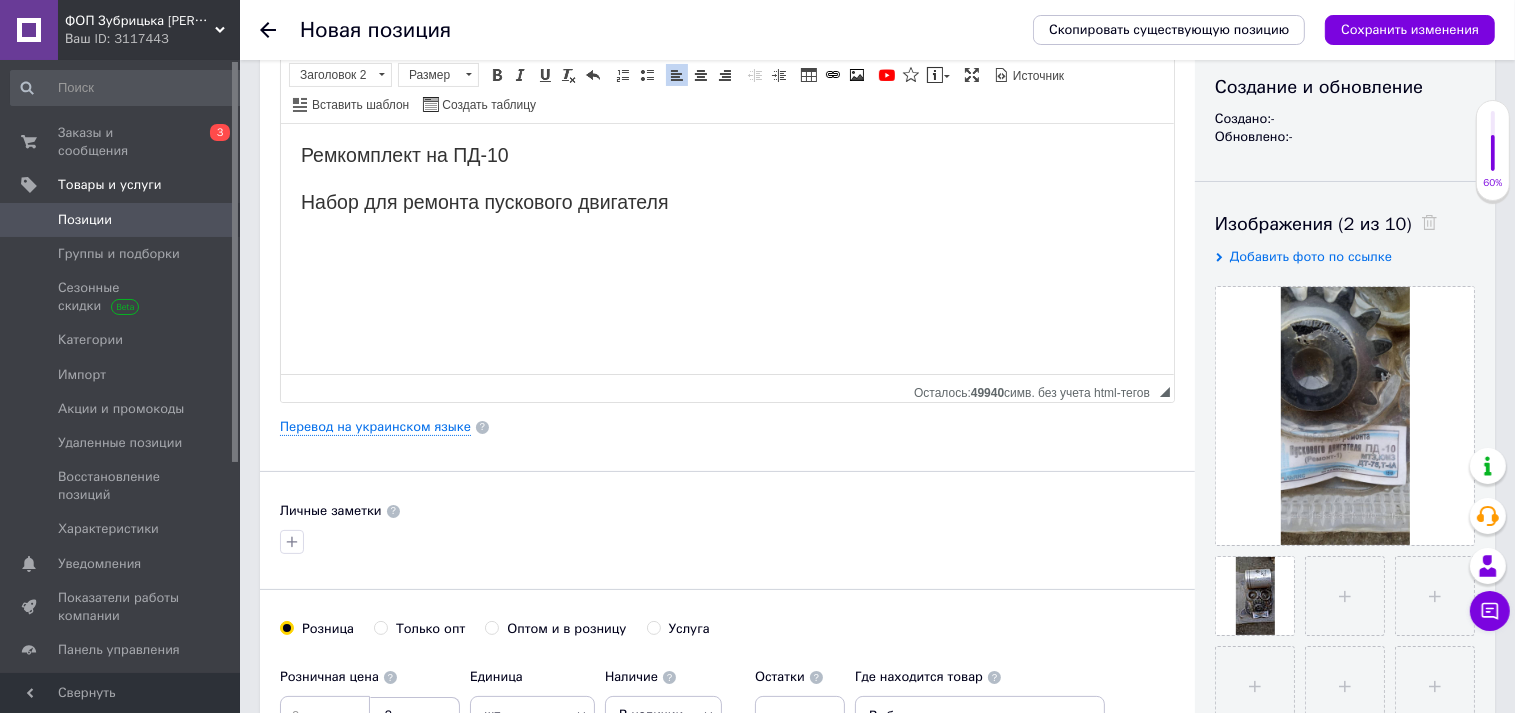 drag, startPoint x: 345, startPoint y: 266, endPoint x: 380, endPoint y: 267, distance: 35.014282 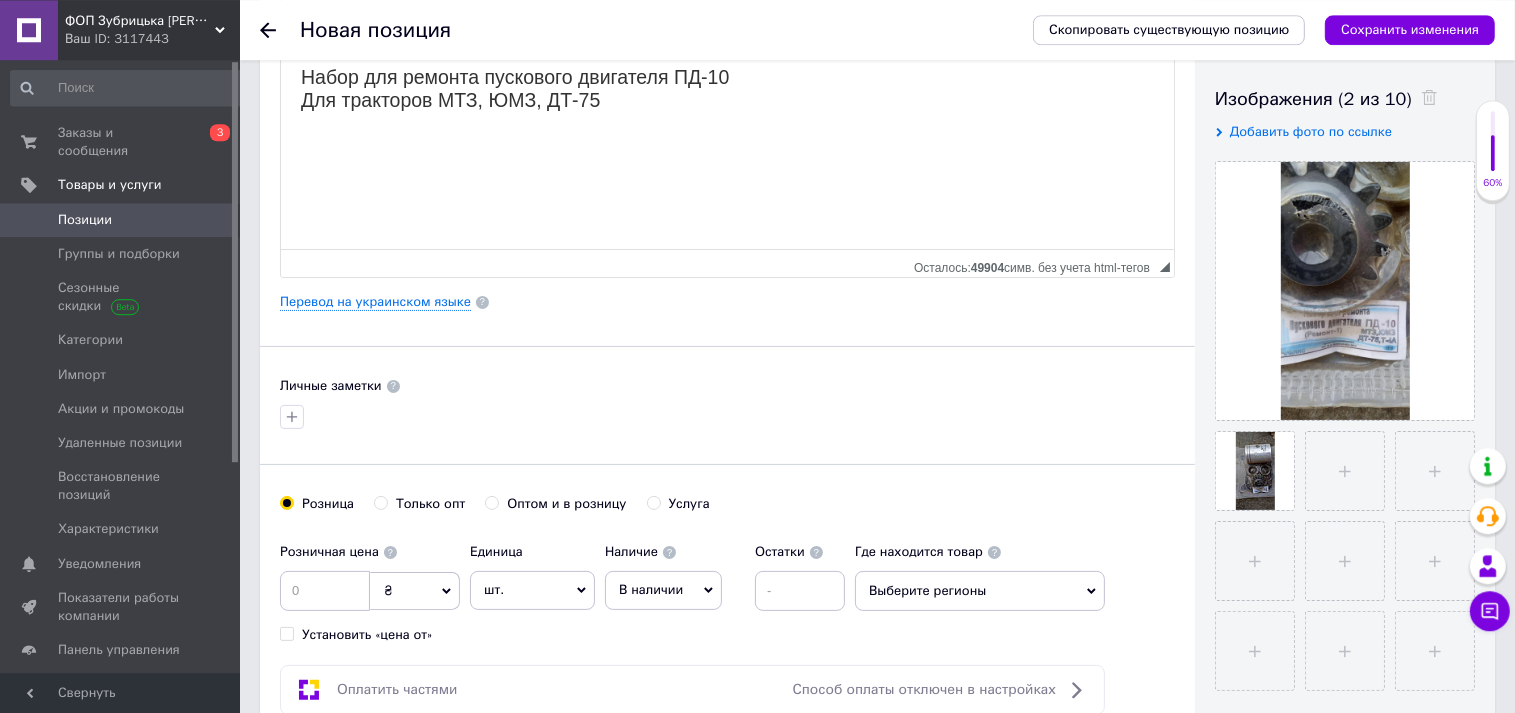 scroll, scrollTop: 422, scrollLeft: 0, axis: vertical 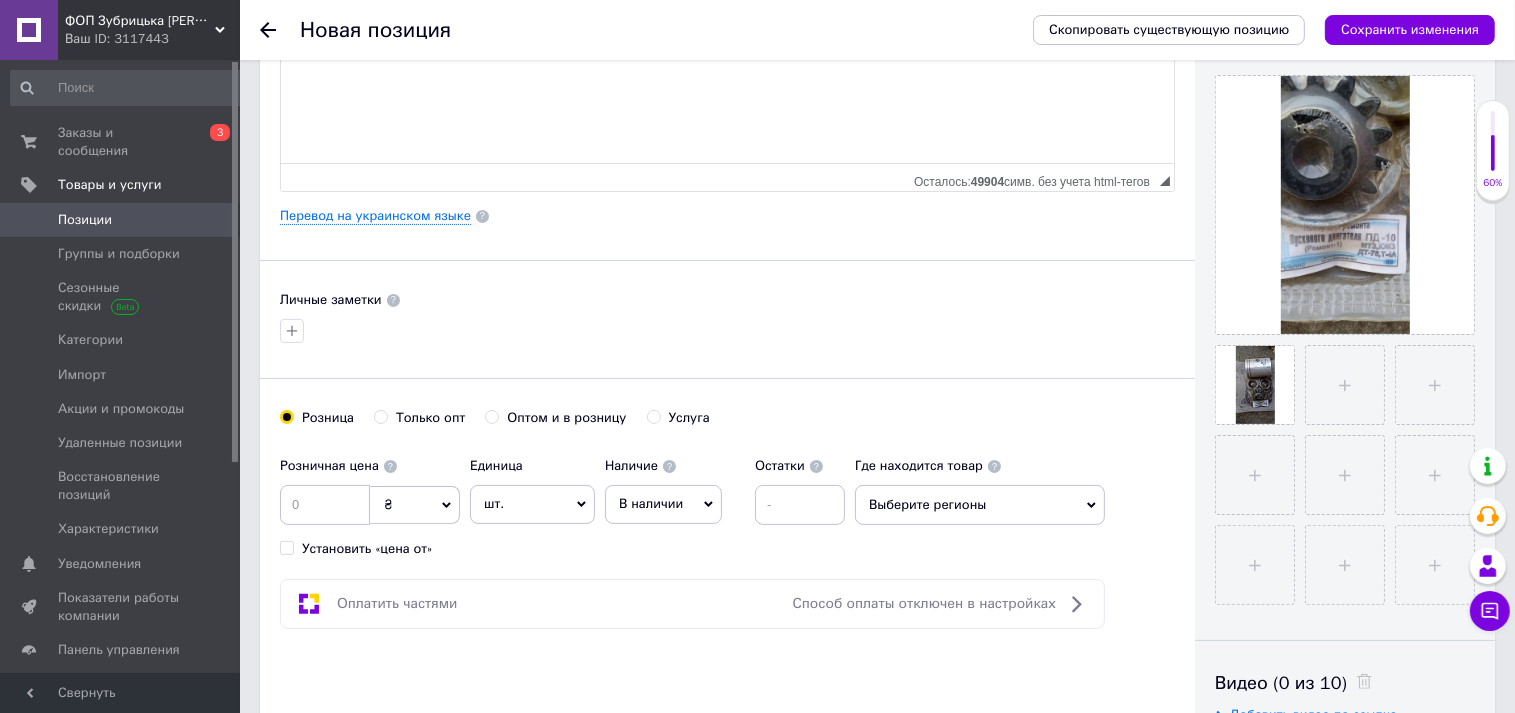 click at bounding box center (325, 505) 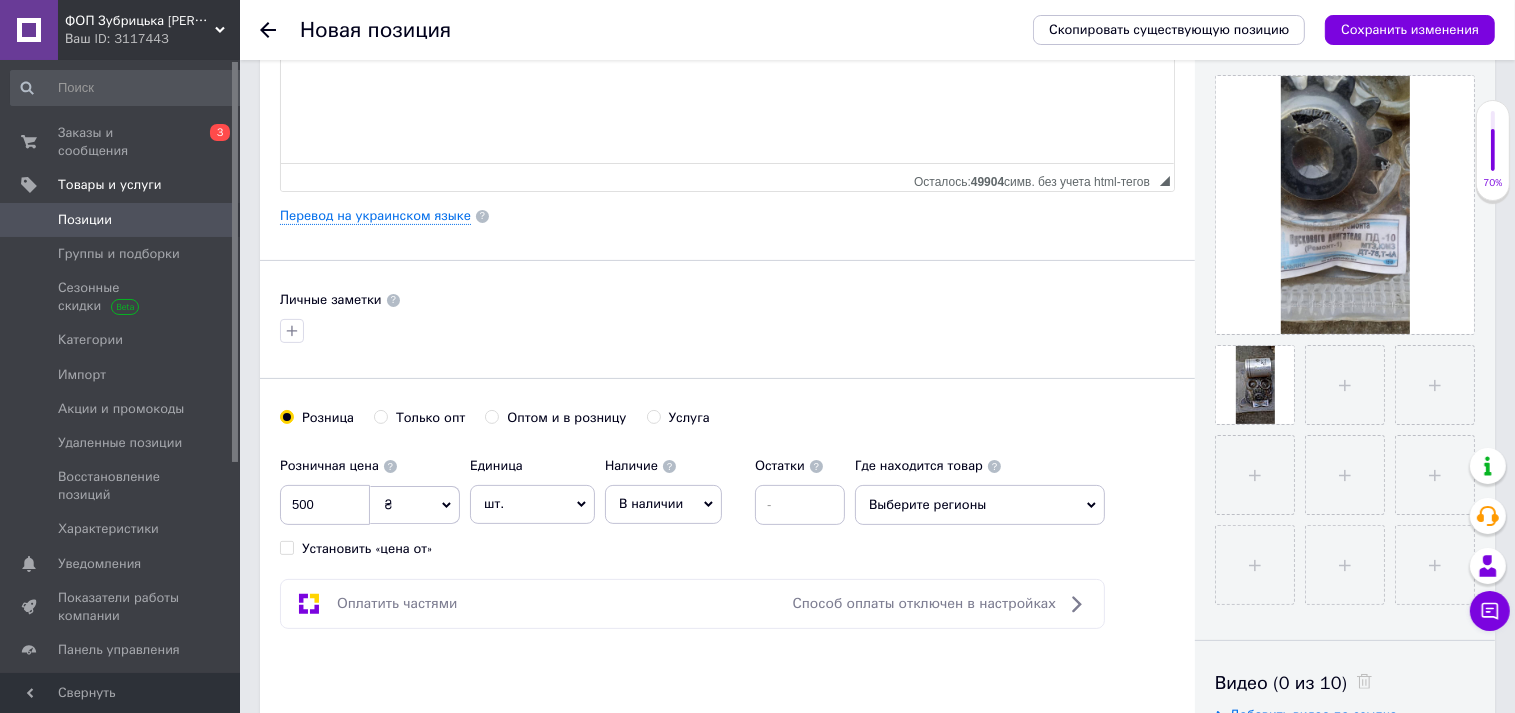 type on "500" 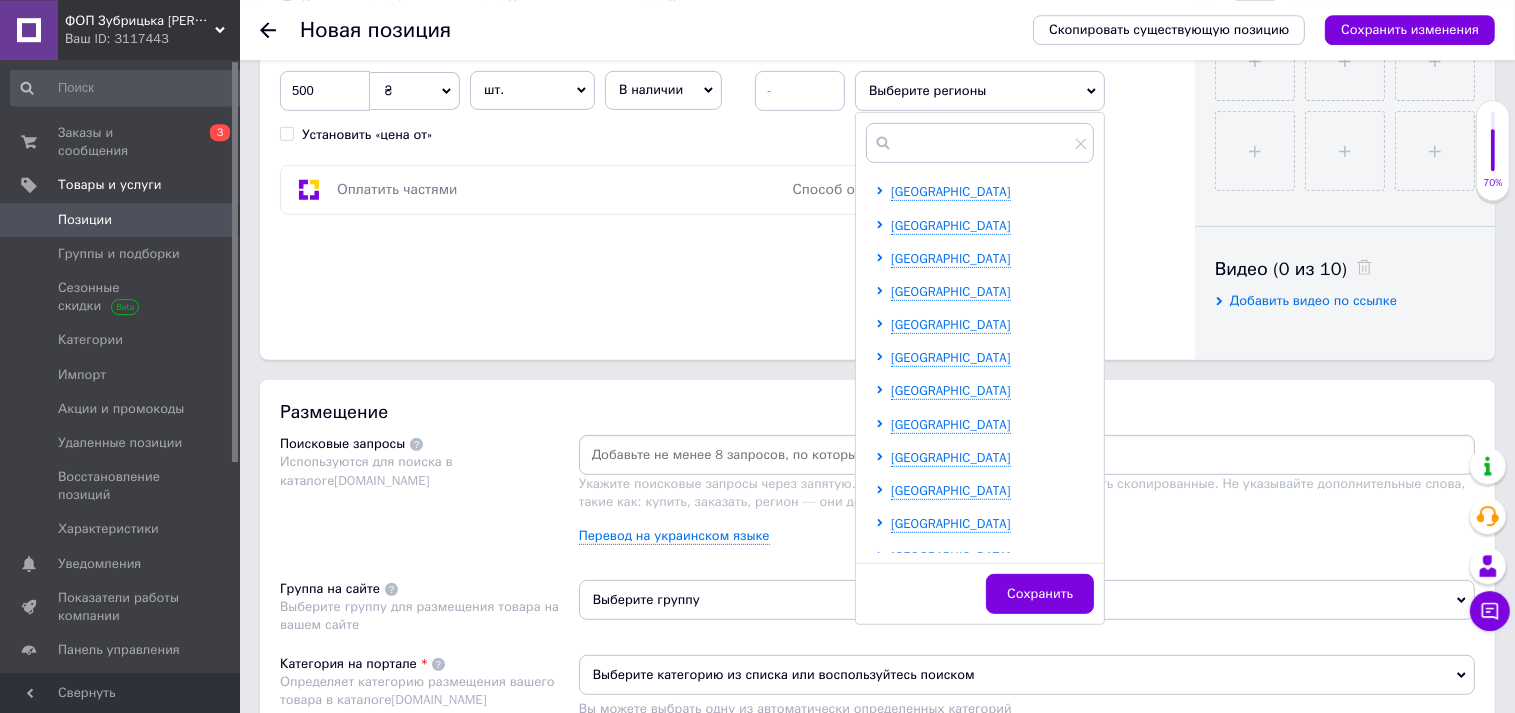 scroll, scrollTop: 844, scrollLeft: 0, axis: vertical 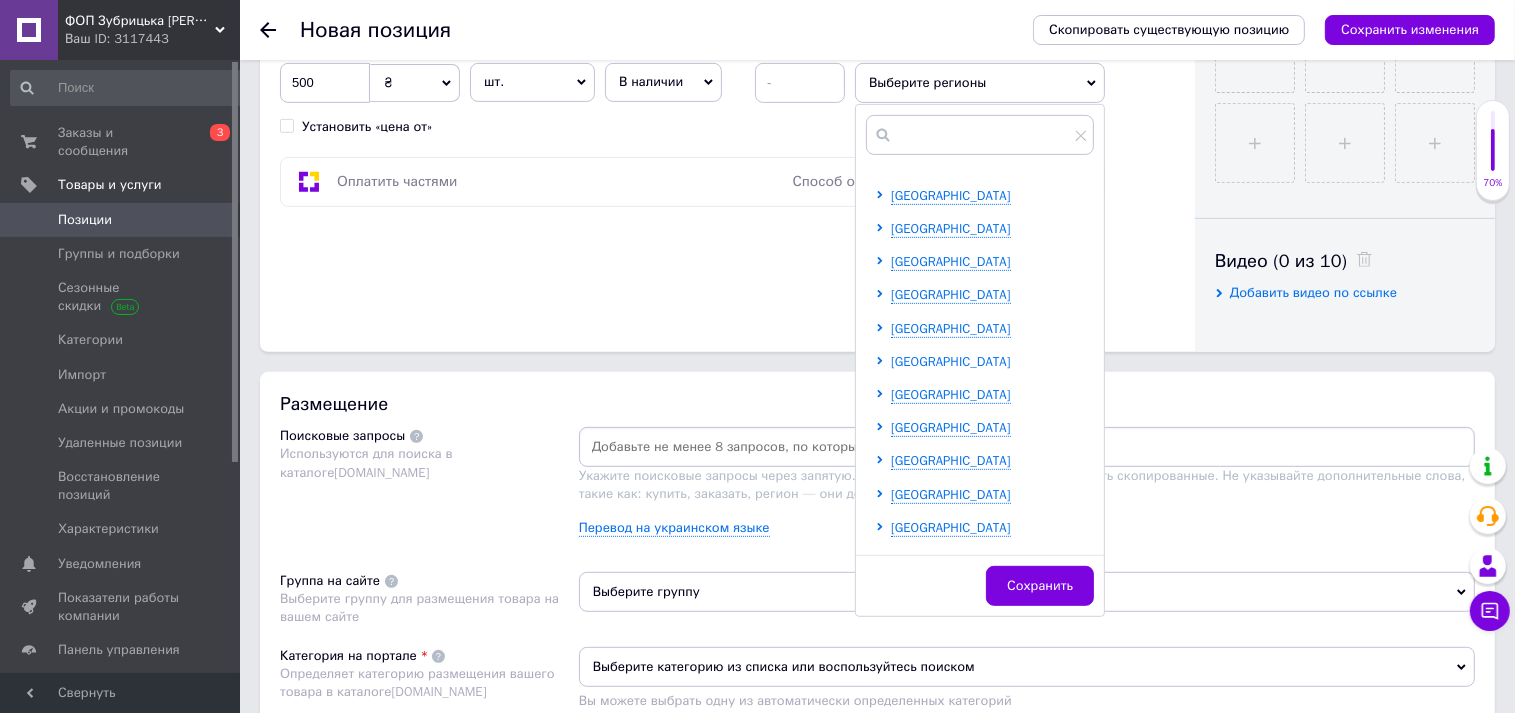 click on "[GEOGRAPHIC_DATA]" at bounding box center (951, 361) 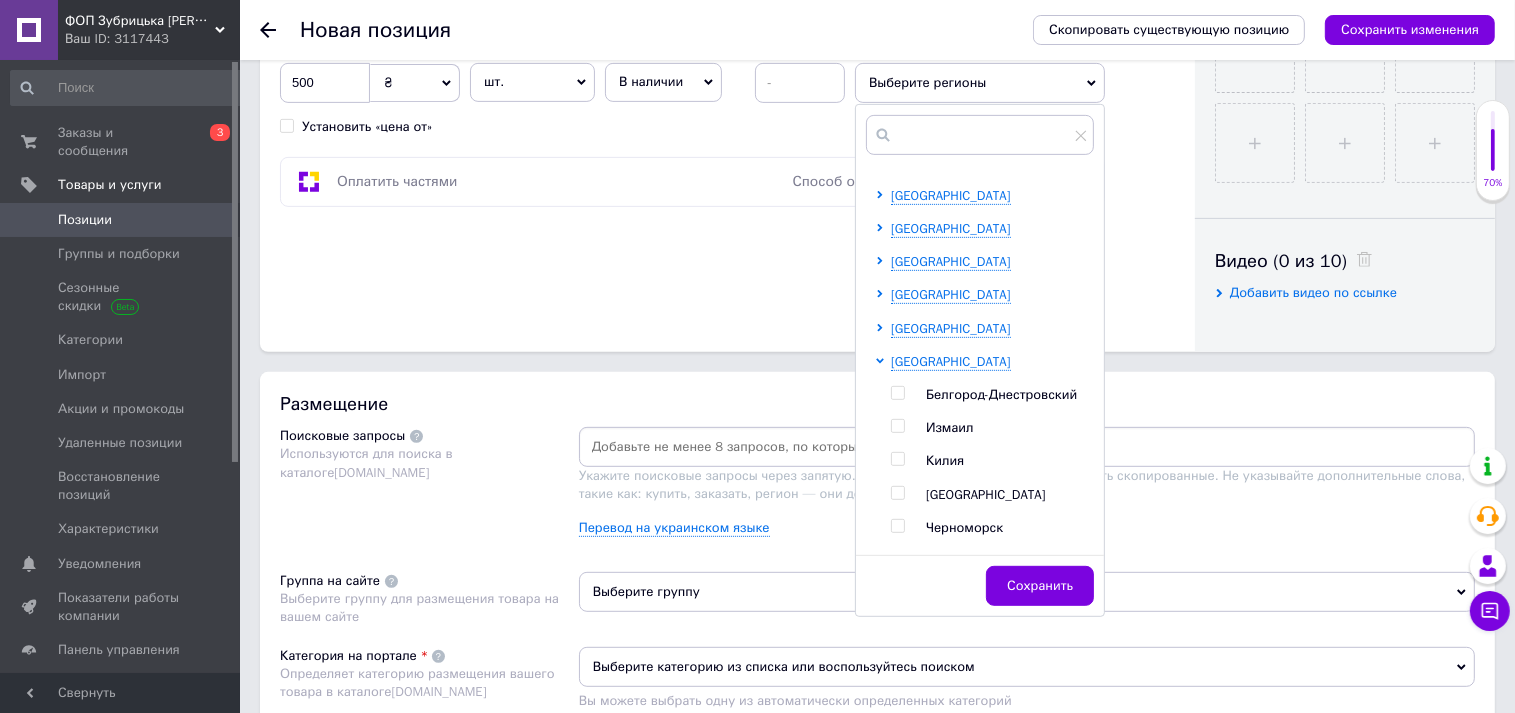 click at bounding box center [897, 493] 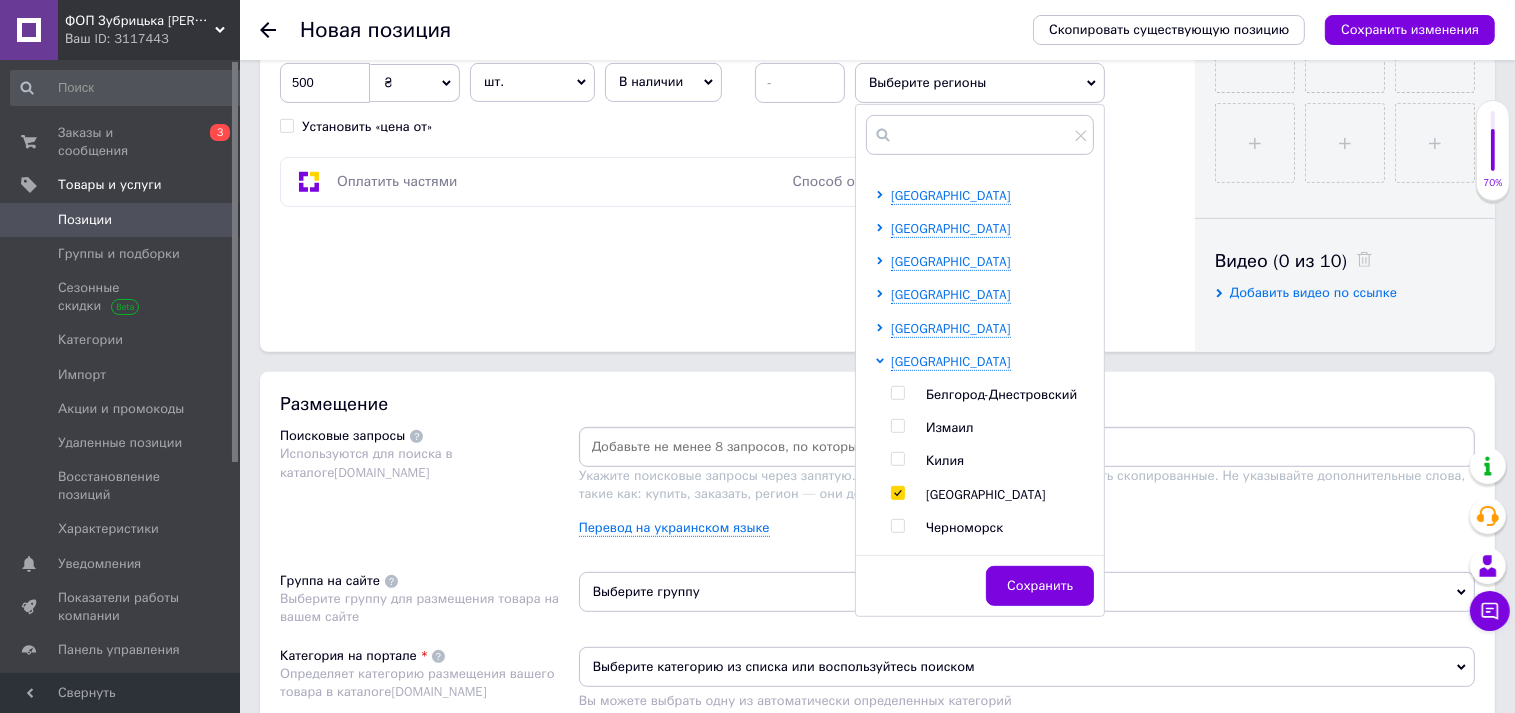 checkbox on "true" 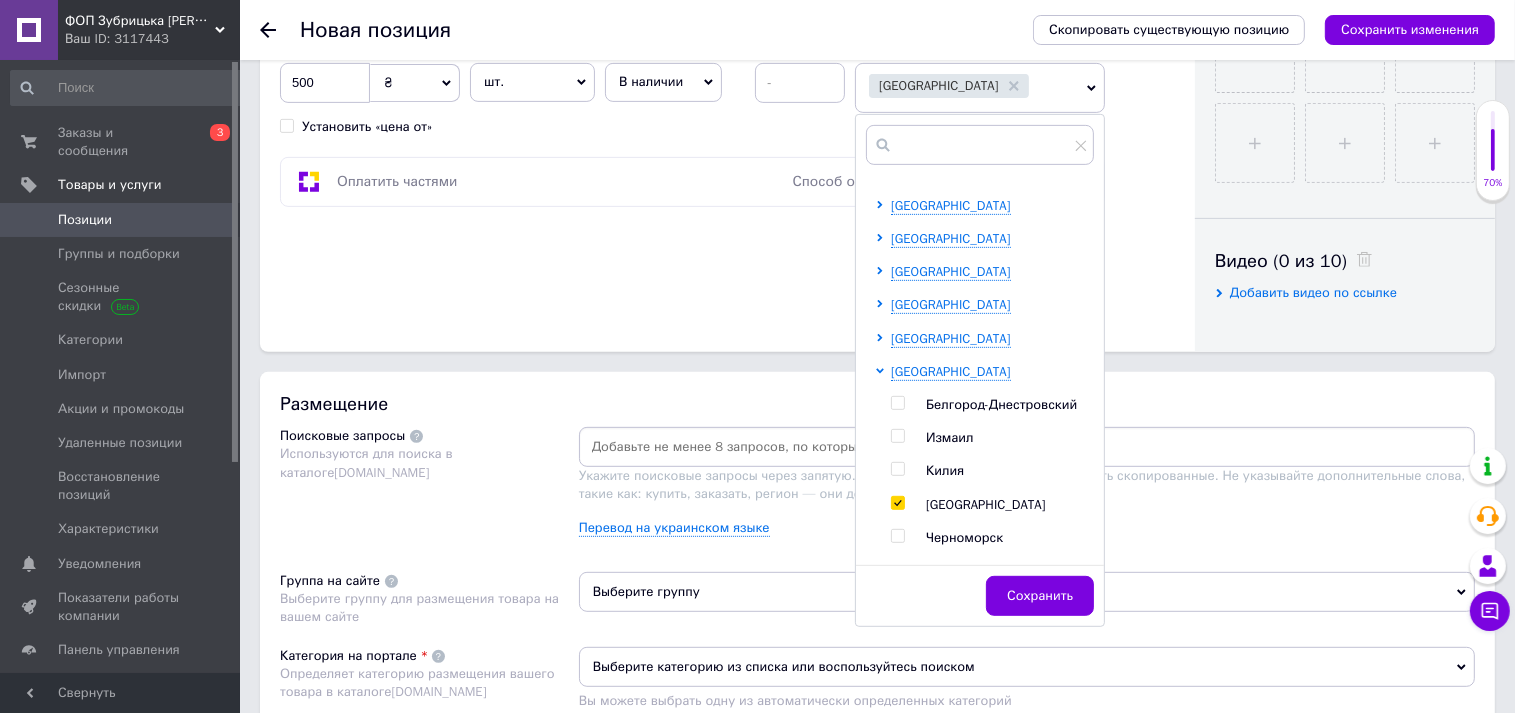 click on "Выберите группу" at bounding box center [1027, 592] 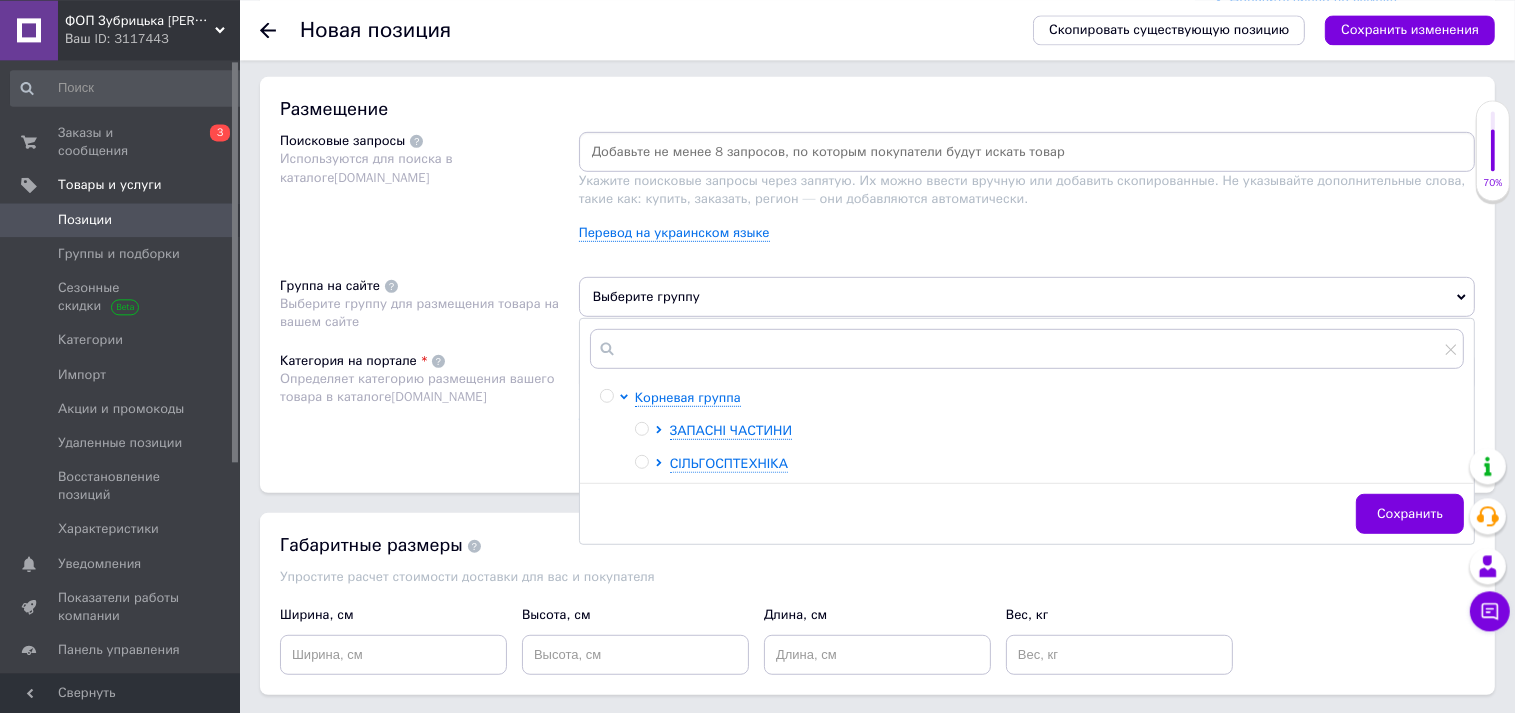 scroll, scrollTop: 1161, scrollLeft: 0, axis: vertical 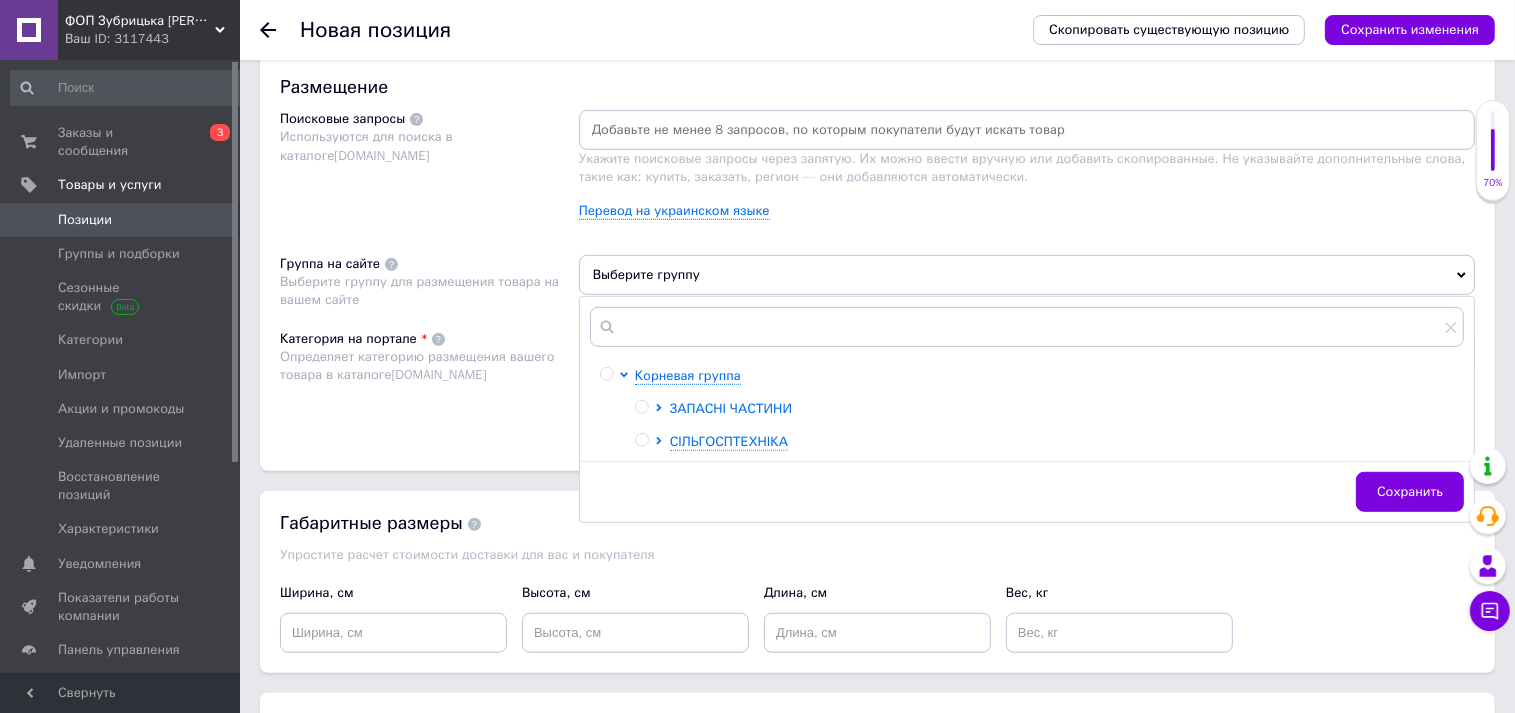 click 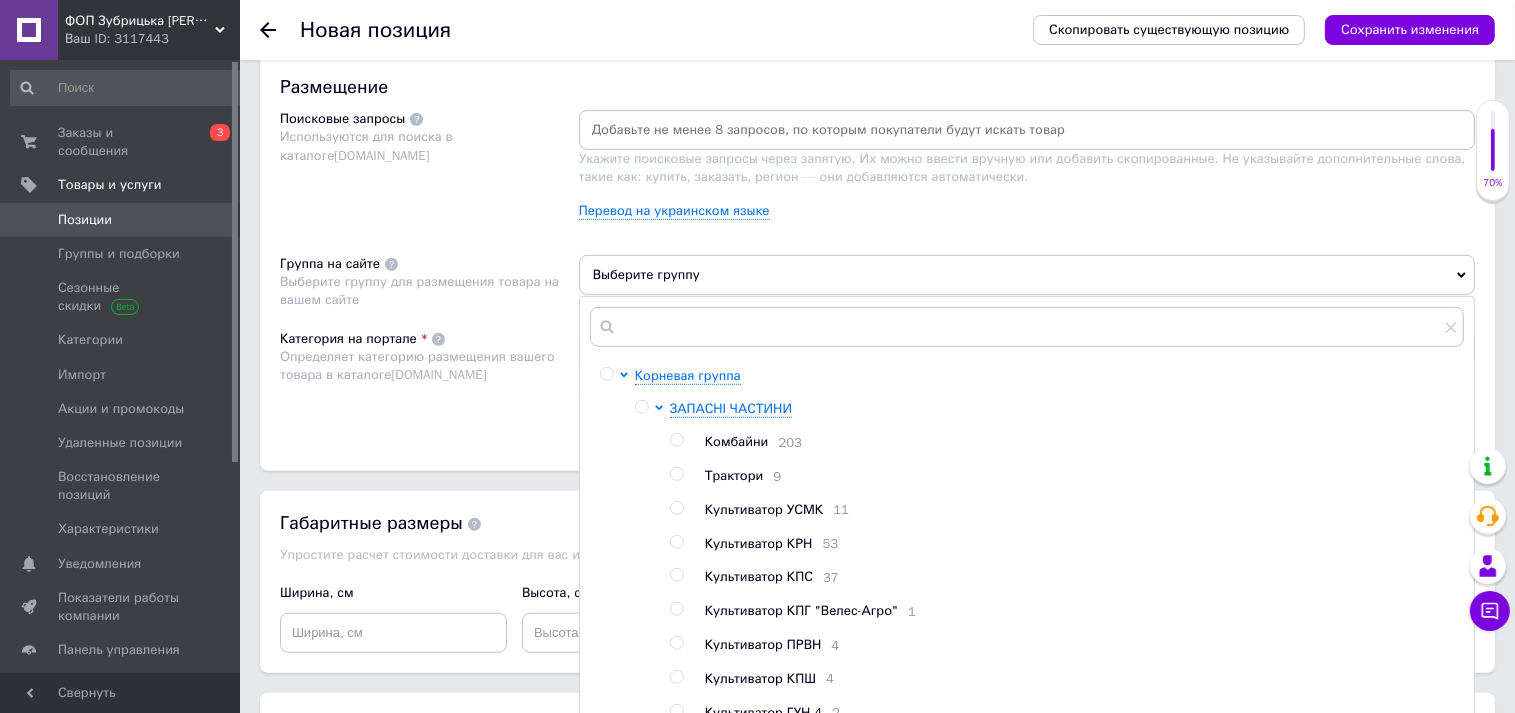 click at bounding box center [676, 474] 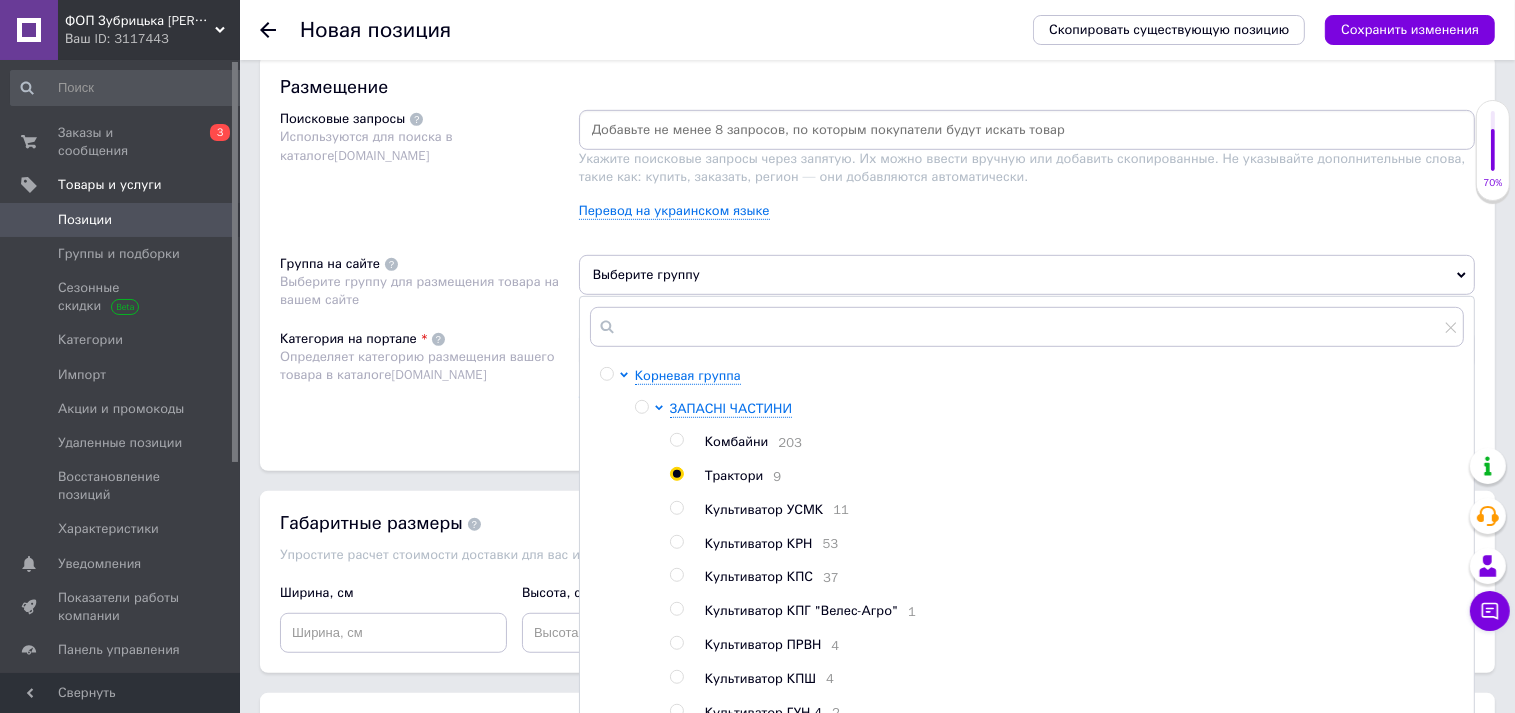 radio on "true" 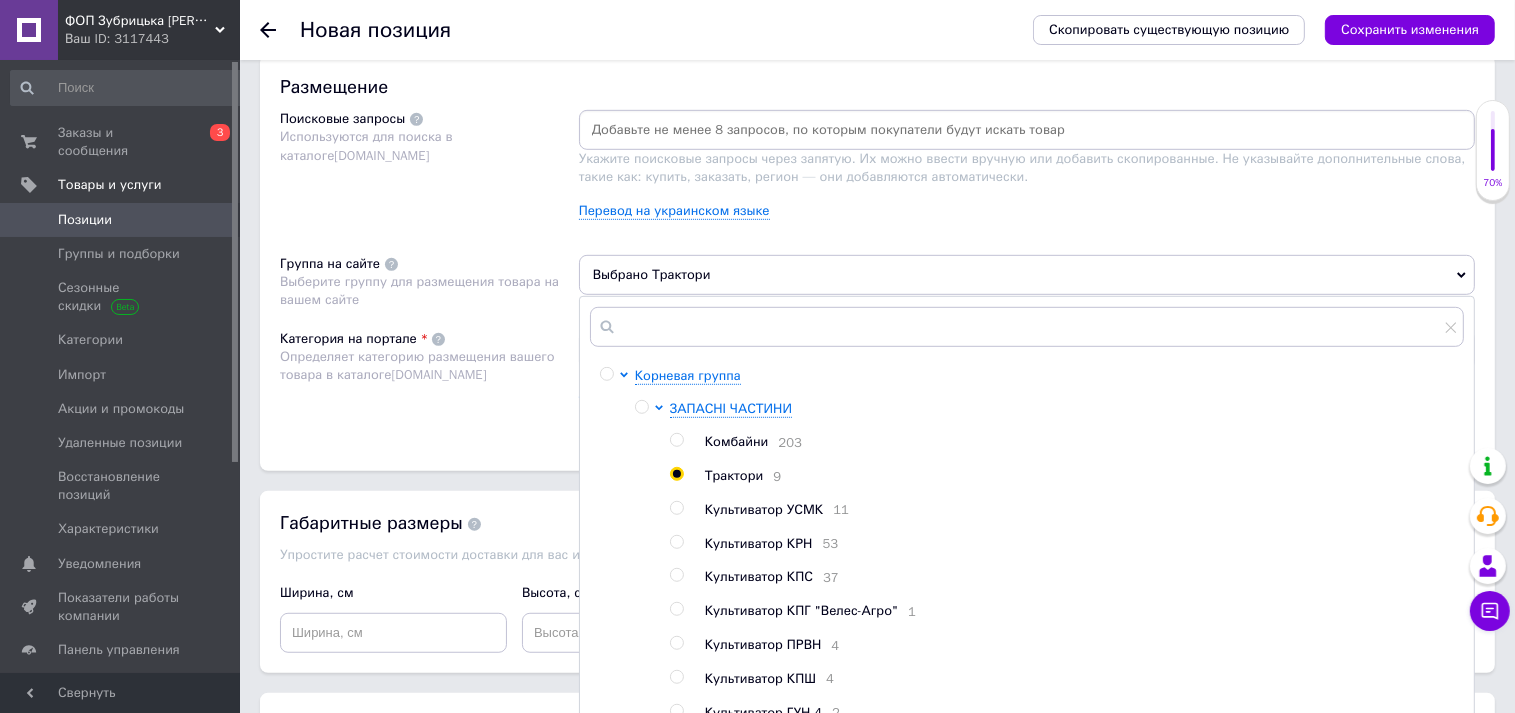 click on "Категория на портале Определяет категорию размещения вашего товара в каталоге  [DOMAIN_NAME]" at bounding box center (429, 380) 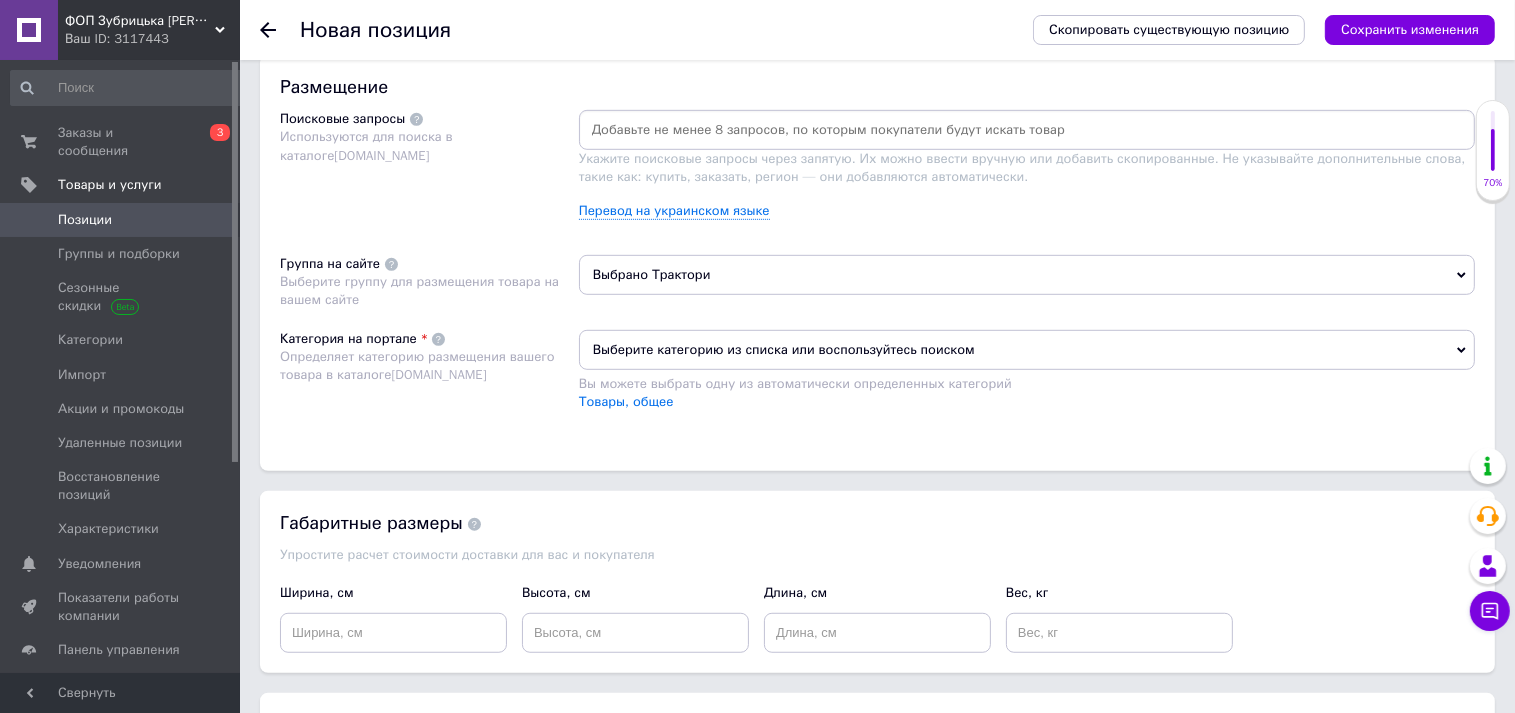 click on "Выберите категорию из списка или воспользуйтесь поиском" at bounding box center (1027, 350) 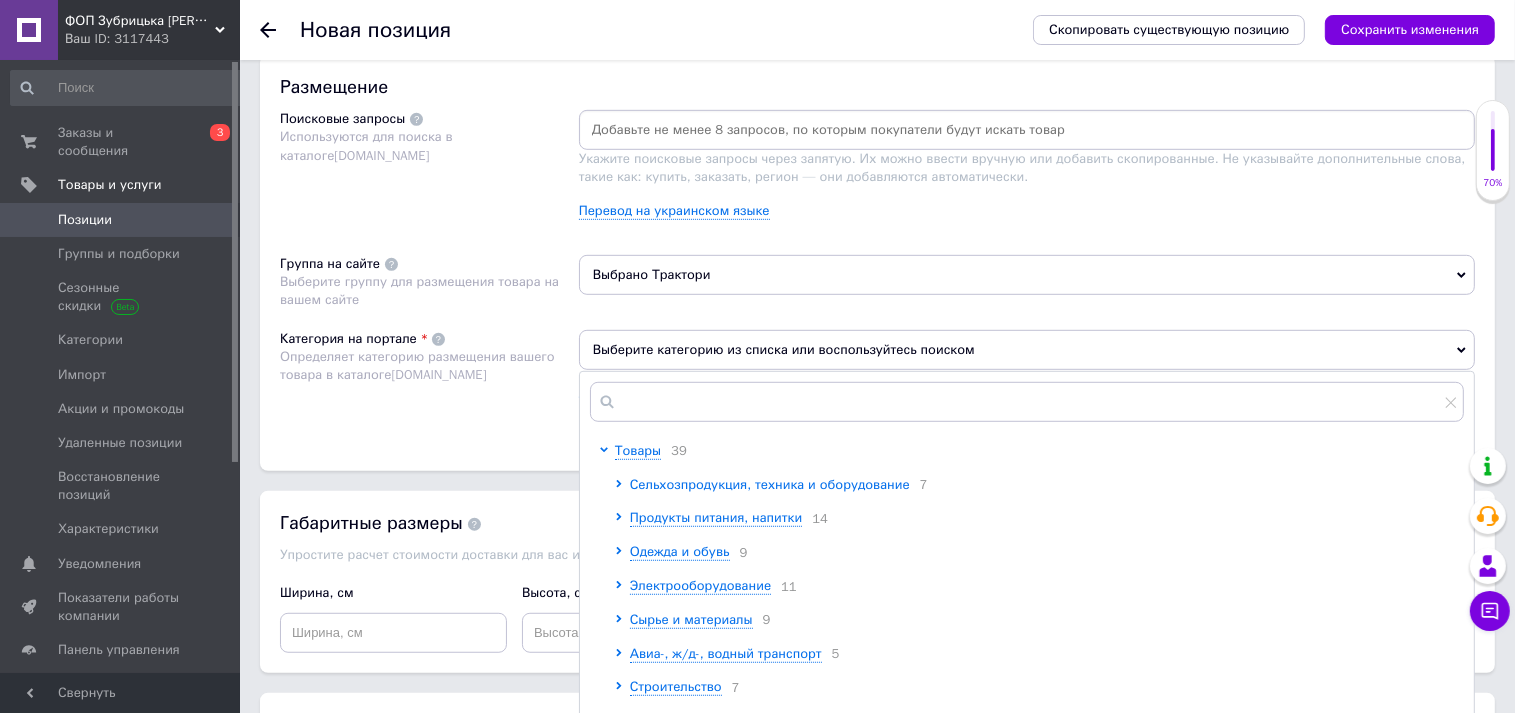click on "Сельхозпродукция, техника и оборудование" at bounding box center [770, 484] 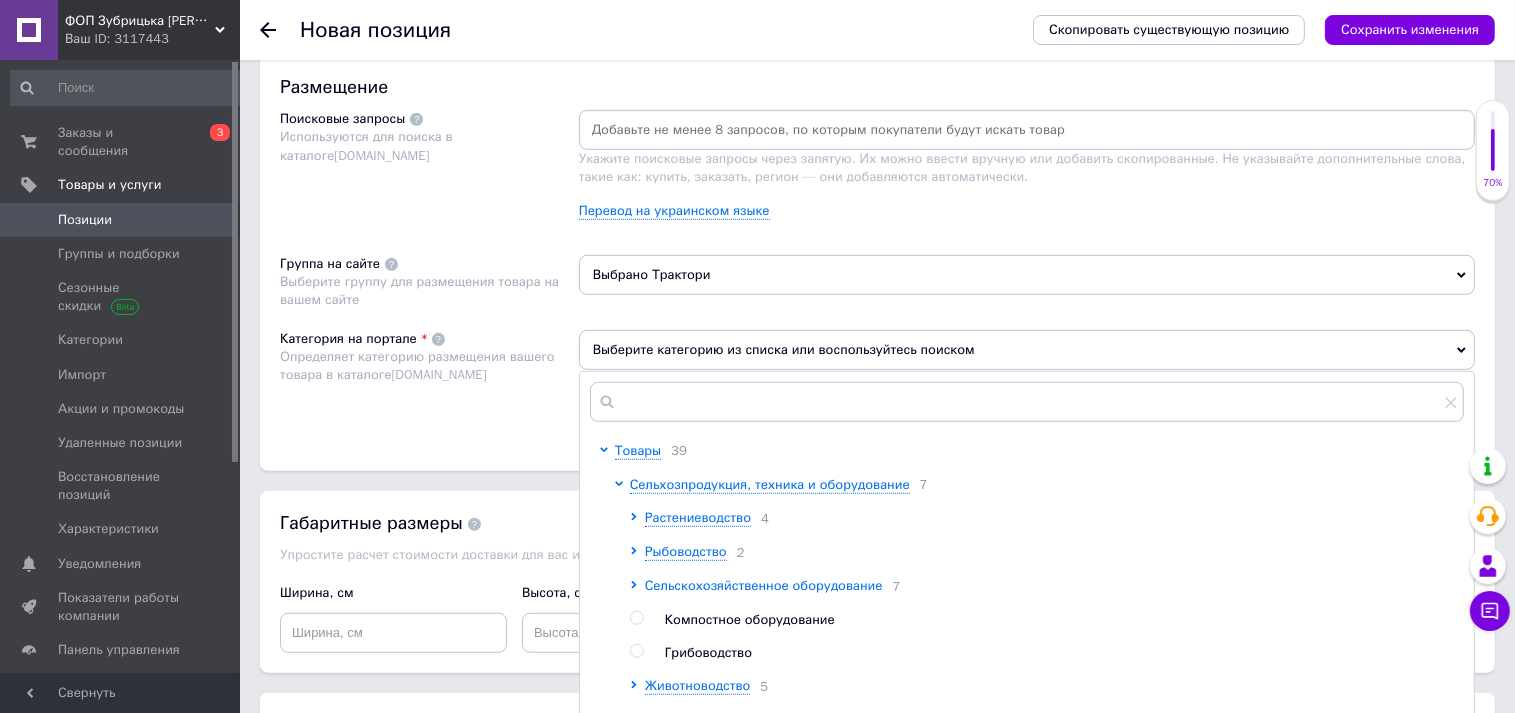 click 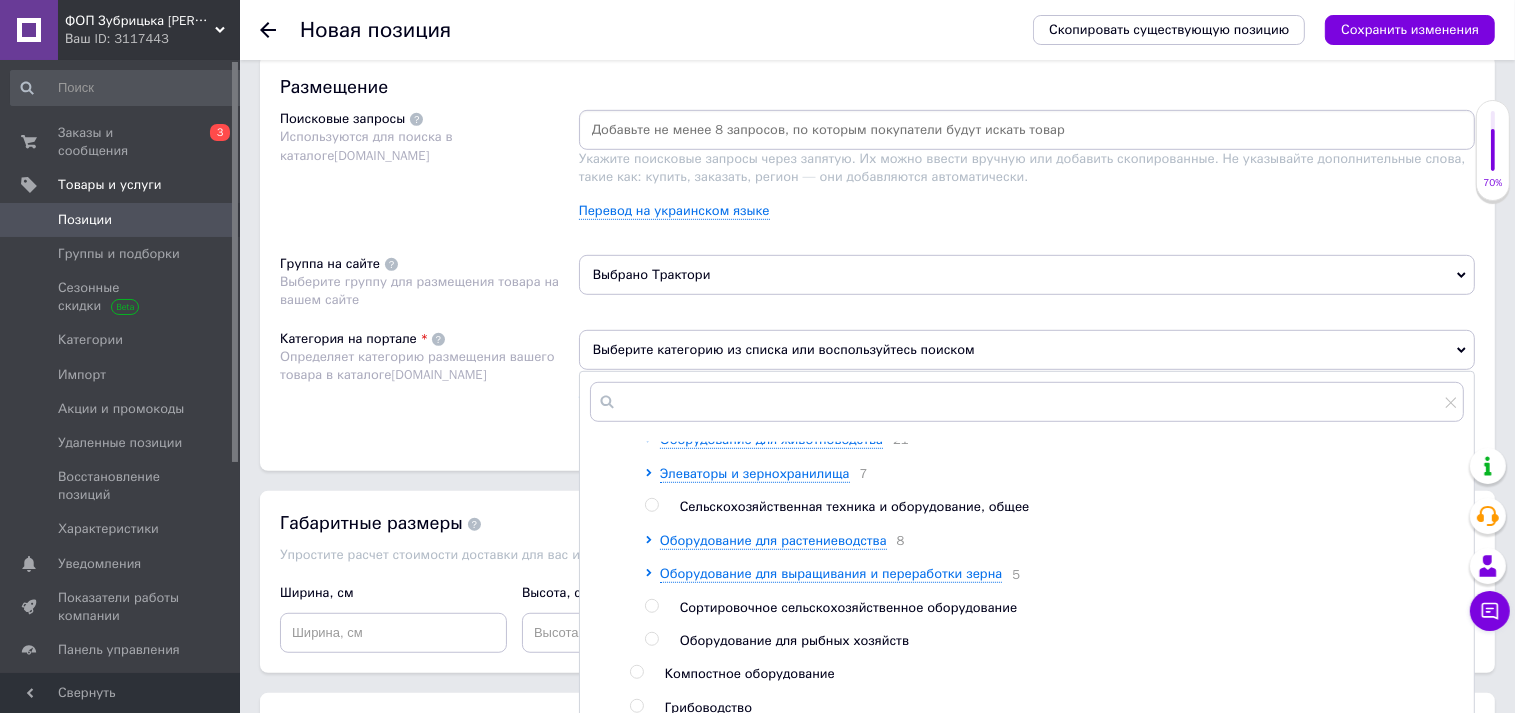 scroll, scrollTop: 211, scrollLeft: 0, axis: vertical 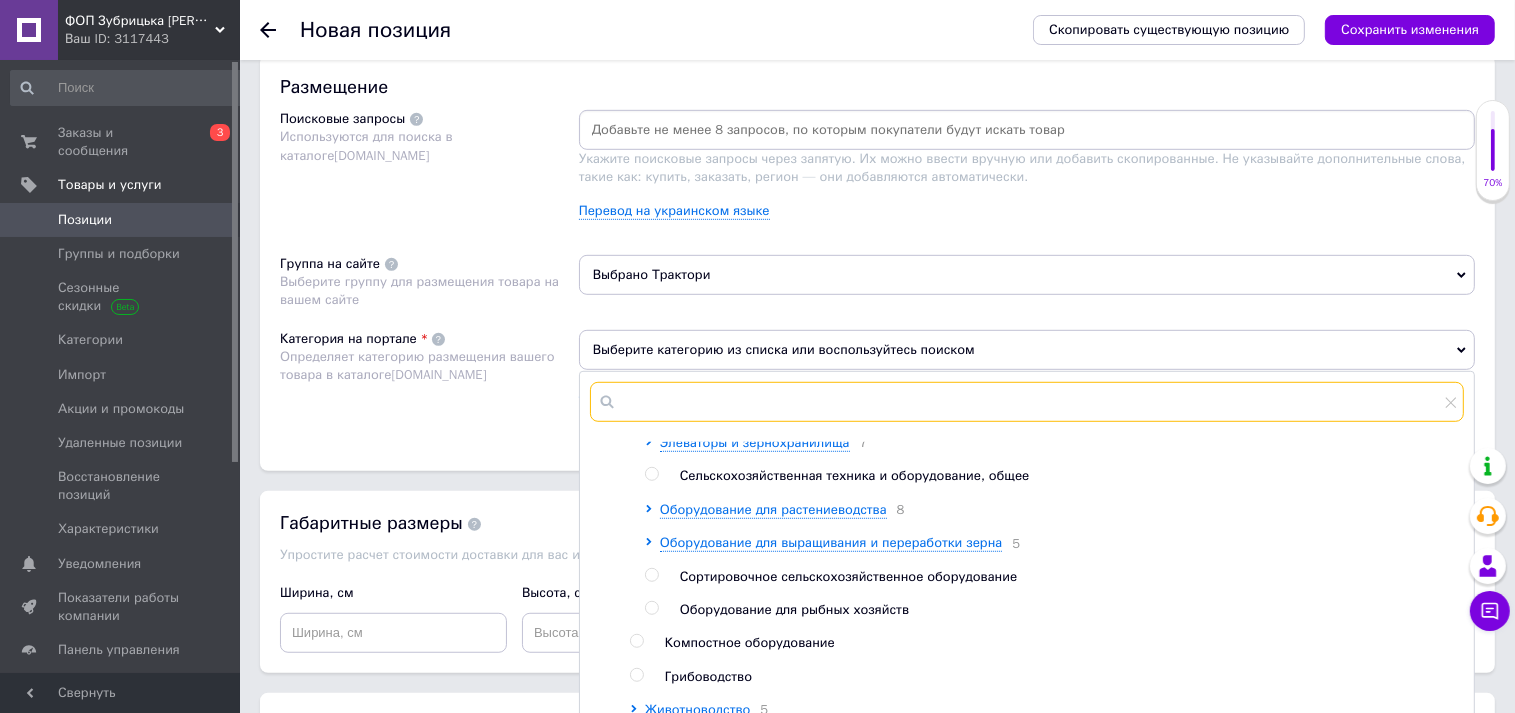 click at bounding box center (1027, 402) 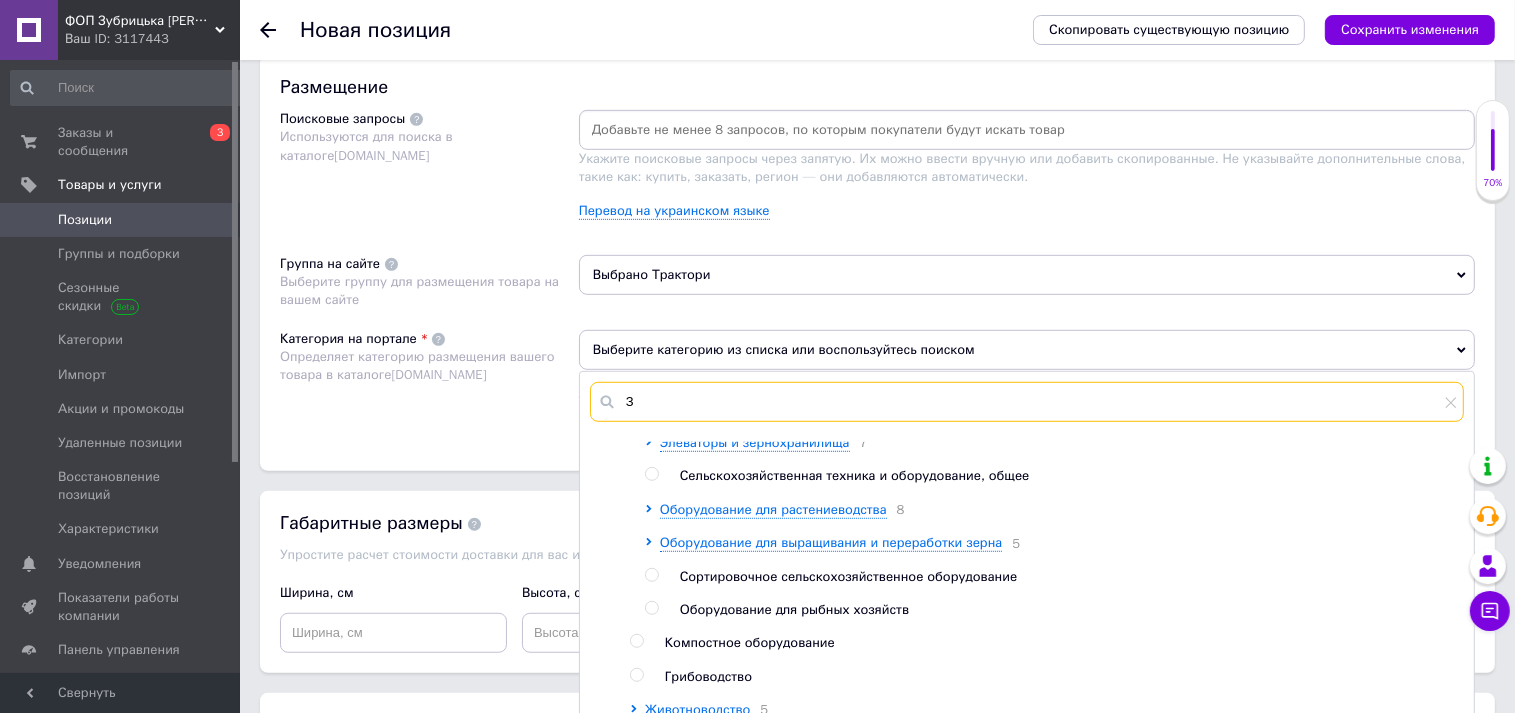 scroll, scrollTop: 0, scrollLeft: 0, axis: both 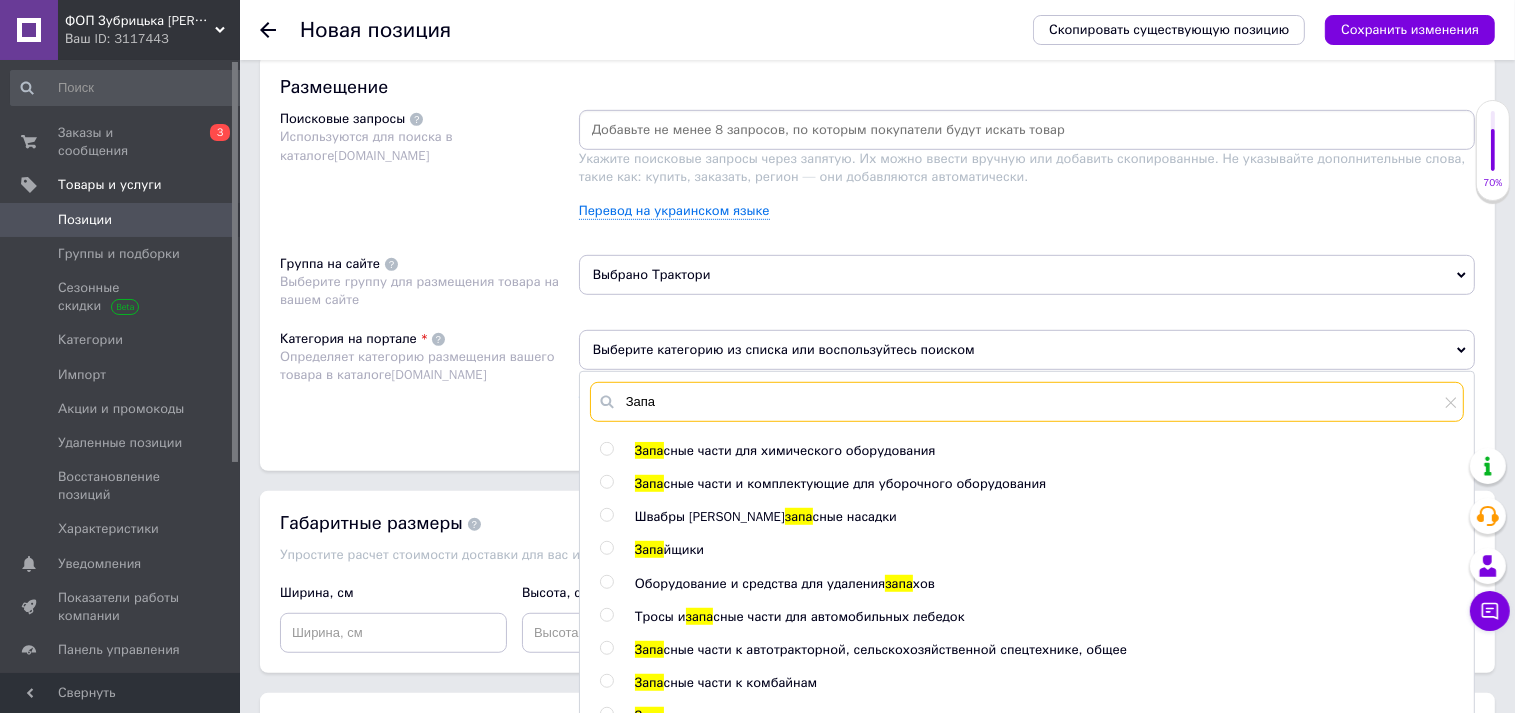 type on "Запа" 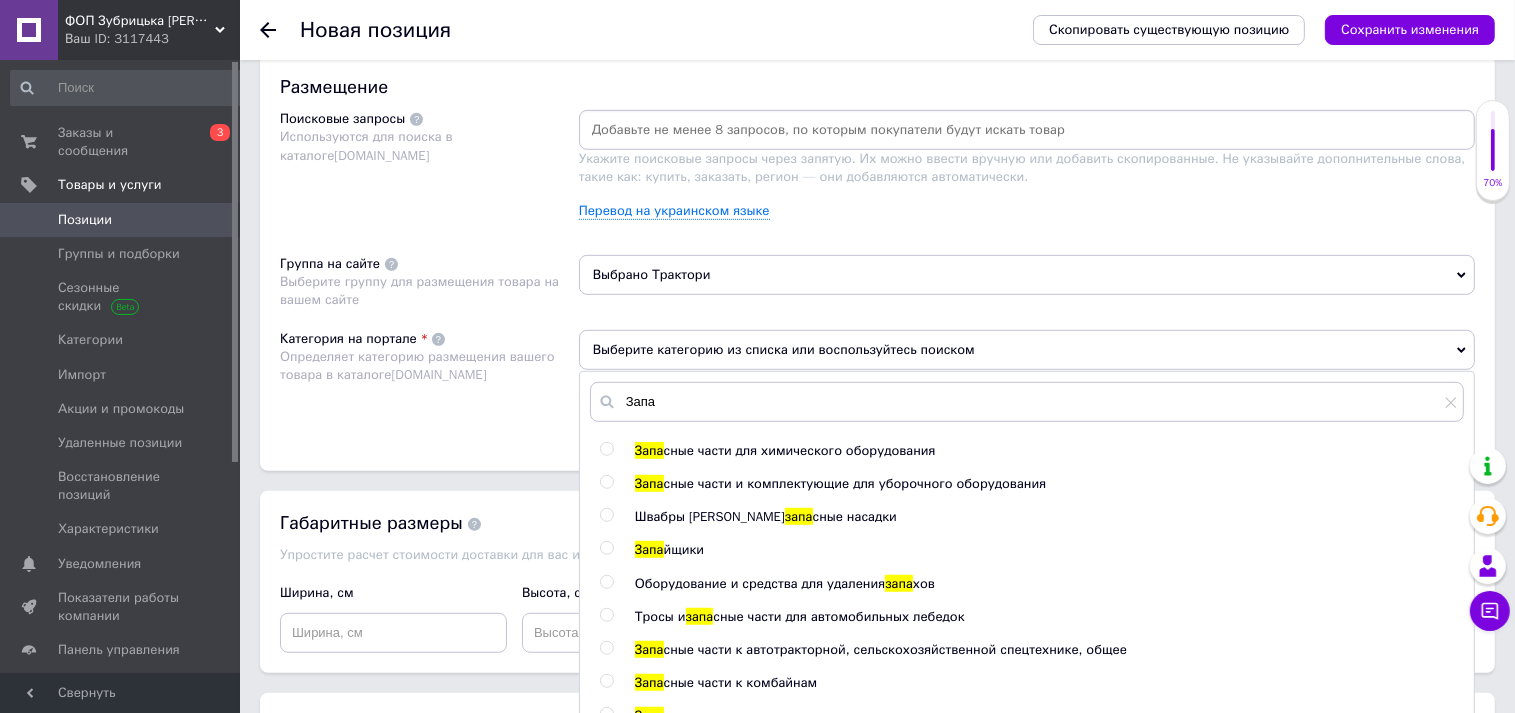 click at bounding box center [606, 648] 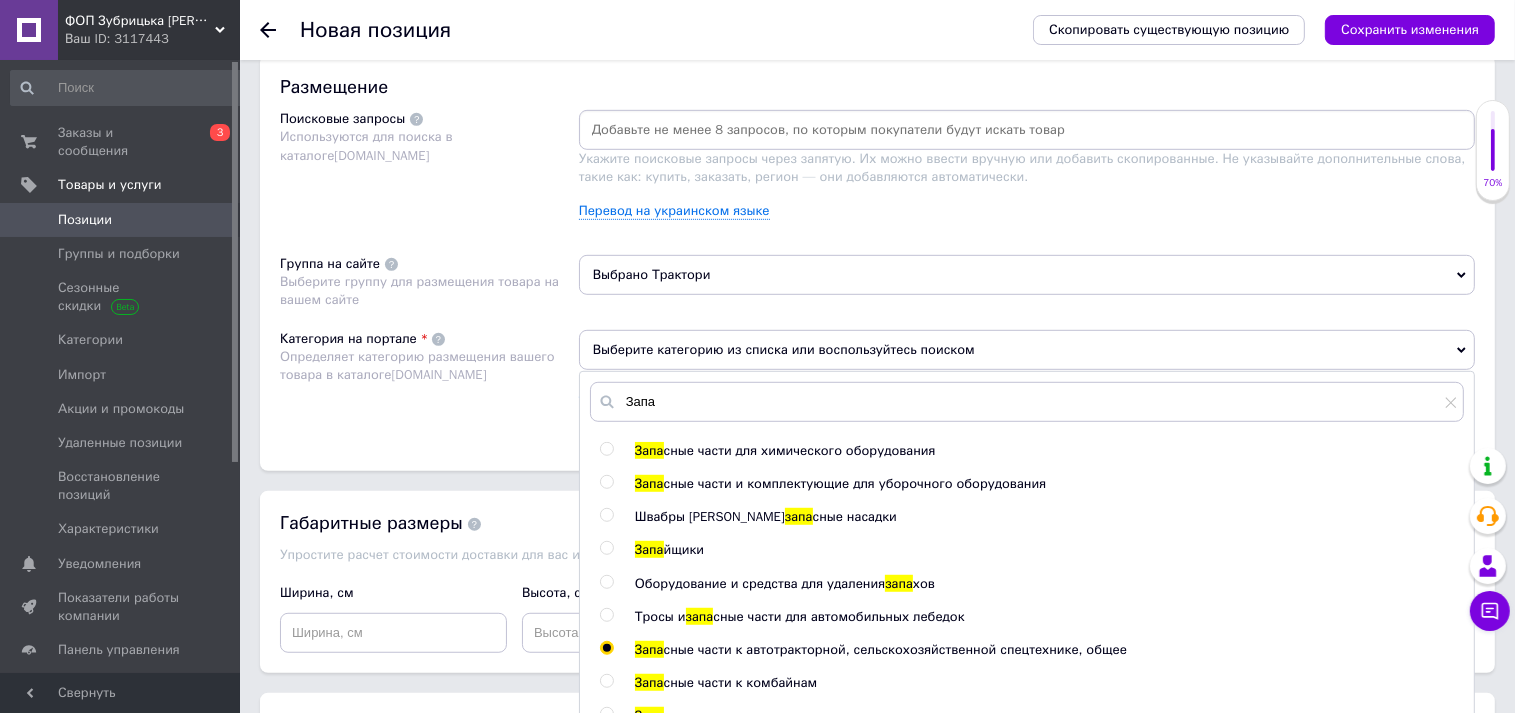 radio on "true" 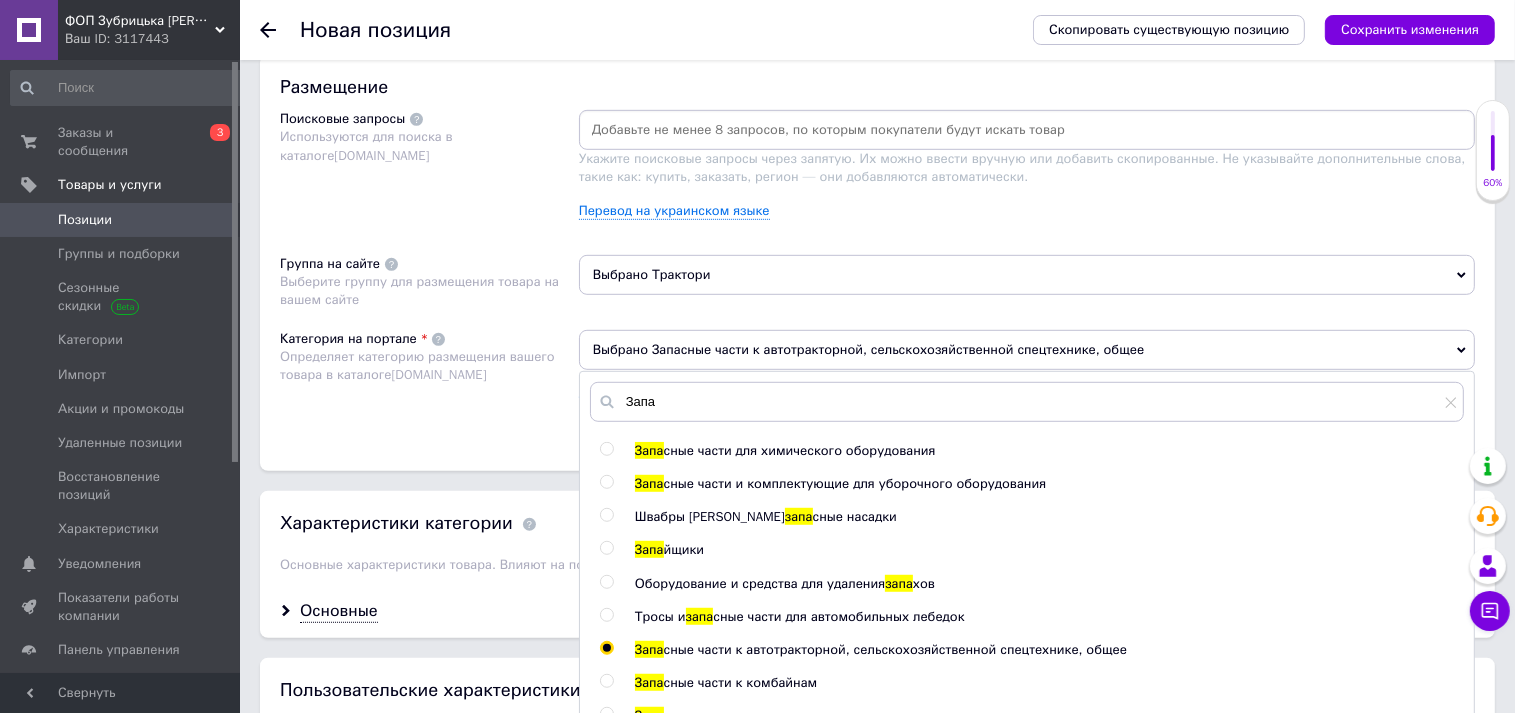 click on "Категория на портале Определяет категорию размещения вашего товара в каталоге  [DOMAIN_NAME]" at bounding box center [429, 380] 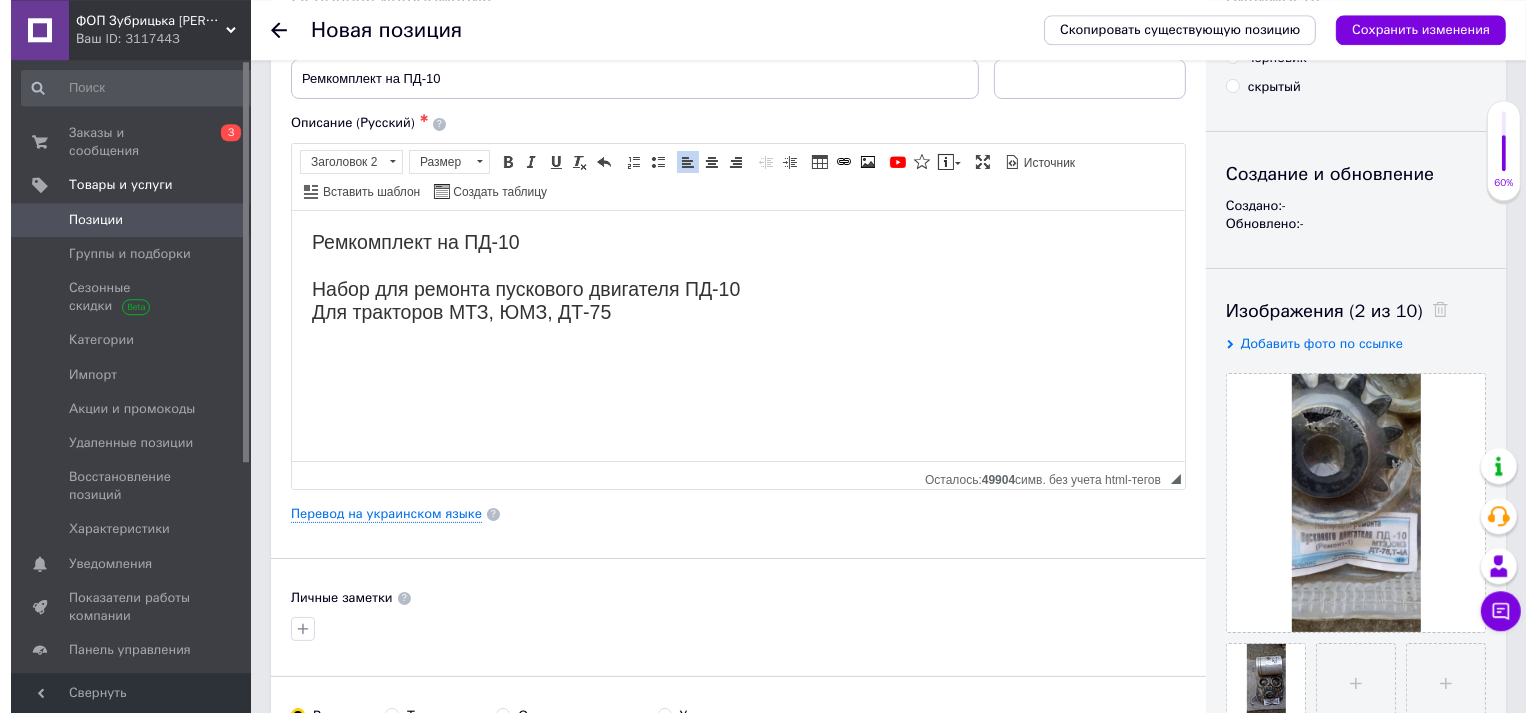 scroll, scrollTop: 0, scrollLeft: 0, axis: both 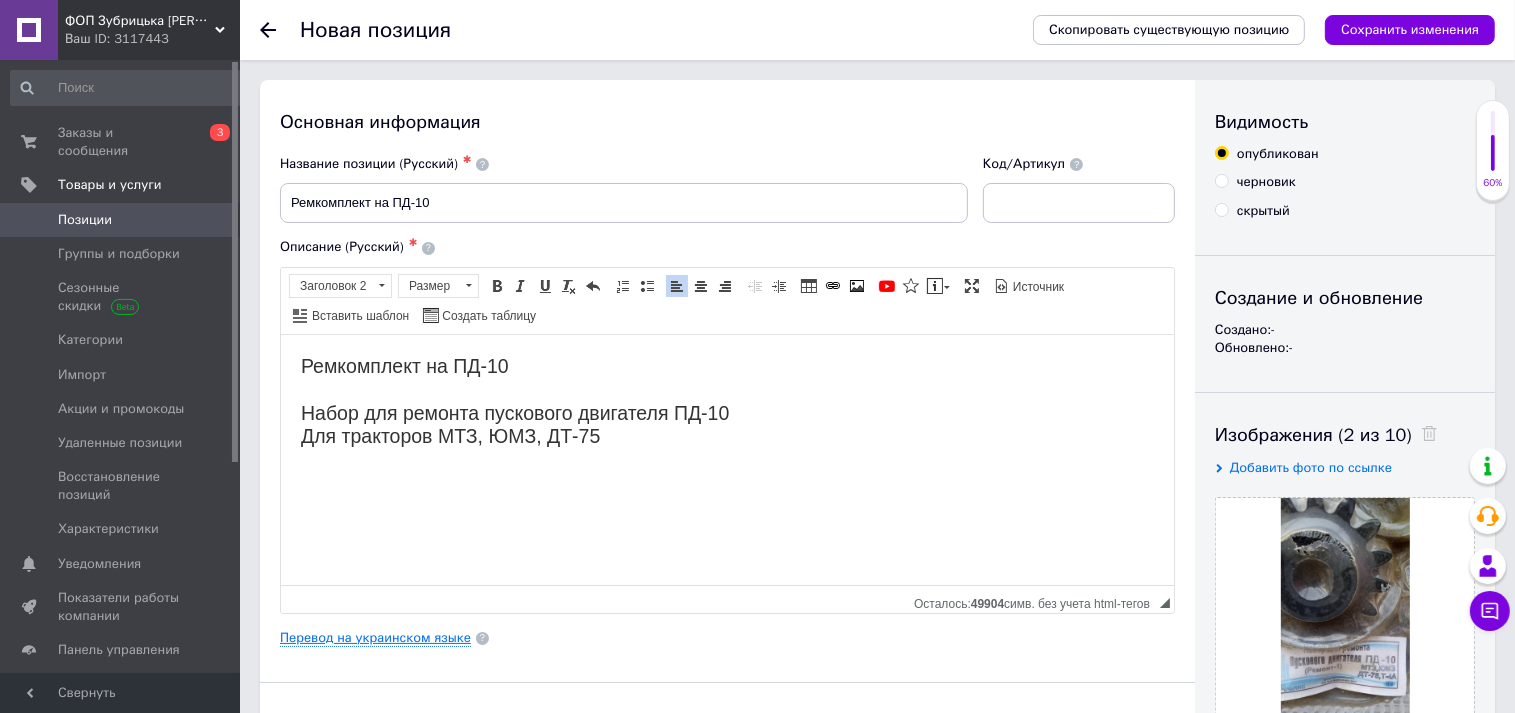 click on "Перевод на украинском языке" at bounding box center [375, 638] 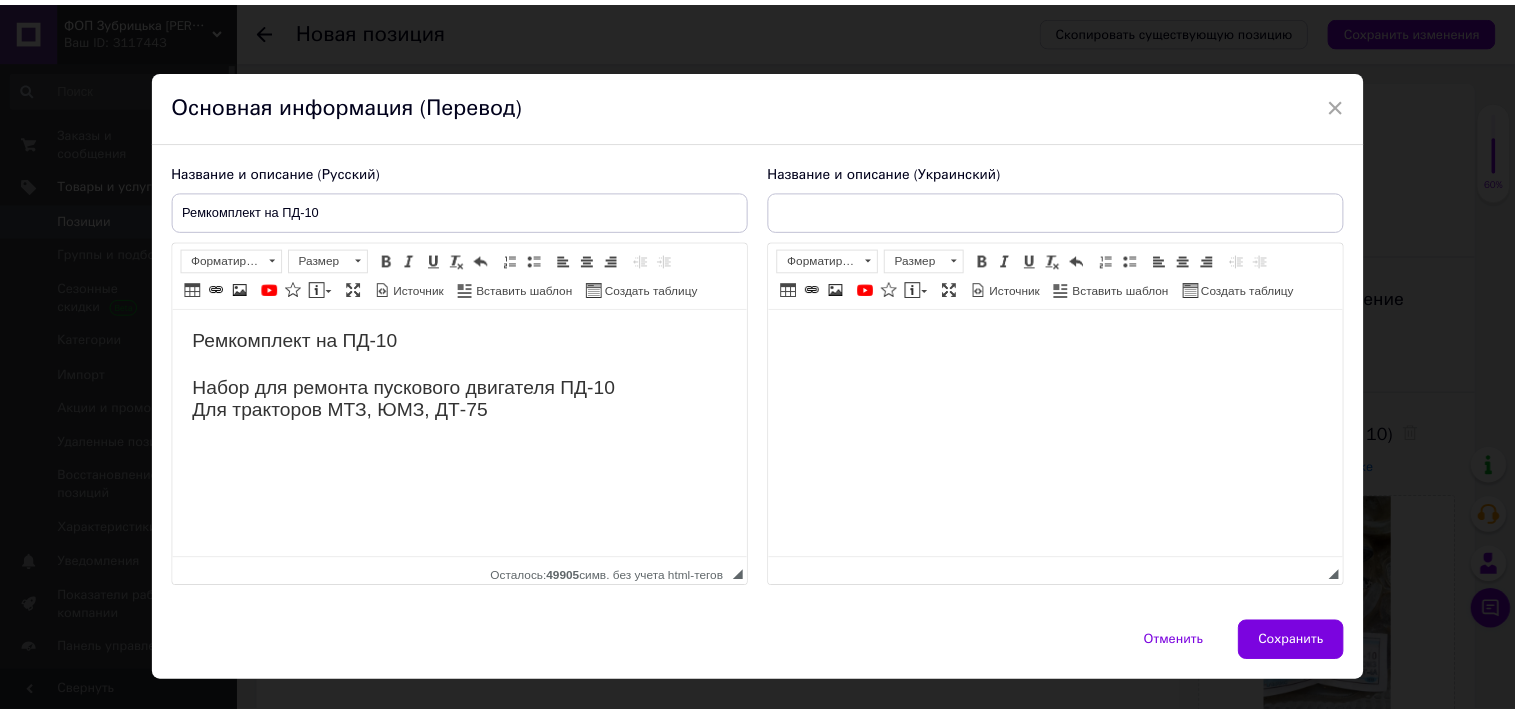 scroll, scrollTop: 0, scrollLeft: 0, axis: both 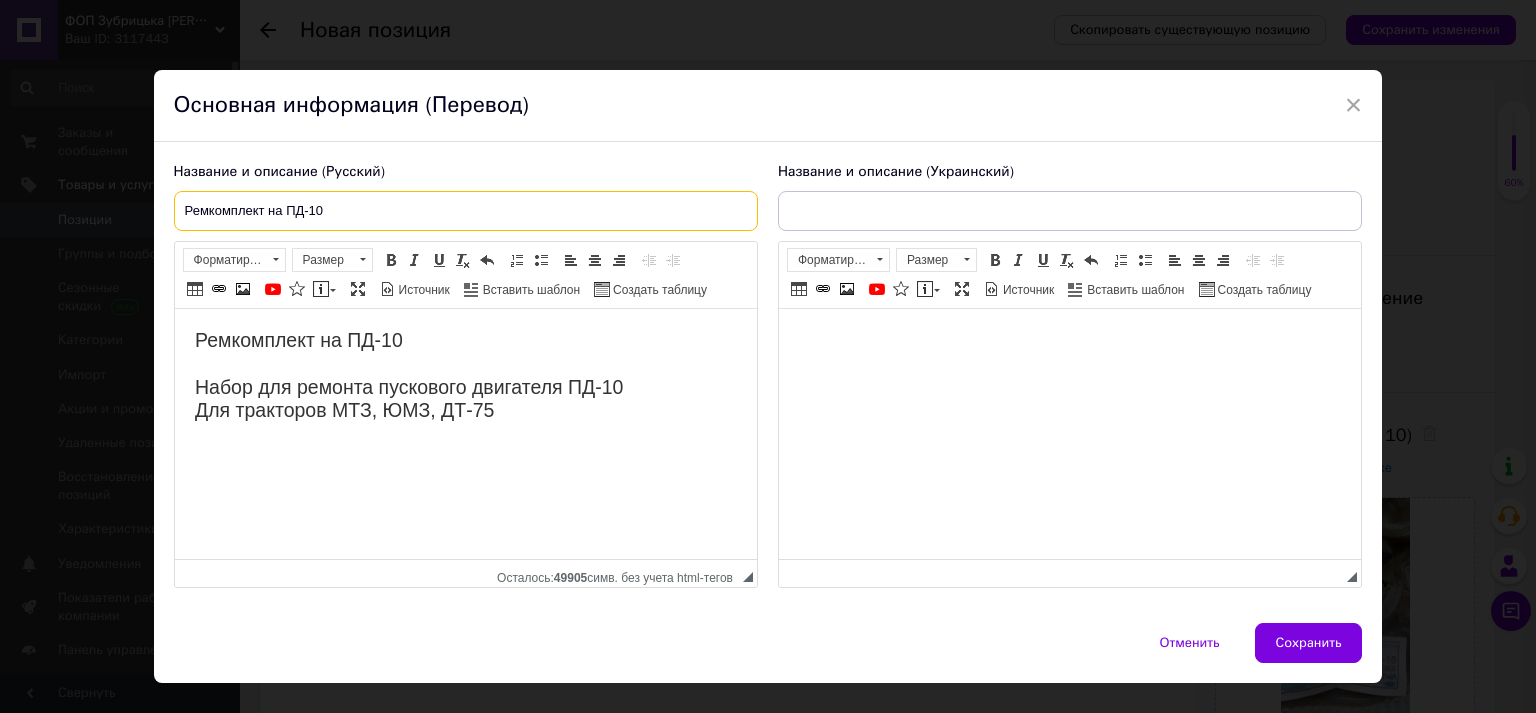 drag, startPoint x: 376, startPoint y: 211, endPoint x: 378, endPoint y: 249, distance: 38.052597 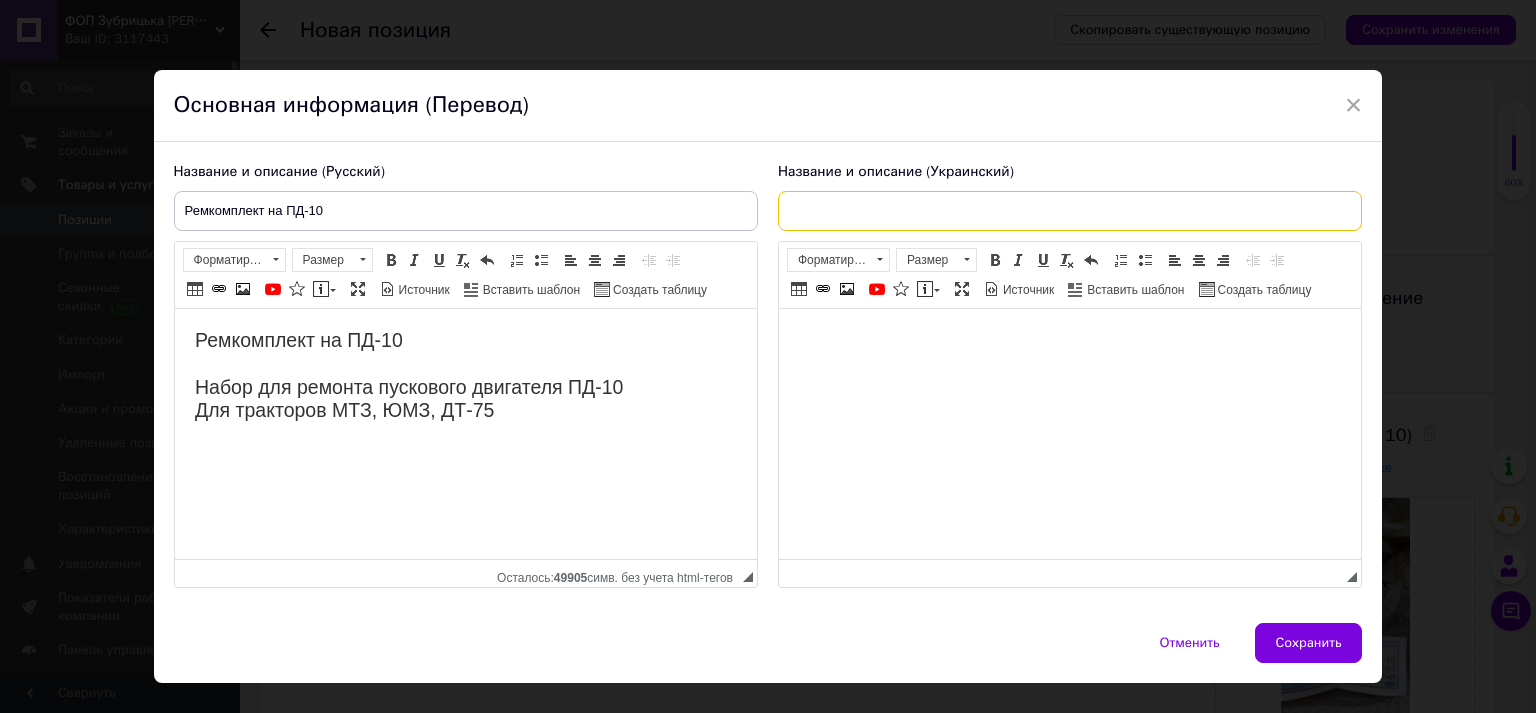 click at bounding box center (1070, 211) 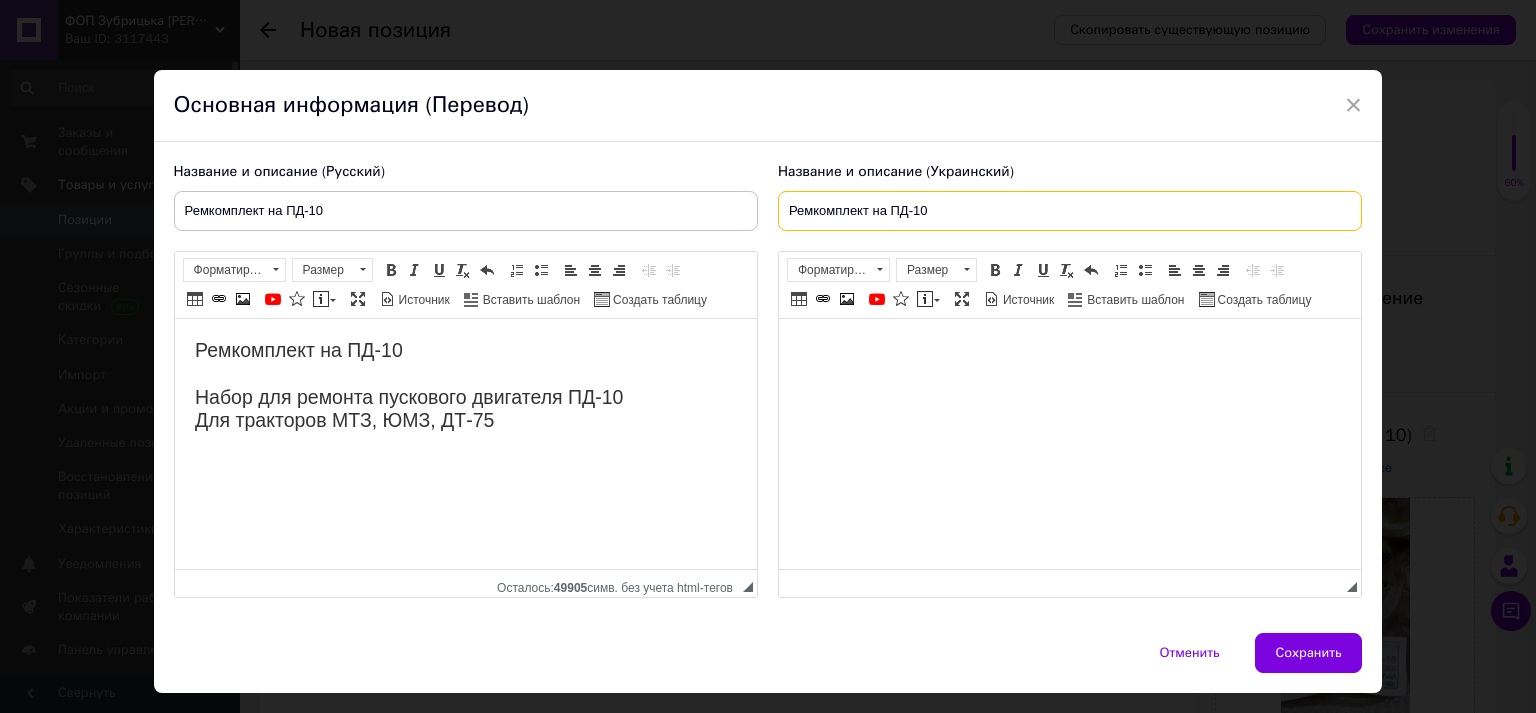 type on "Ремкомплект на ПД-10" 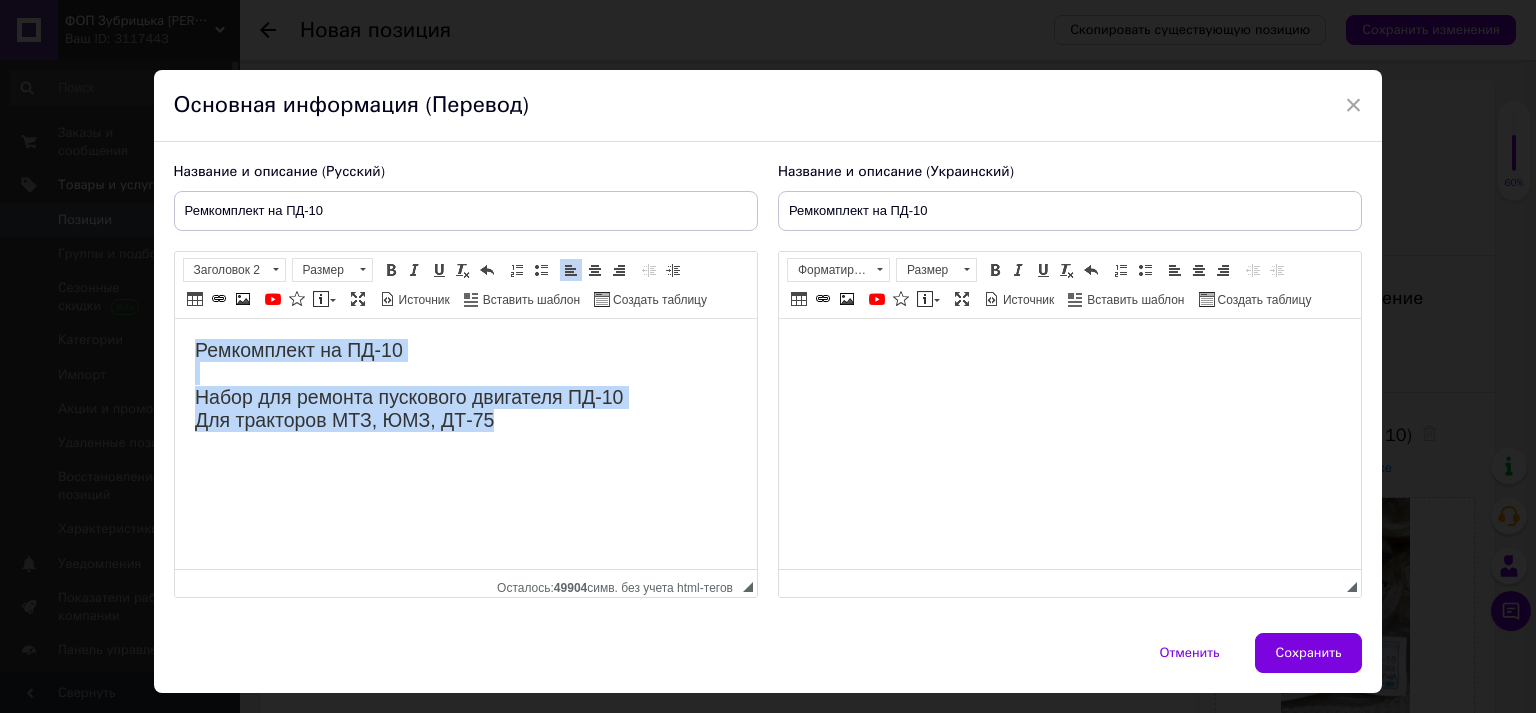 drag, startPoint x: 525, startPoint y: 425, endPoint x: 125, endPoint y: 324, distance: 412.55423 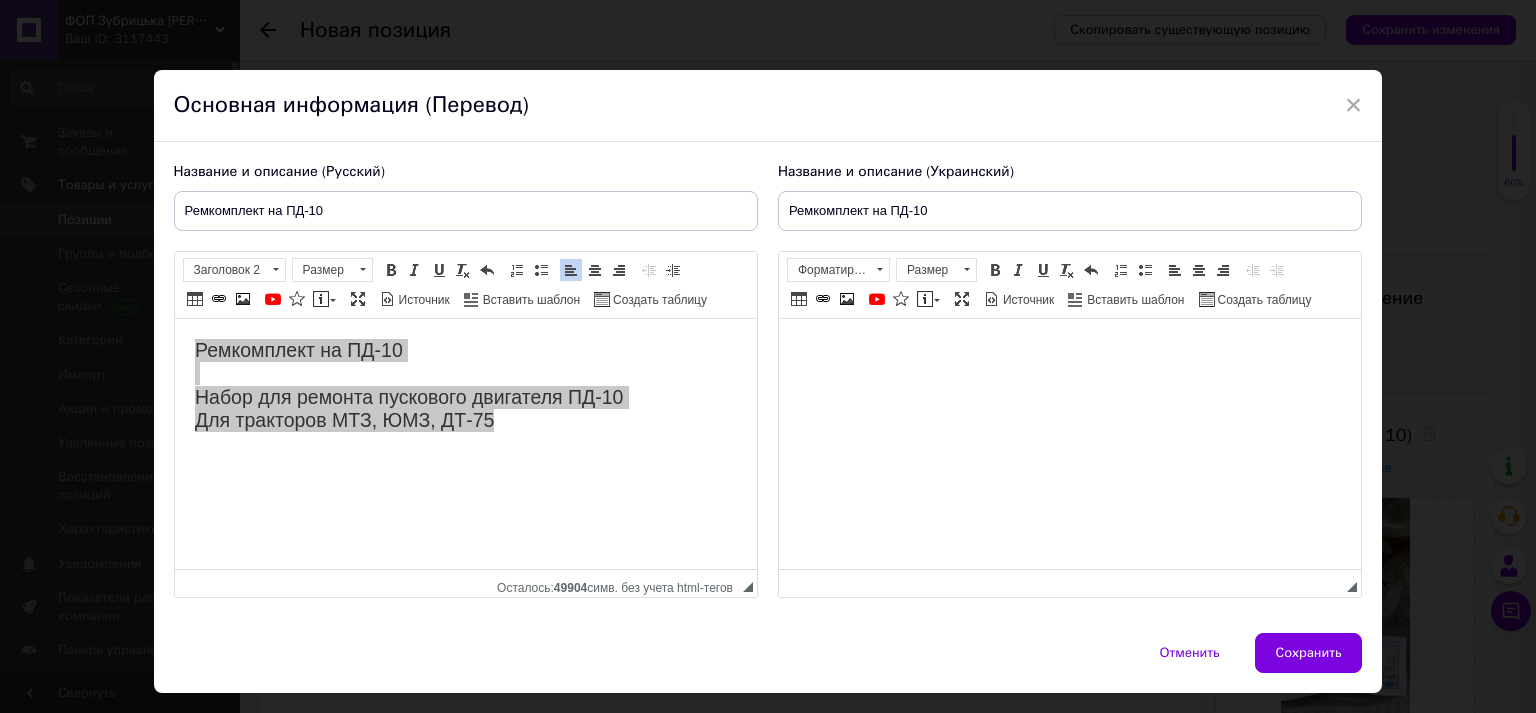 click at bounding box center [1069, 349] 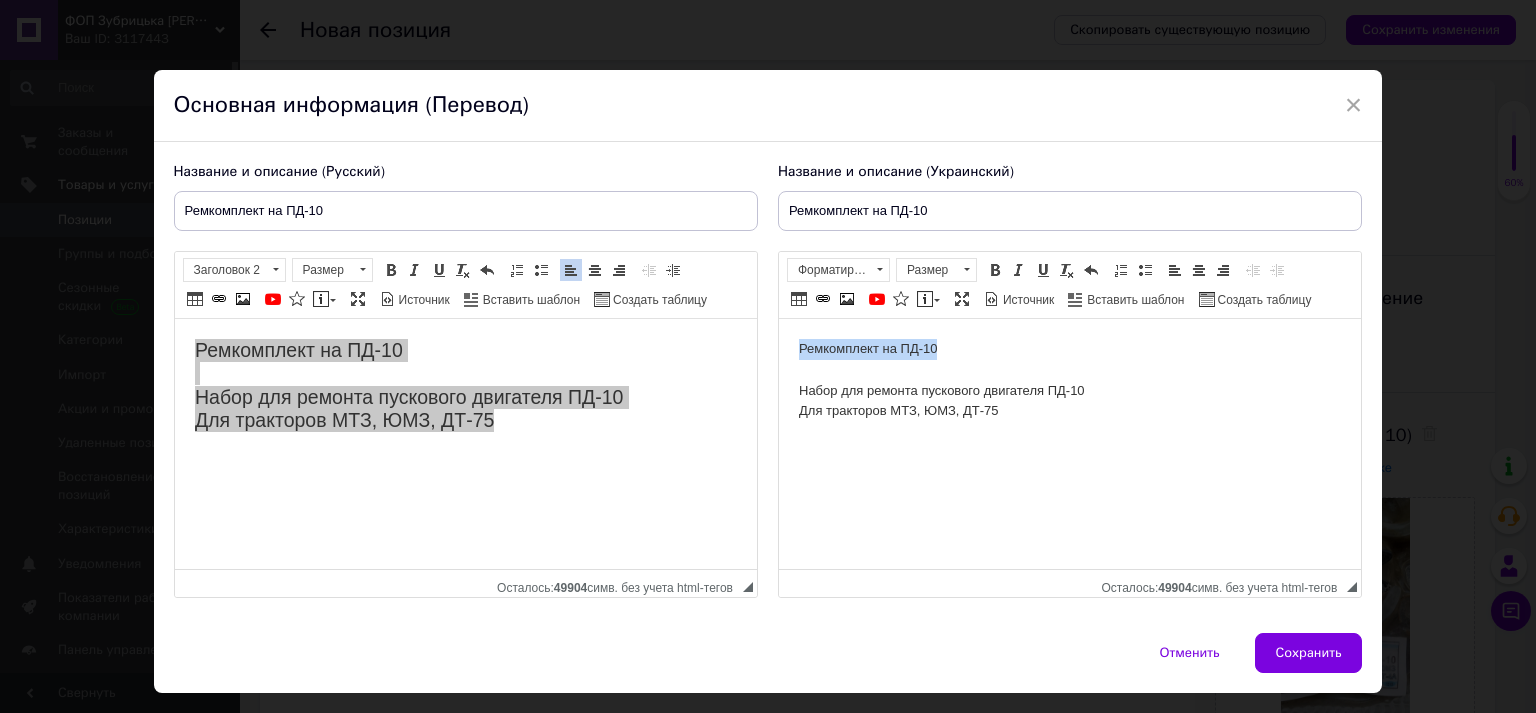 drag, startPoint x: 920, startPoint y: 360, endPoint x: 802, endPoint y: 324, distance: 123.36936 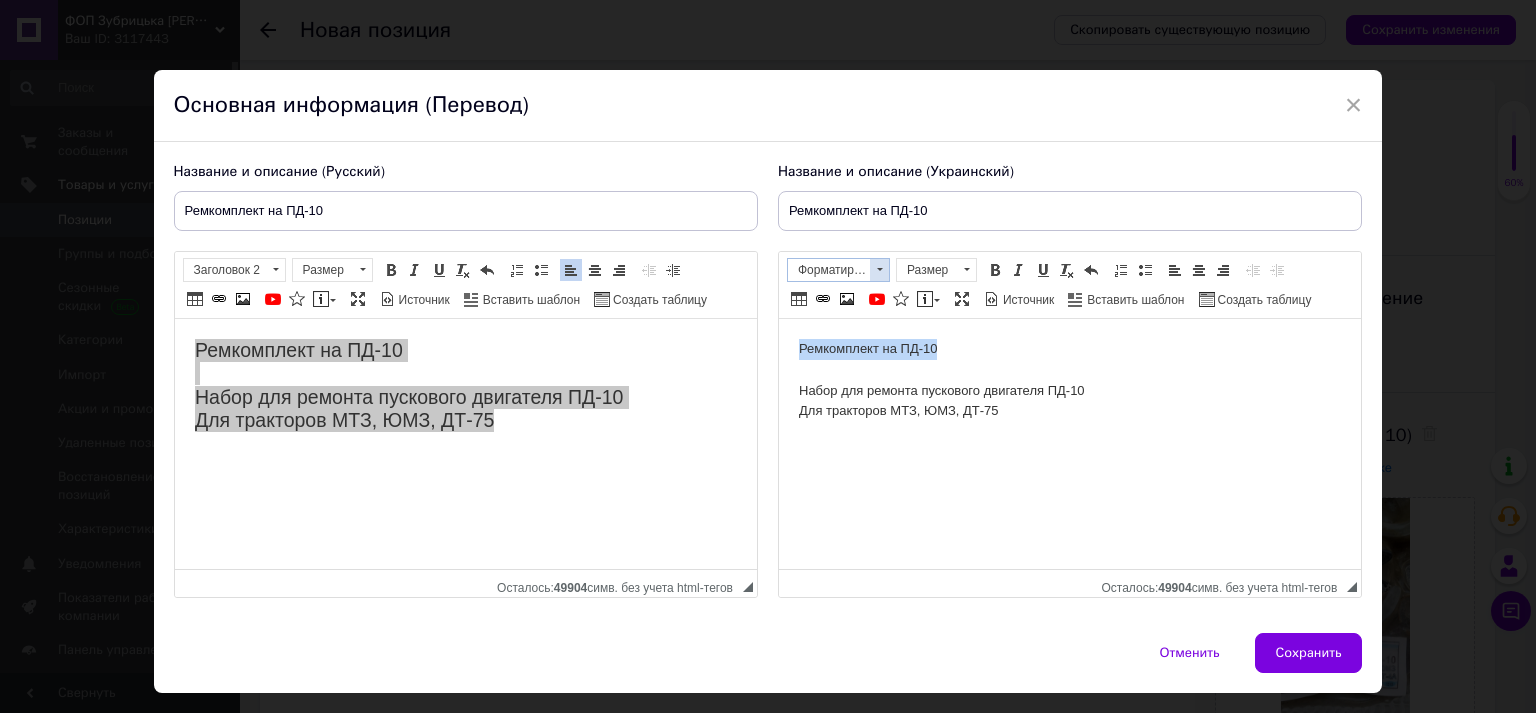 click at bounding box center [879, 270] 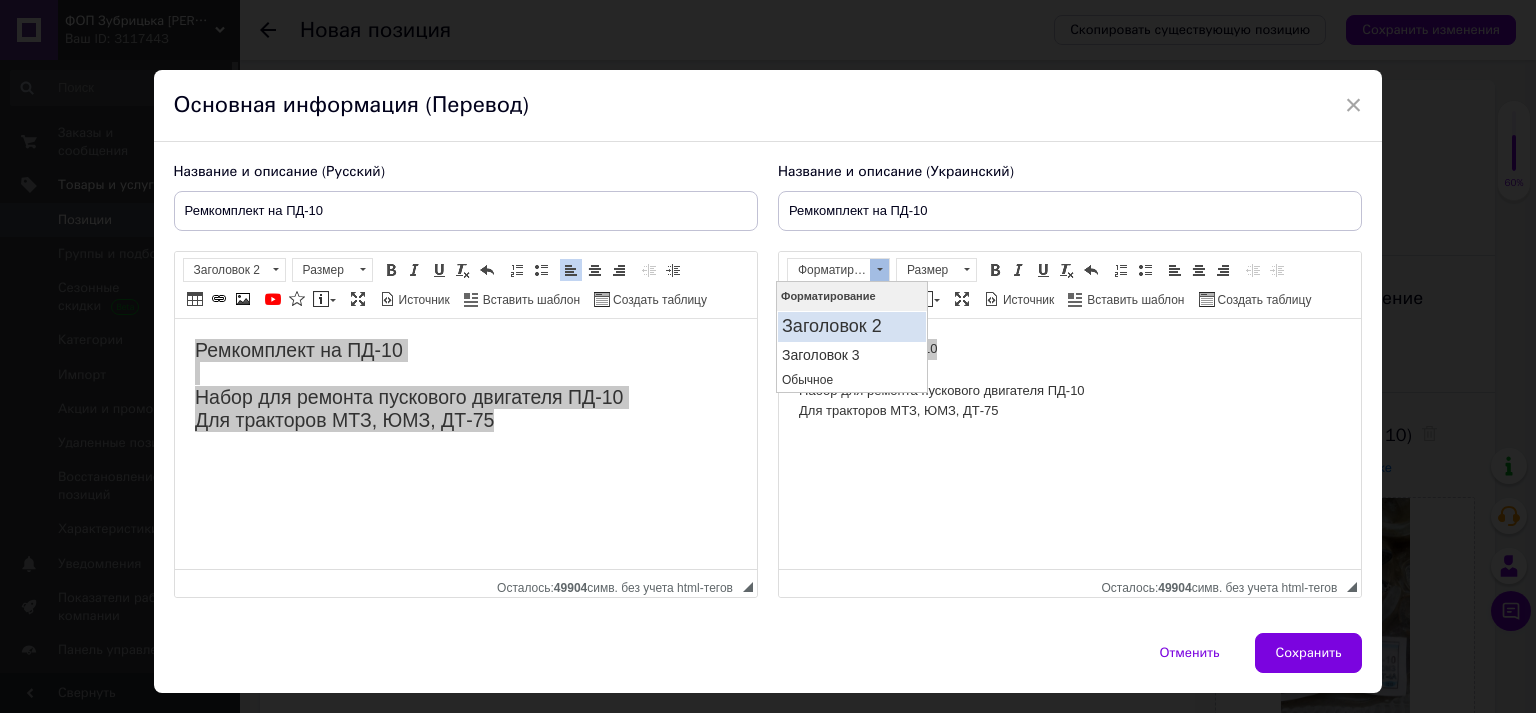 click on "Заголовок 2" at bounding box center [852, 326] 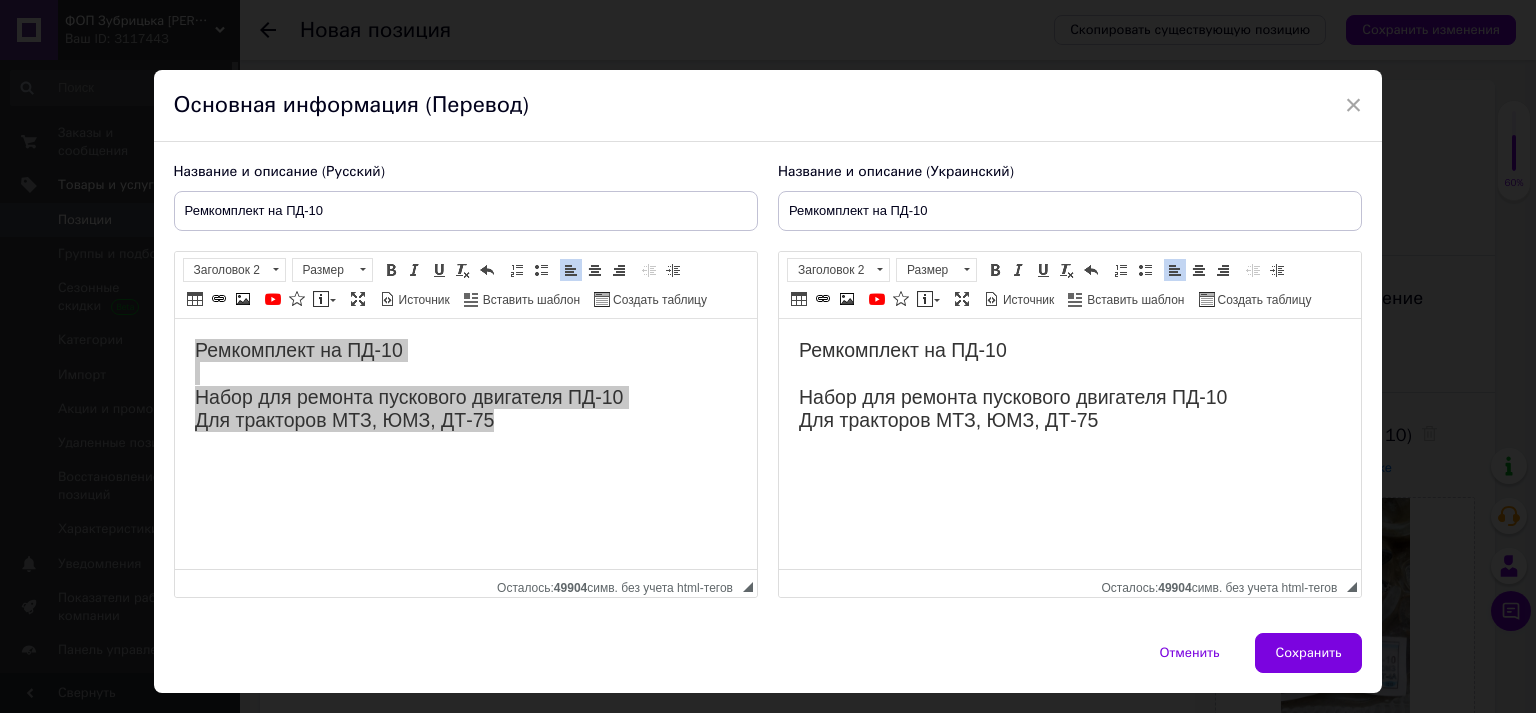 click on "Ремкомплект на ПД-10 Набор для ремонта пускового двигателя ПД-10 Для тракторов МТЗ, ЮМЗ, ДТ-75" at bounding box center (1069, 386) 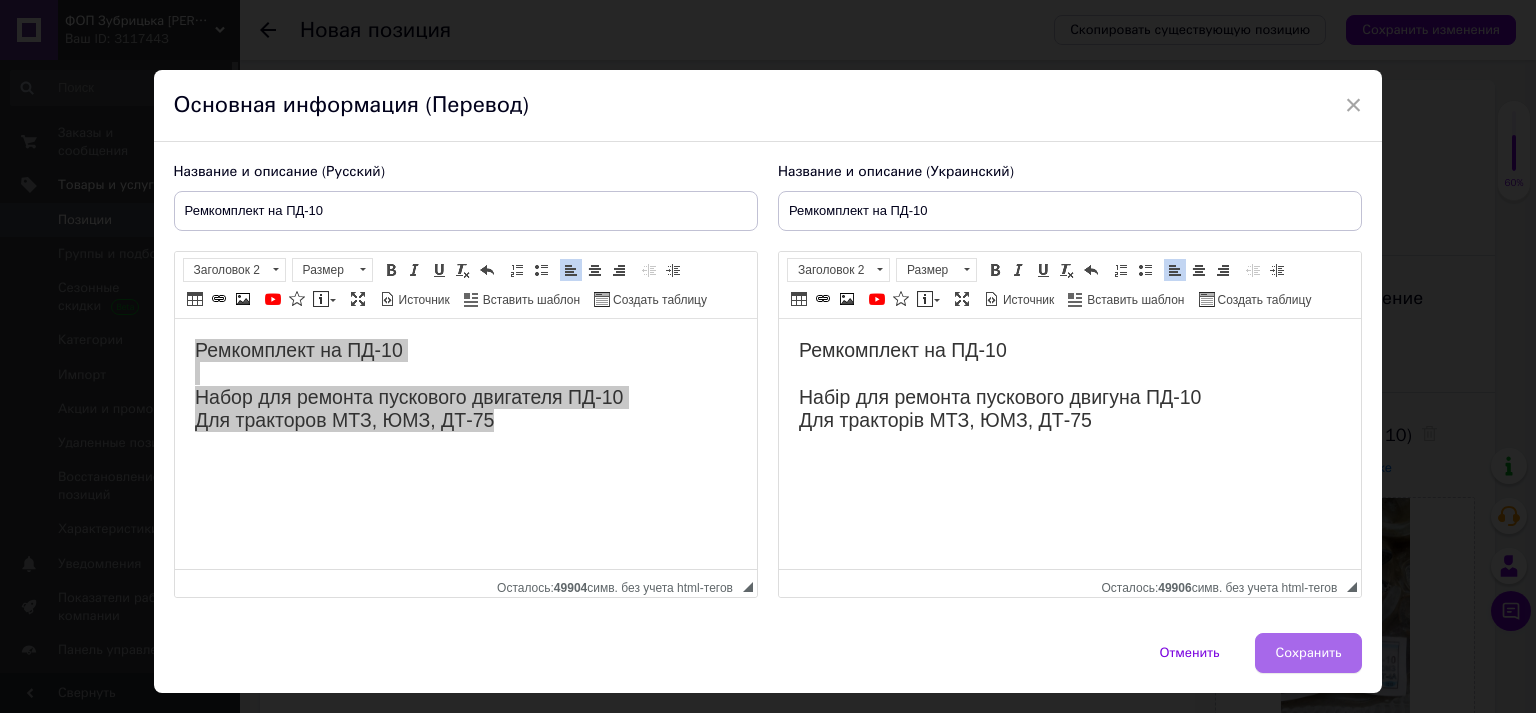 click on "Сохранить" at bounding box center (1309, 653) 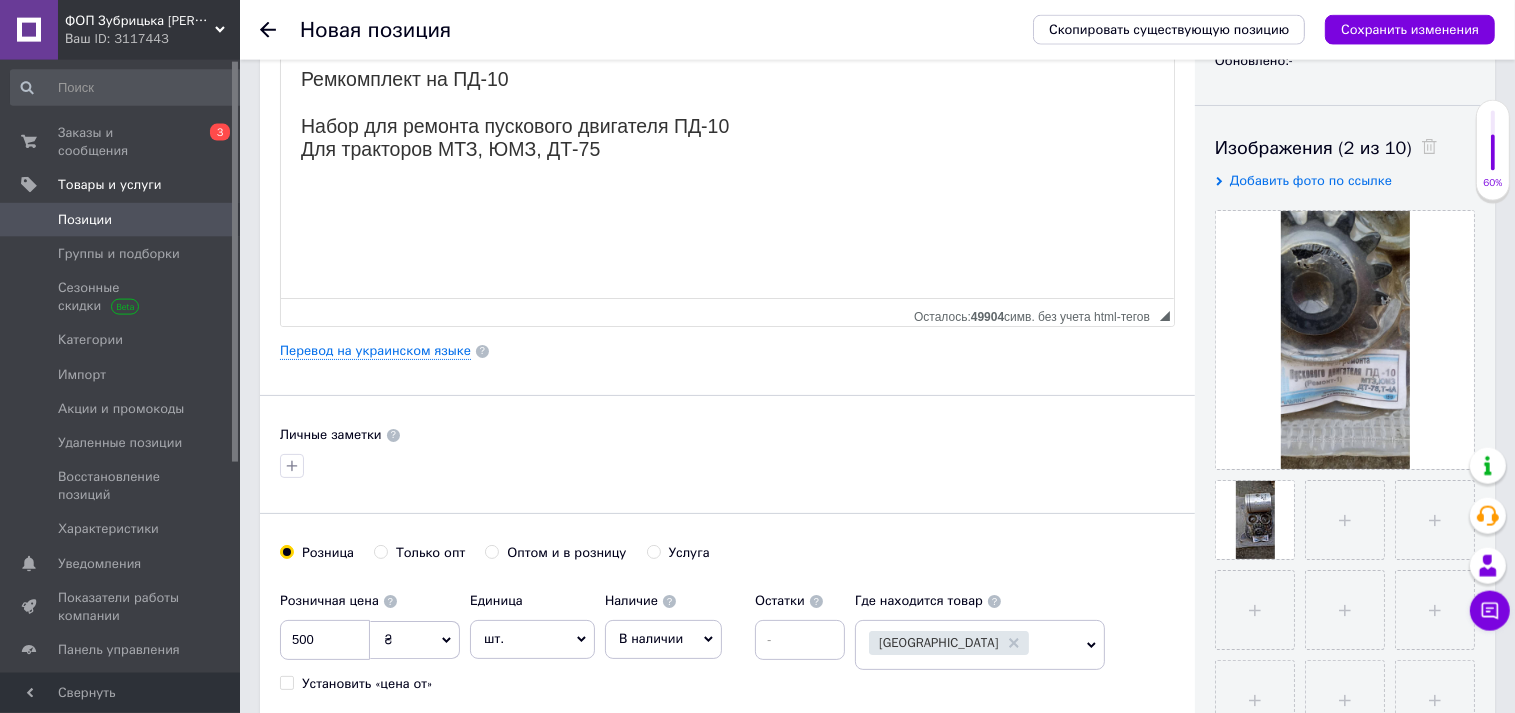 scroll, scrollTop: 316, scrollLeft: 0, axis: vertical 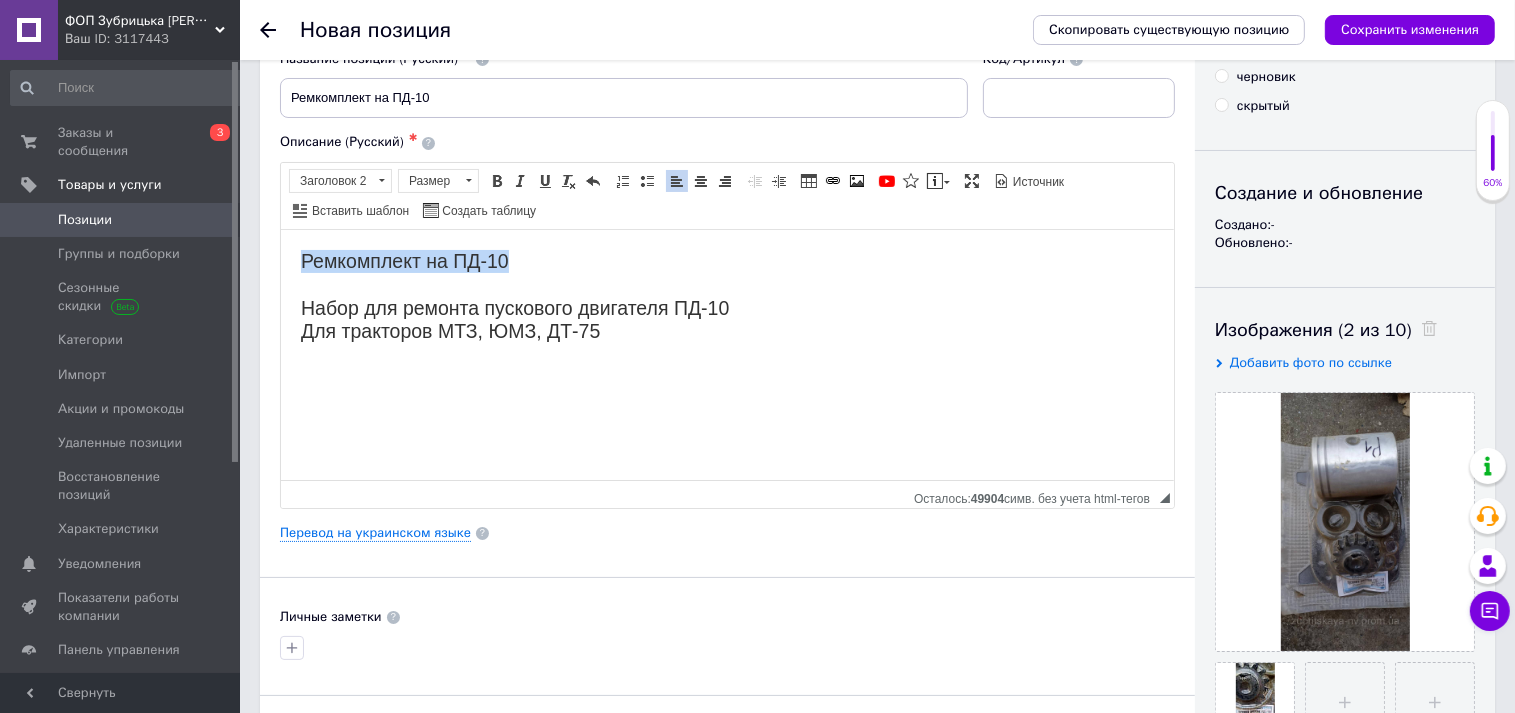 drag, startPoint x: 305, startPoint y: 260, endPoint x: 518, endPoint y: 260, distance: 213 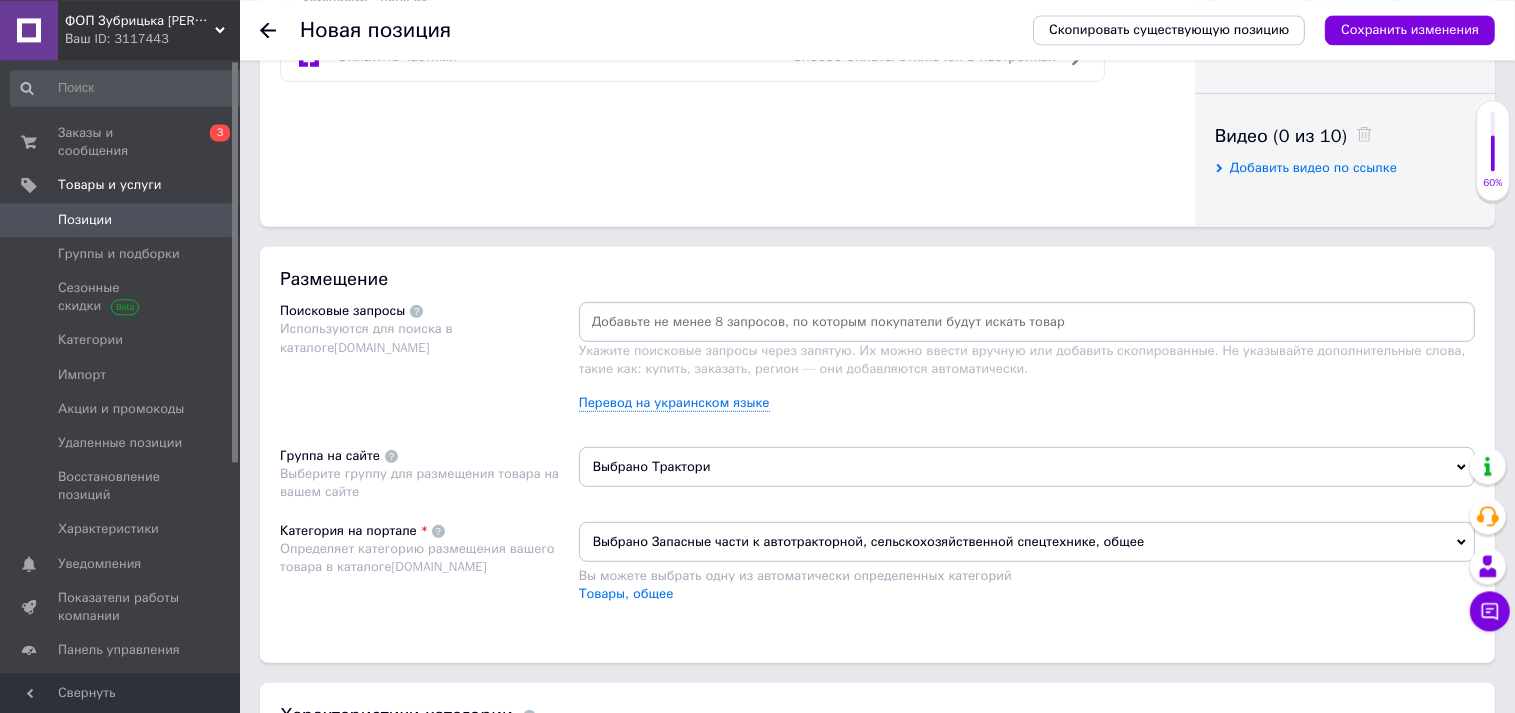 scroll, scrollTop: 1056, scrollLeft: 0, axis: vertical 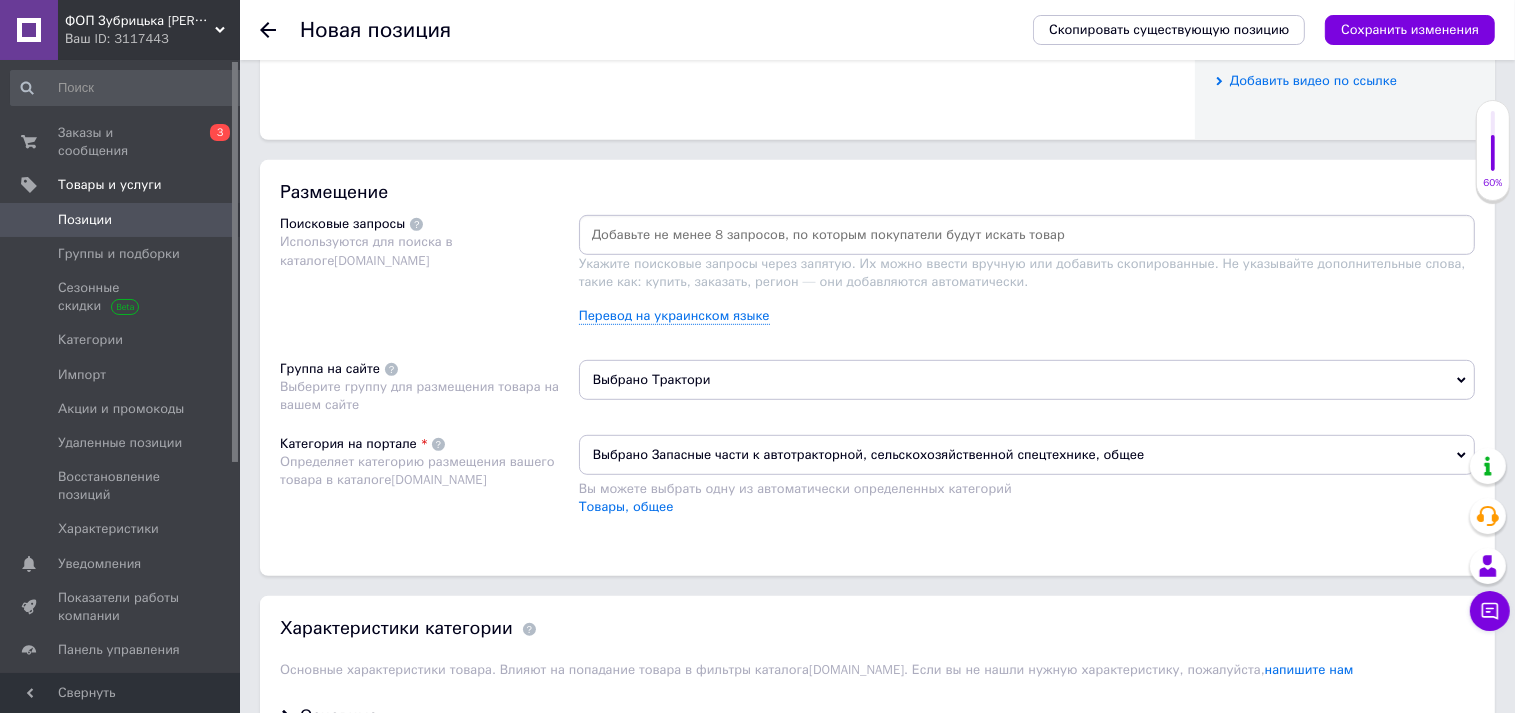 click at bounding box center [1027, 235] 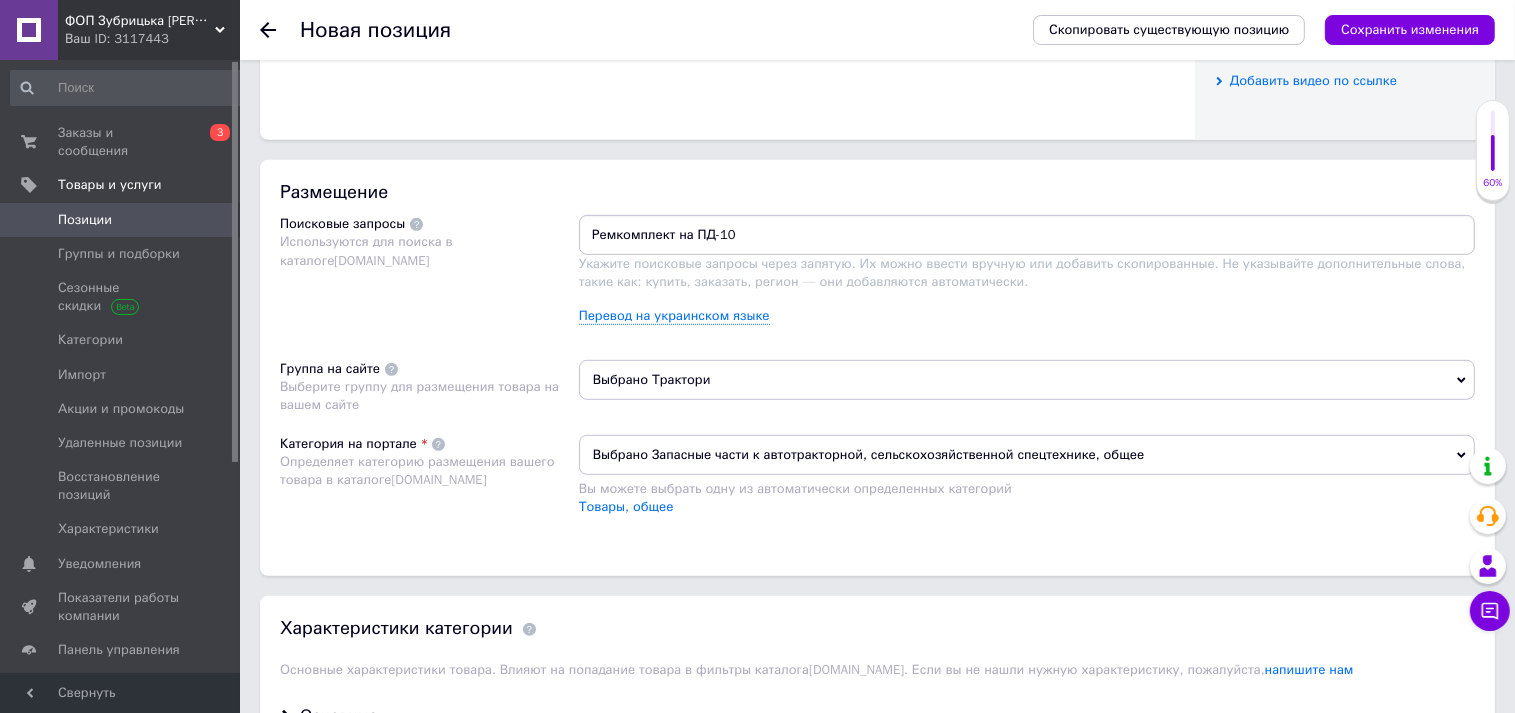 drag, startPoint x: 596, startPoint y: 236, endPoint x: 582, endPoint y: 239, distance: 14.3178215 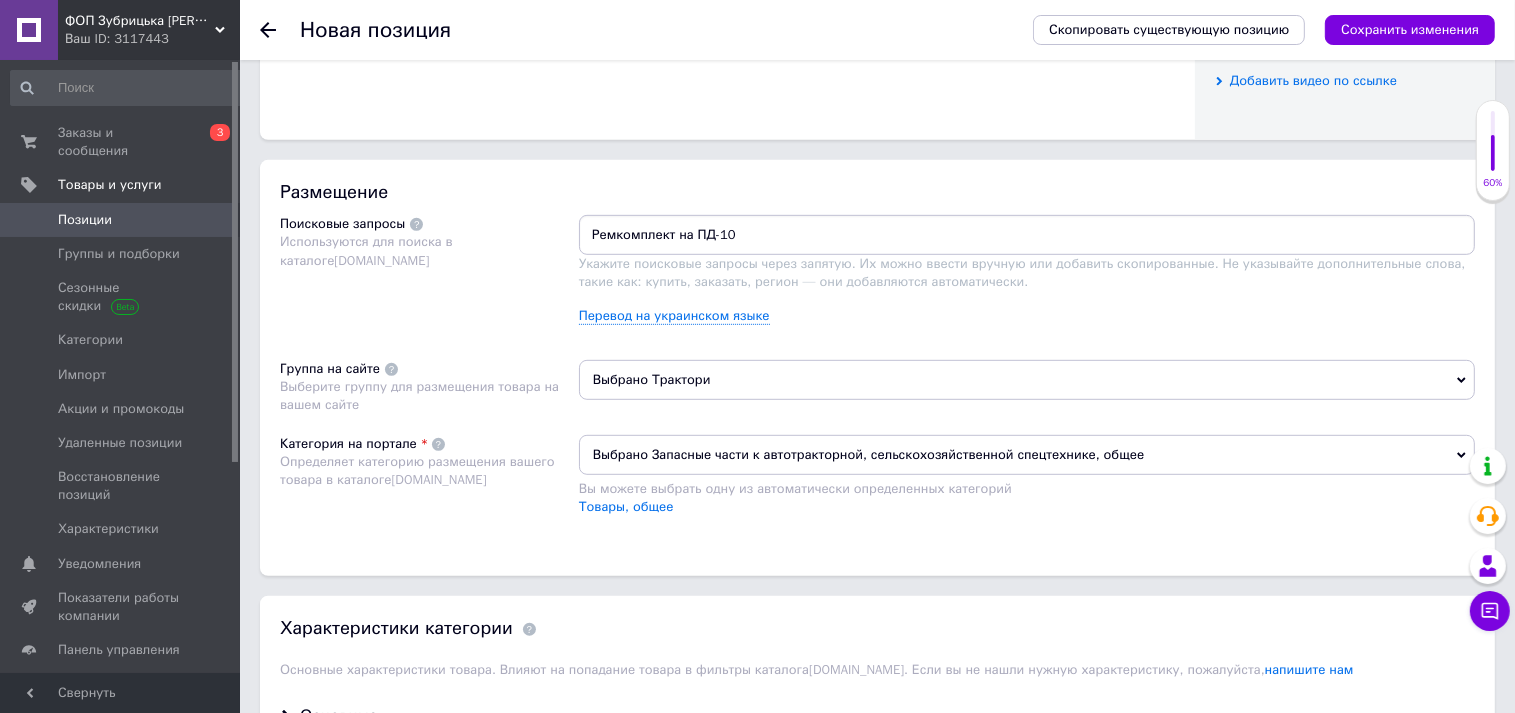 type on "ремкомплект на ПД-10" 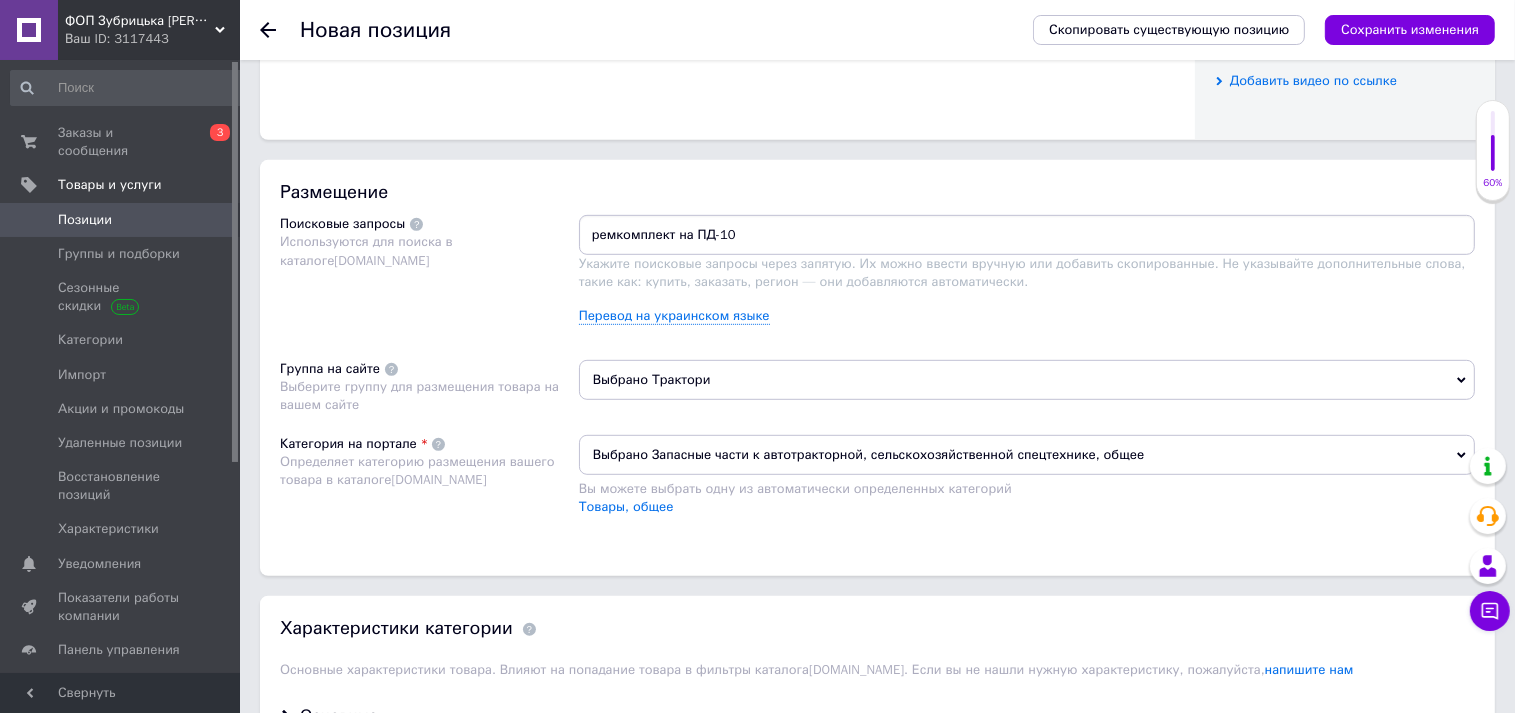 click on "ремкомплект на ПД-10" at bounding box center [1027, 235] 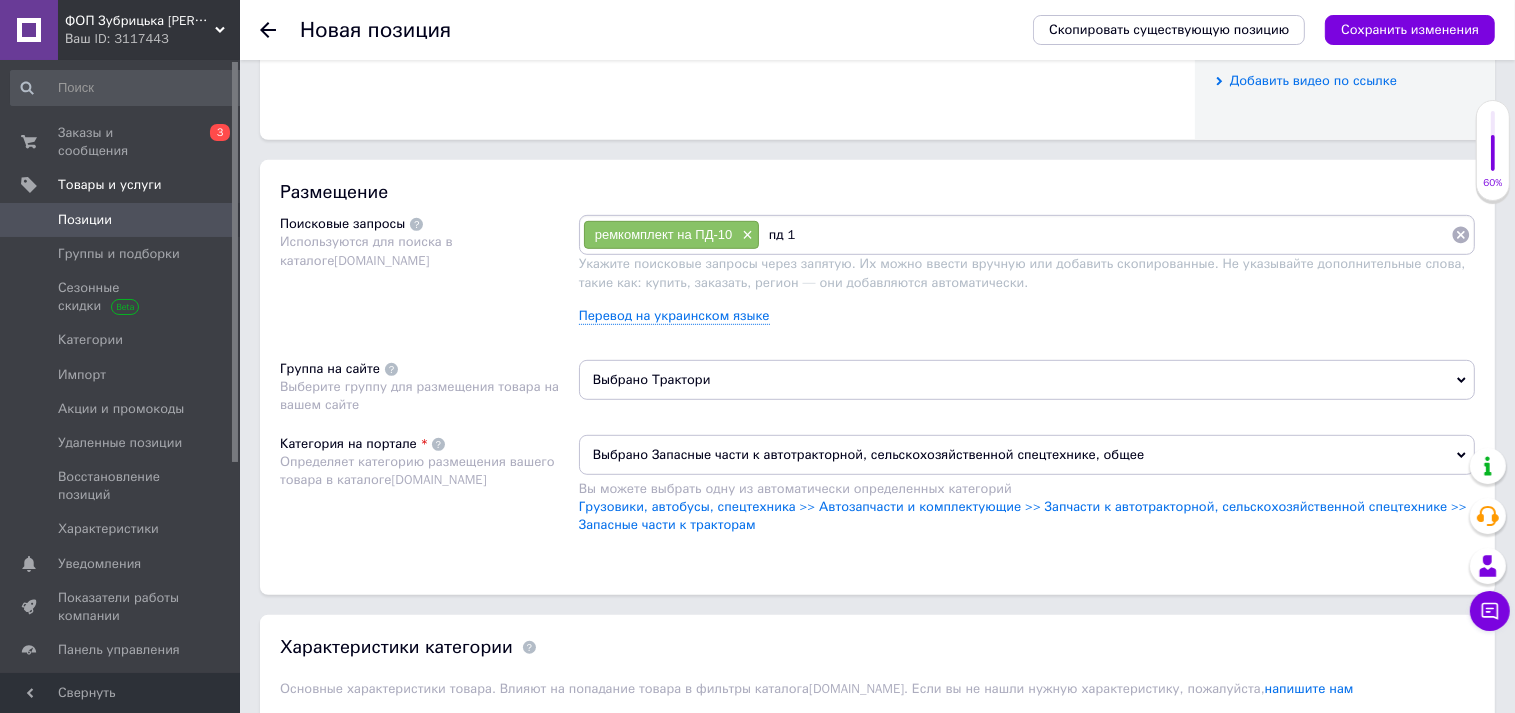 type on "пд 10" 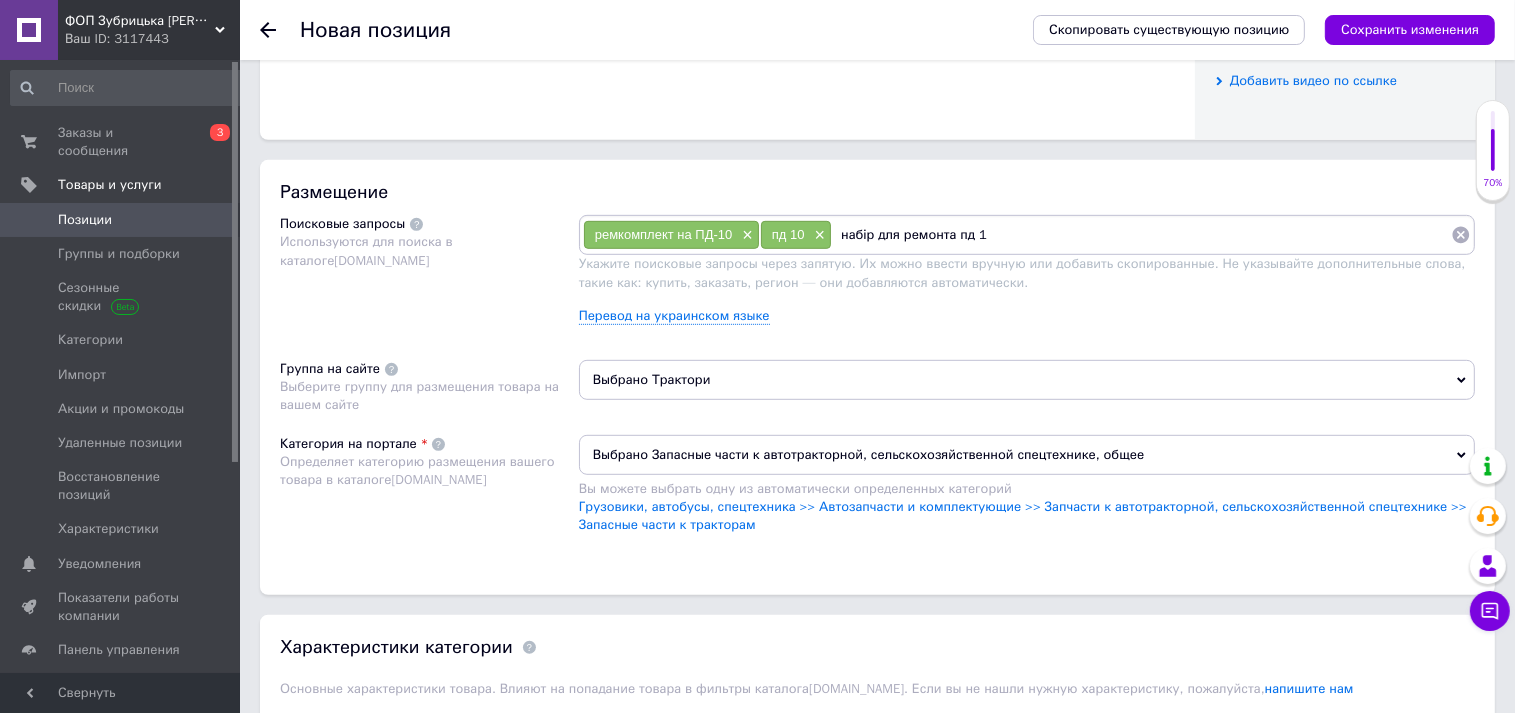 type on "набір для ремонта пд 10" 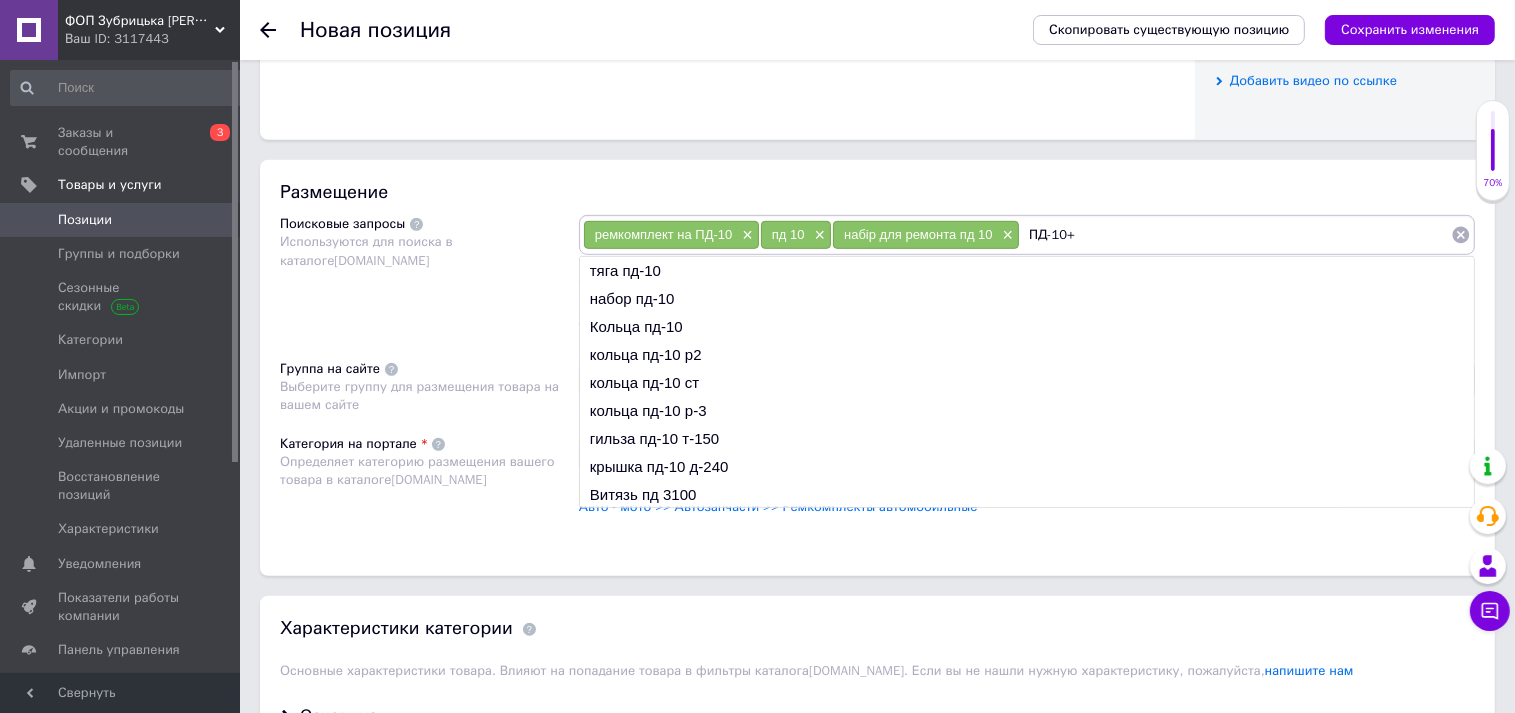 type on "ПД-10" 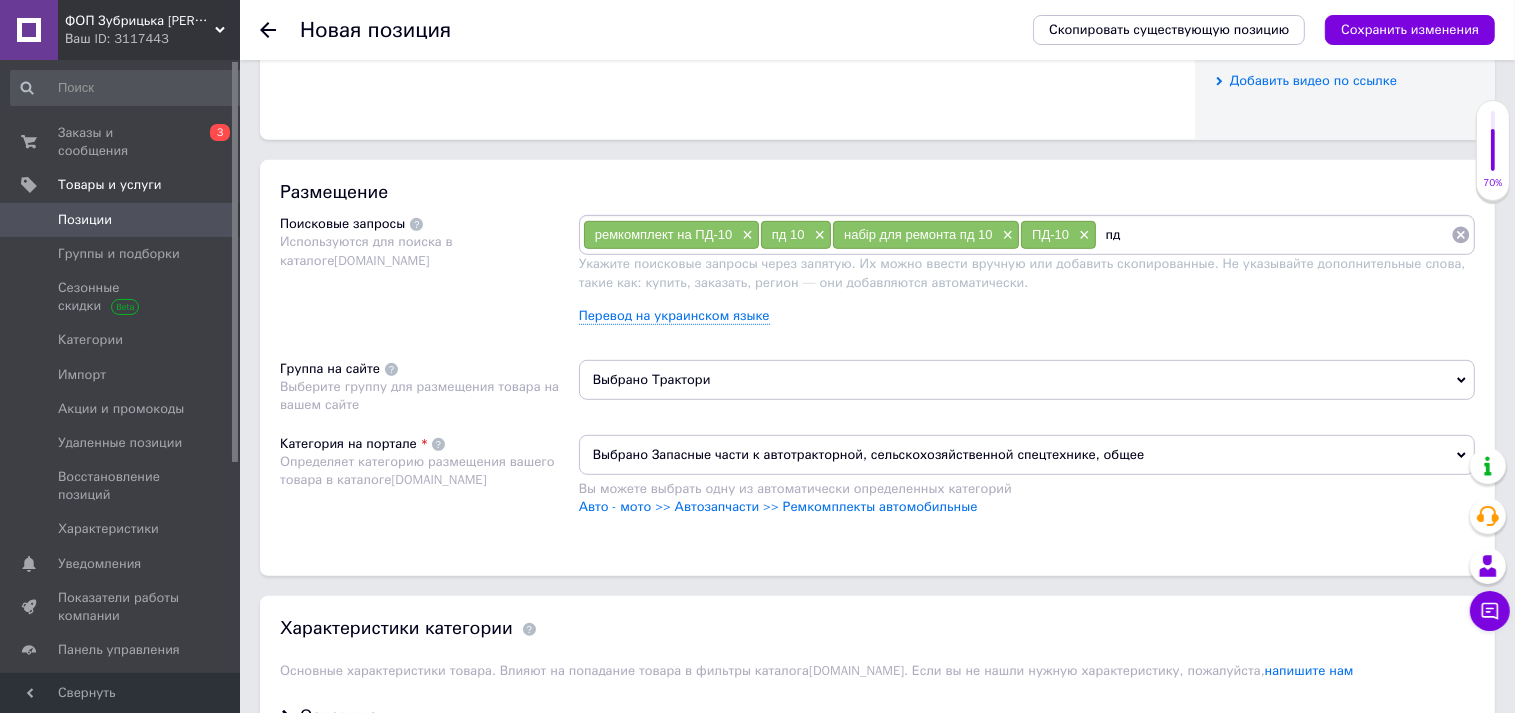 type on "п" 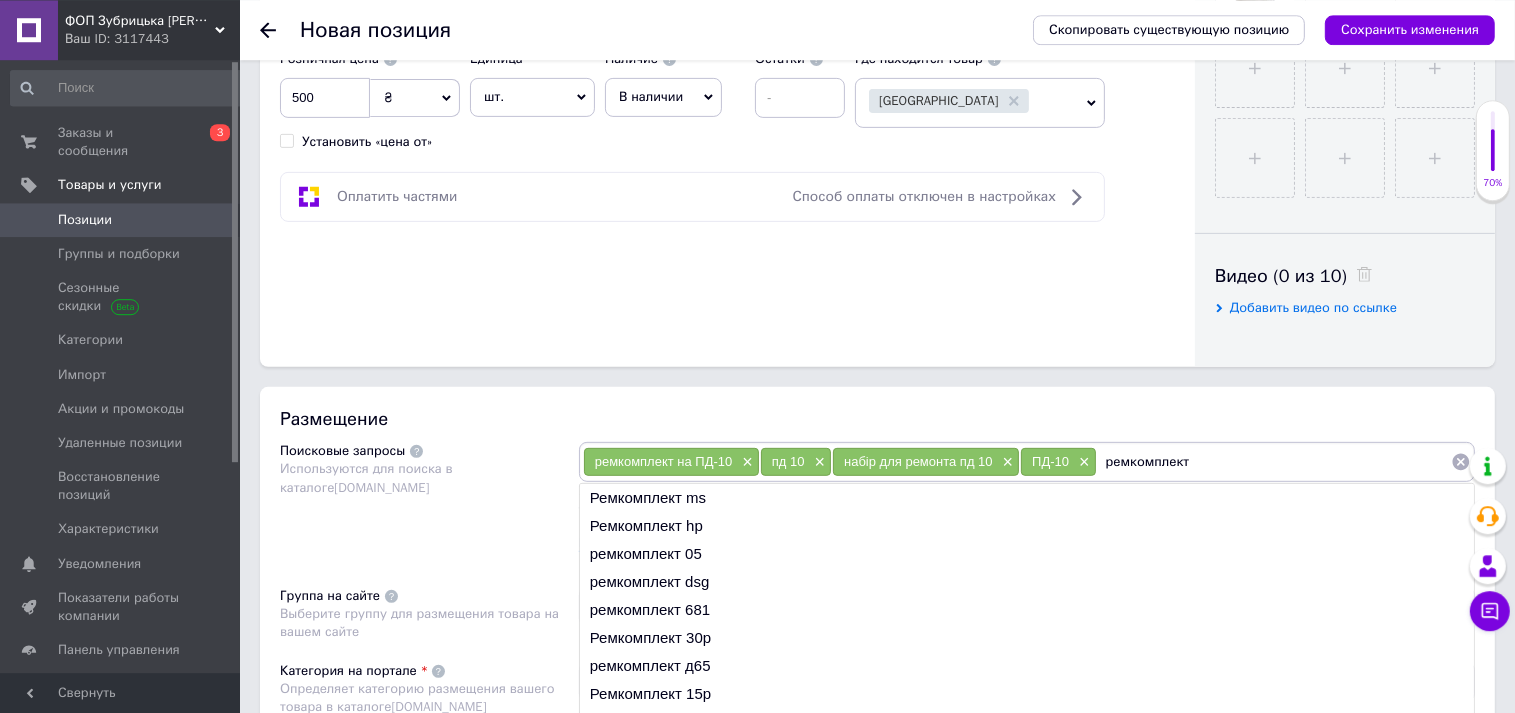 scroll, scrollTop: 950, scrollLeft: 0, axis: vertical 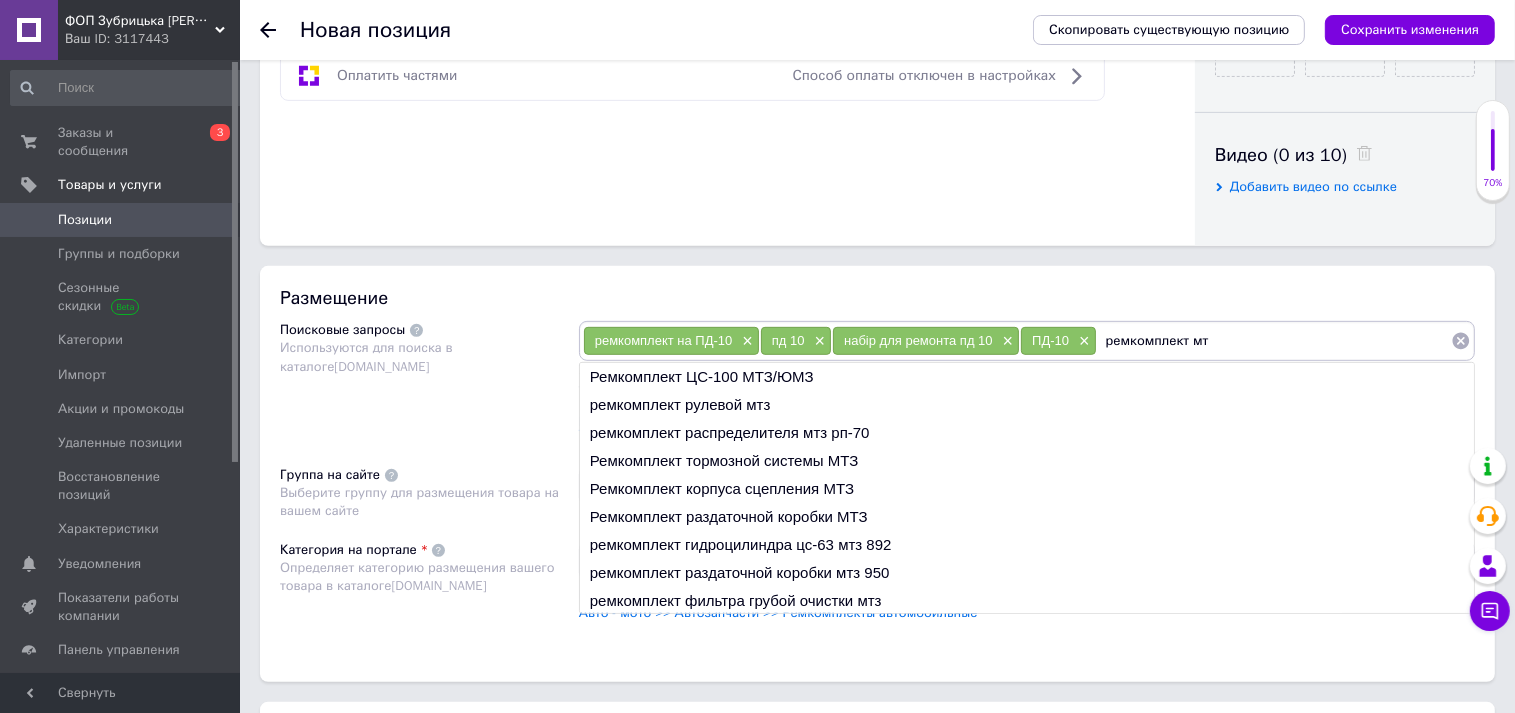 type on "ремкомплект мтз" 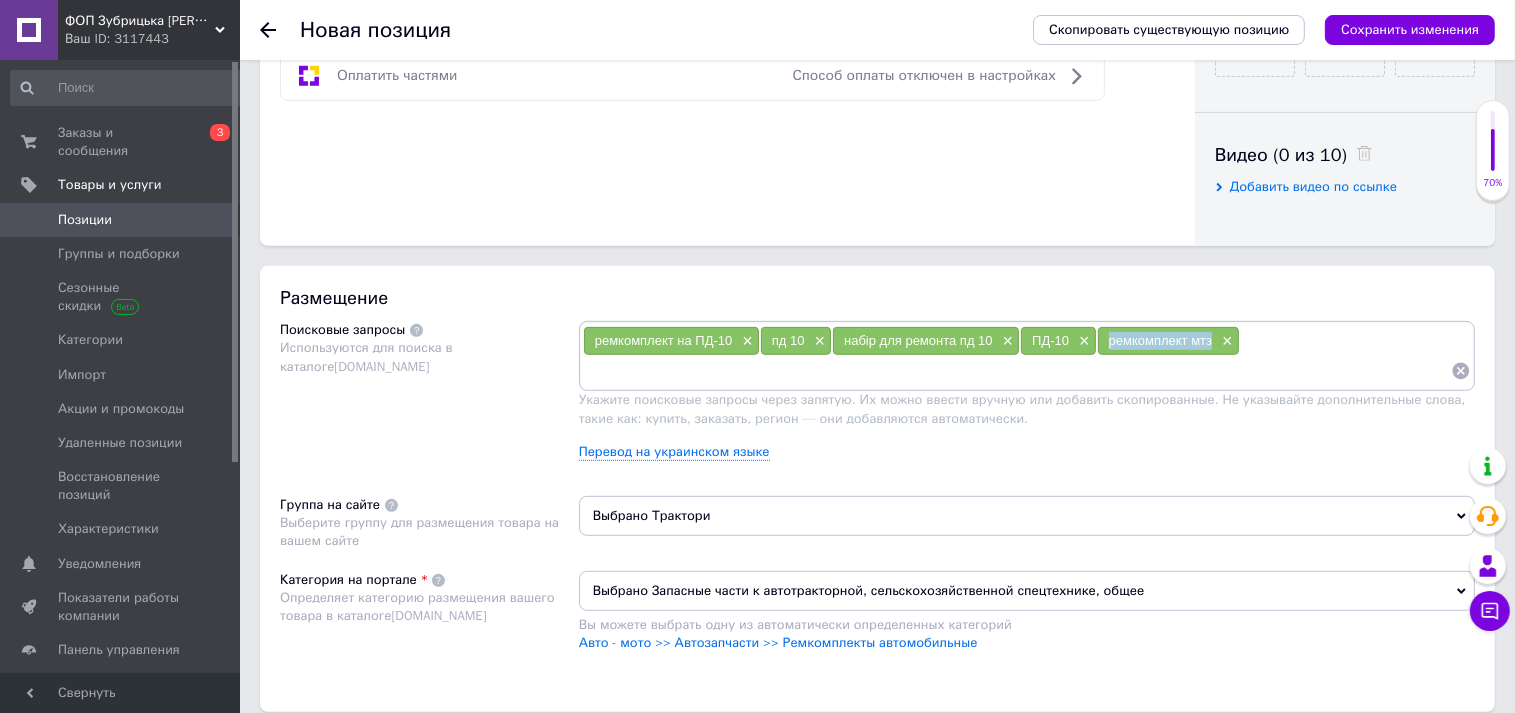 drag, startPoint x: 1104, startPoint y: 342, endPoint x: 1209, endPoint y: 335, distance: 105.23308 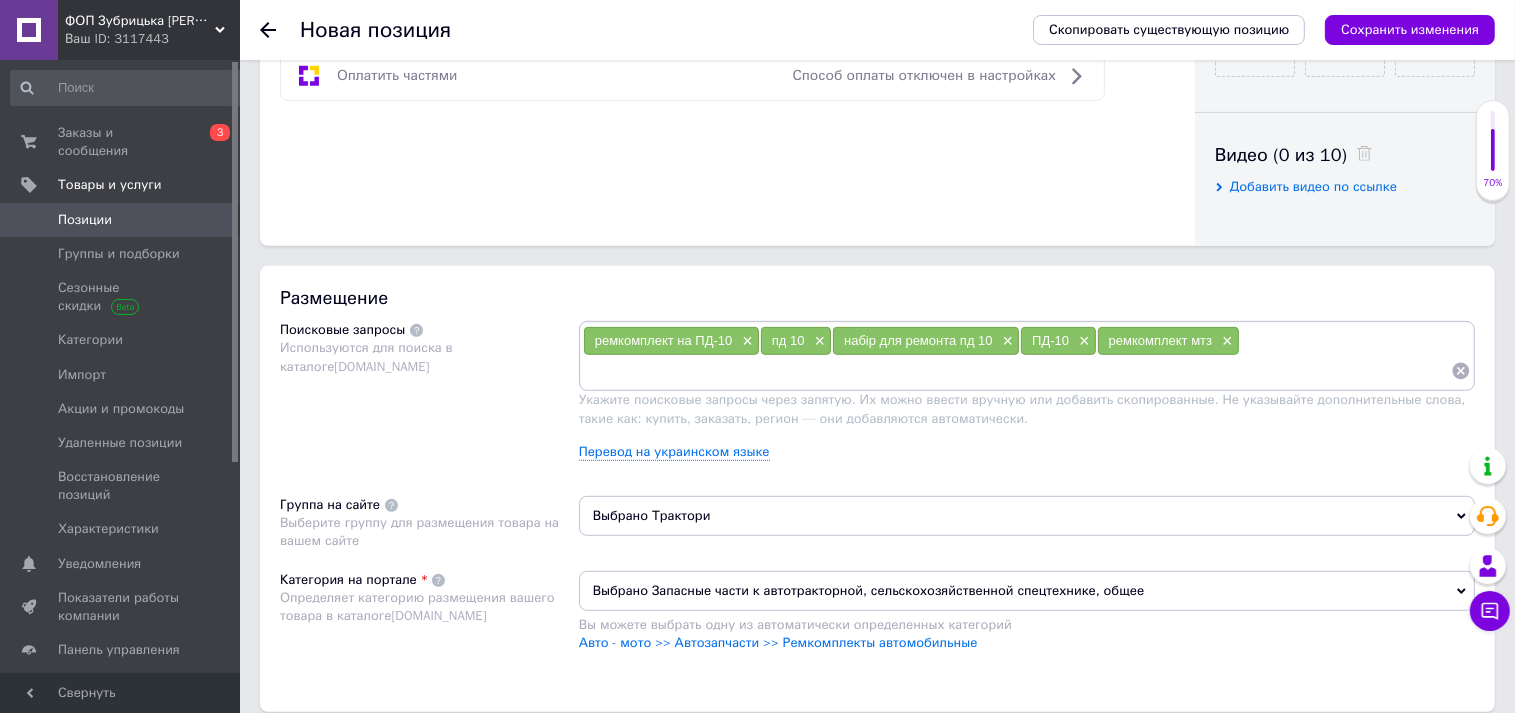 click at bounding box center [1017, 371] 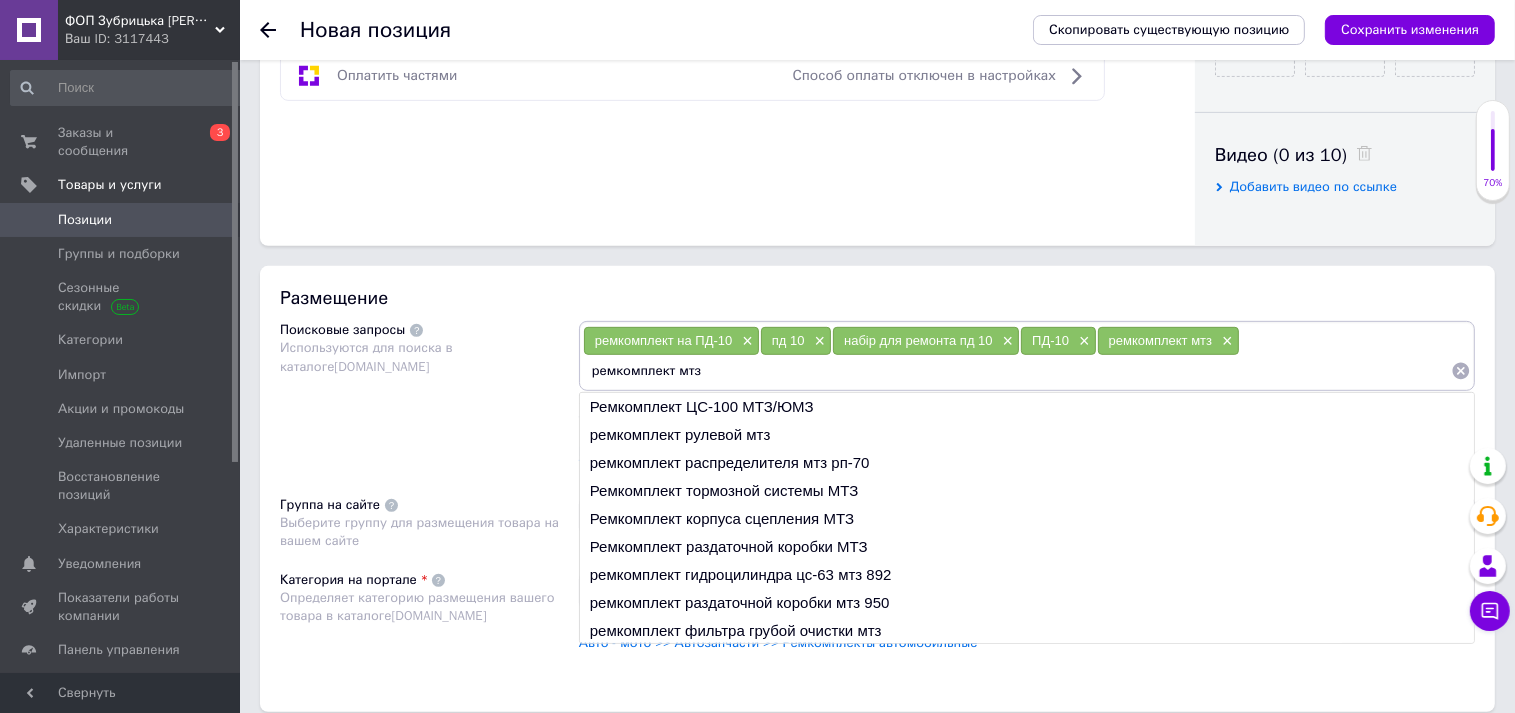 click on "ремкомплект мтз" at bounding box center (1017, 371) 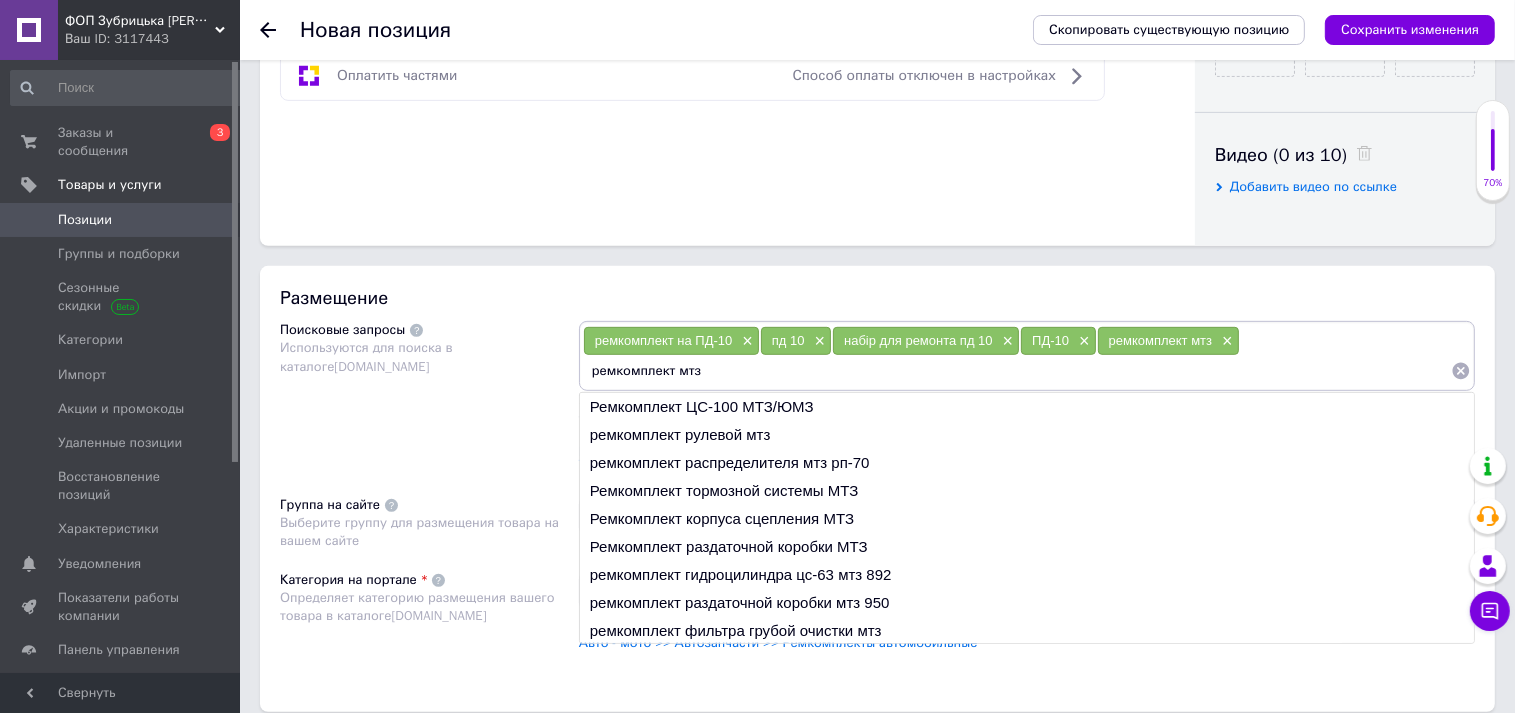 drag, startPoint x: 678, startPoint y: 373, endPoint x: 700, endPoint y: 368, distance: 22.561028 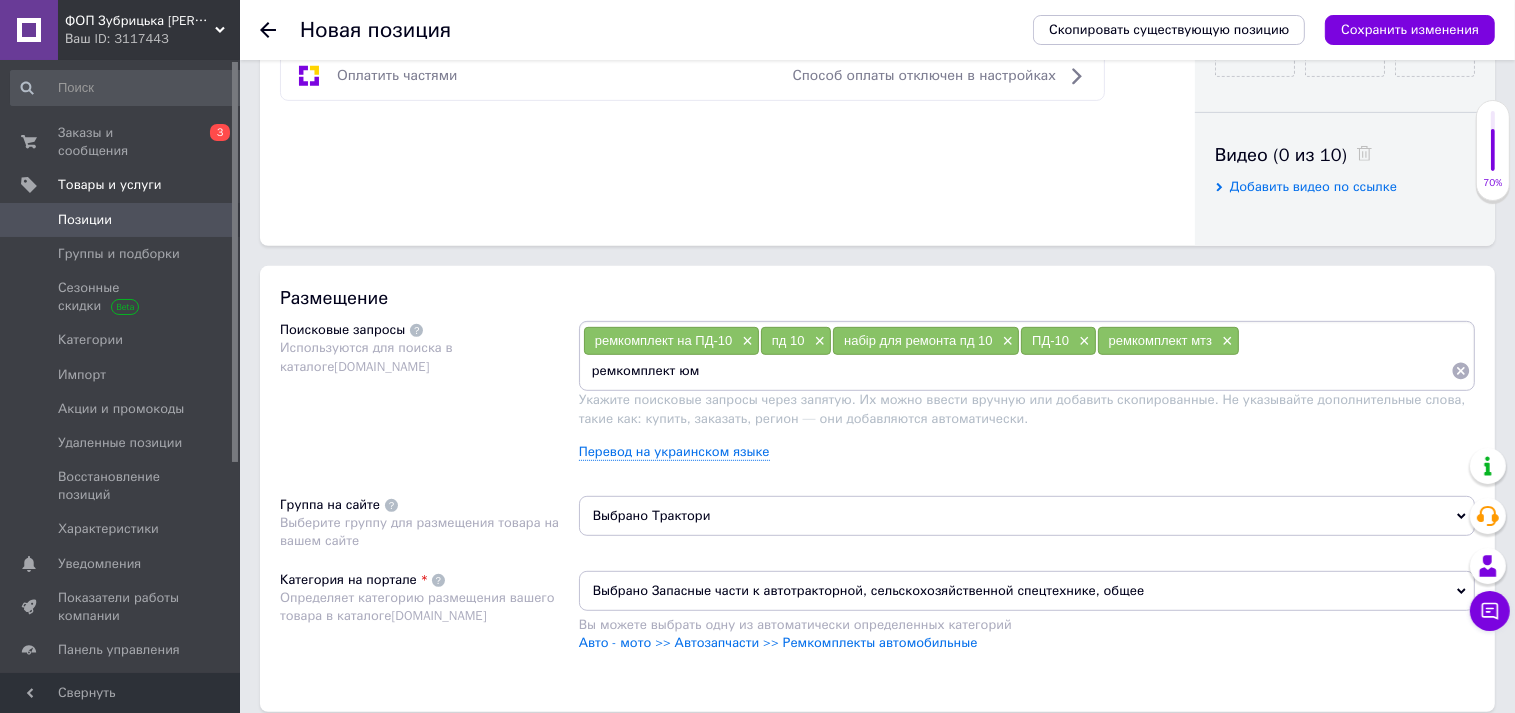 type on "ремкомплект юмз" 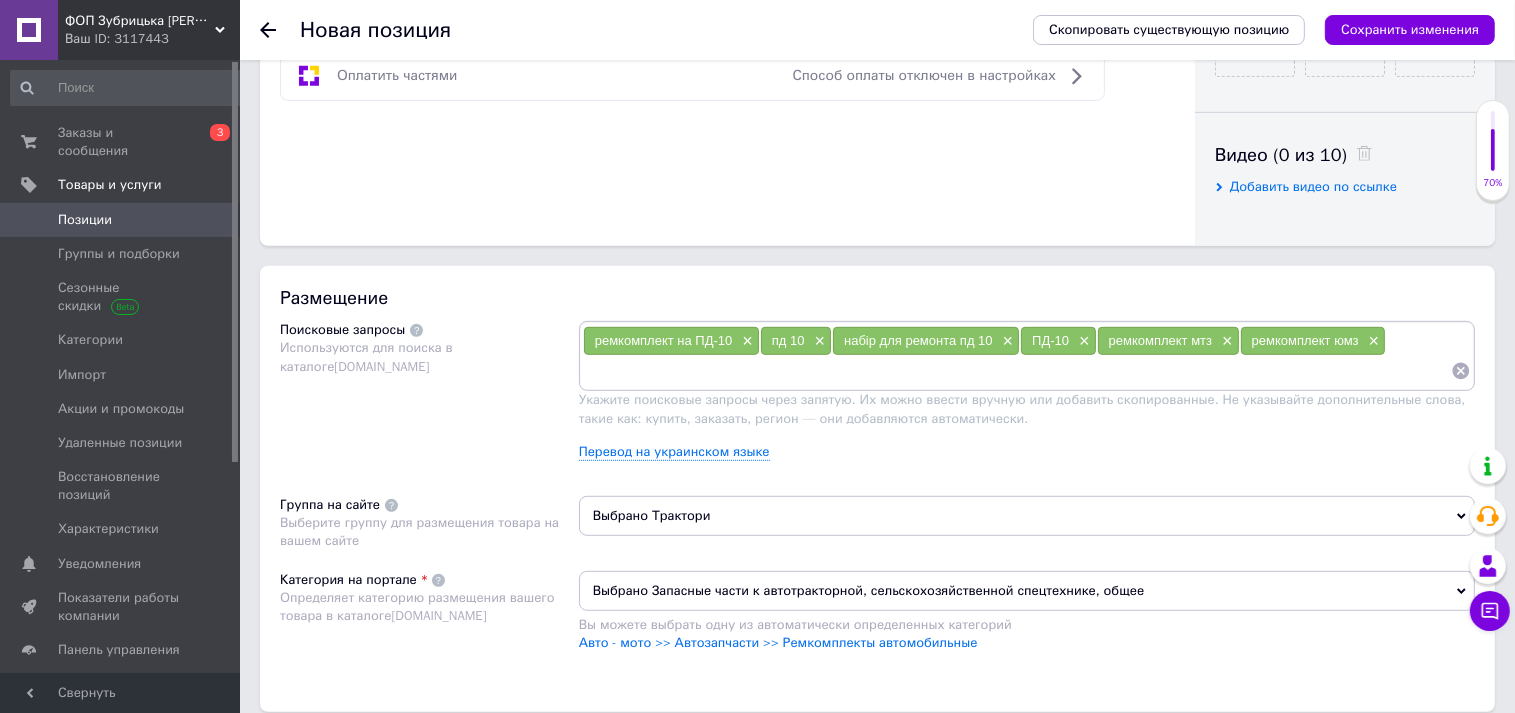 paste on "ремкомплект мтз" 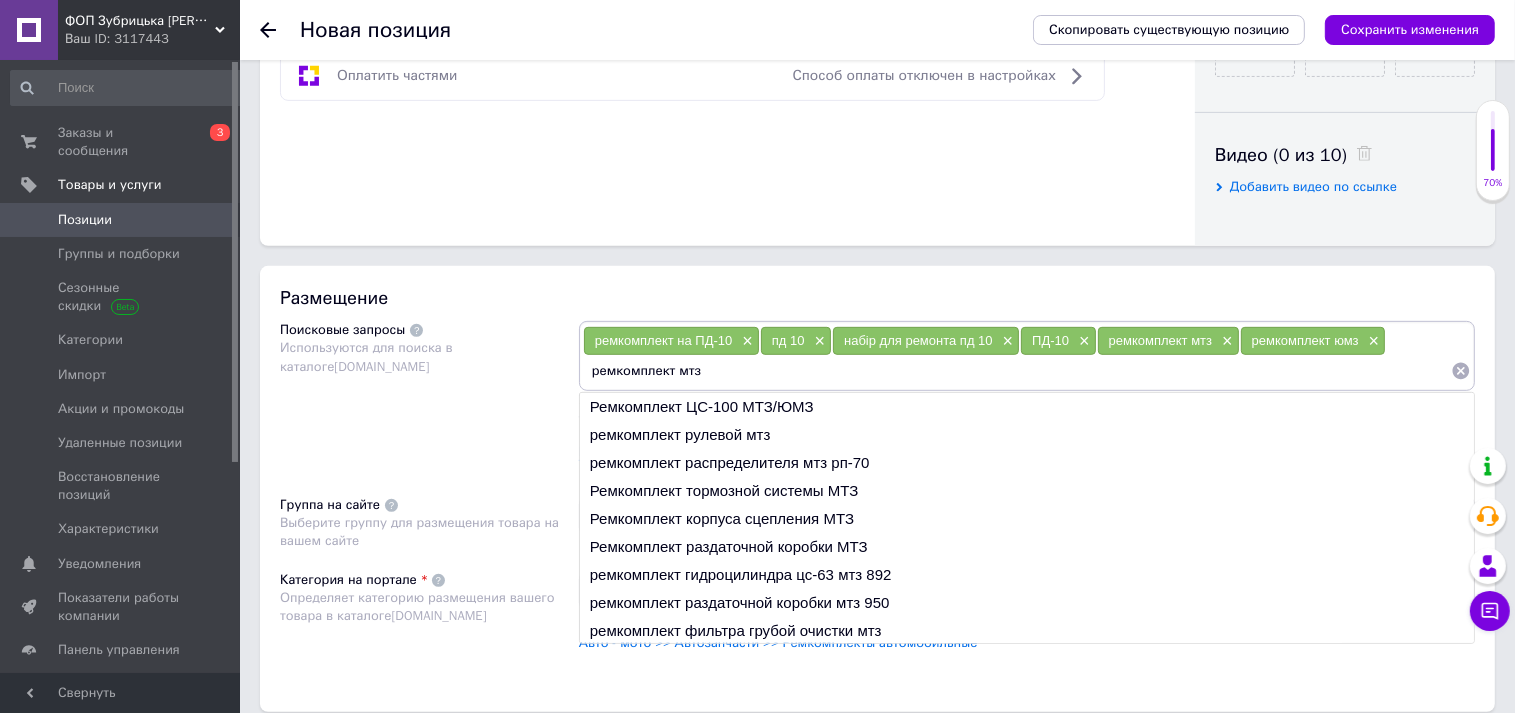 drag, startPoint x: 674, startPoint y: 378, endPoint x: 699, endPoint y: 368, distance: 26.925823 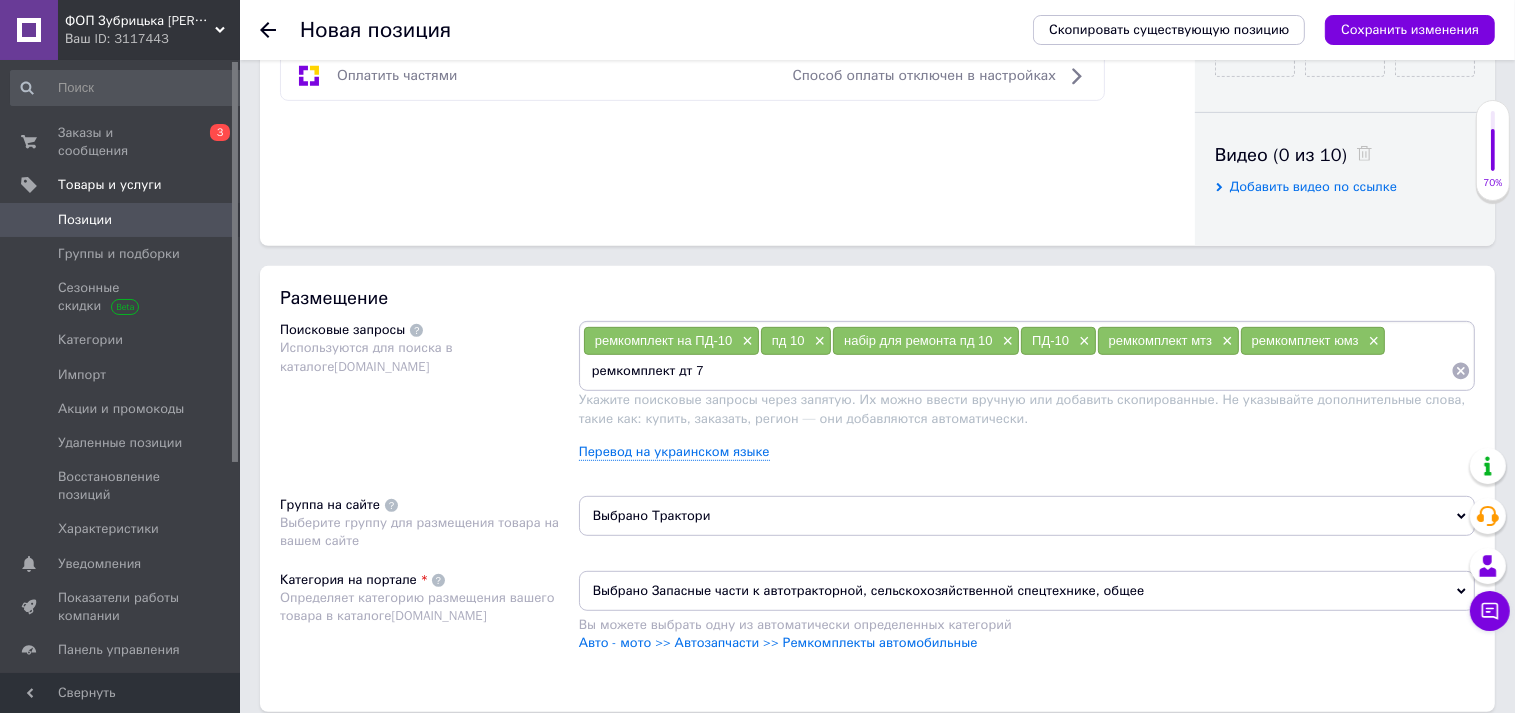 type on "ремкомплект дт 75" 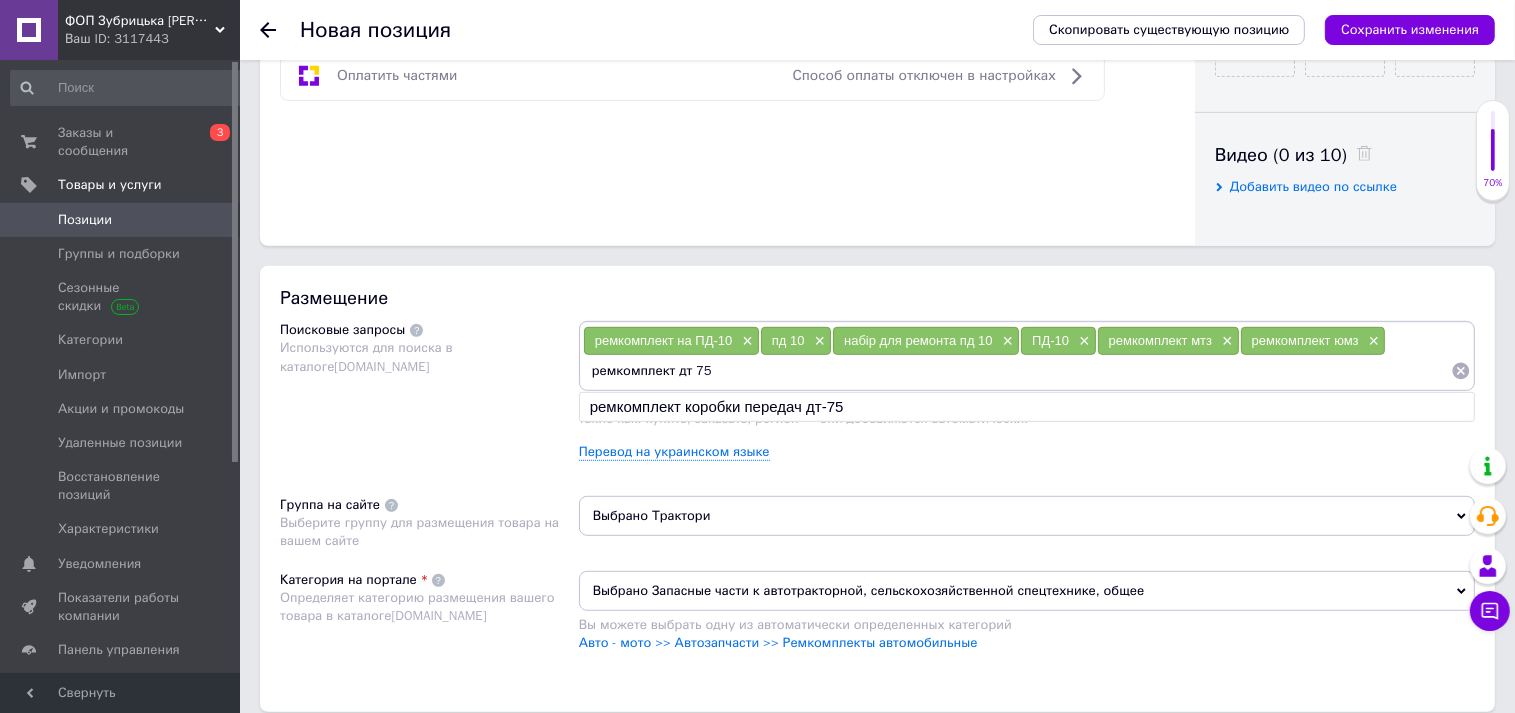 type 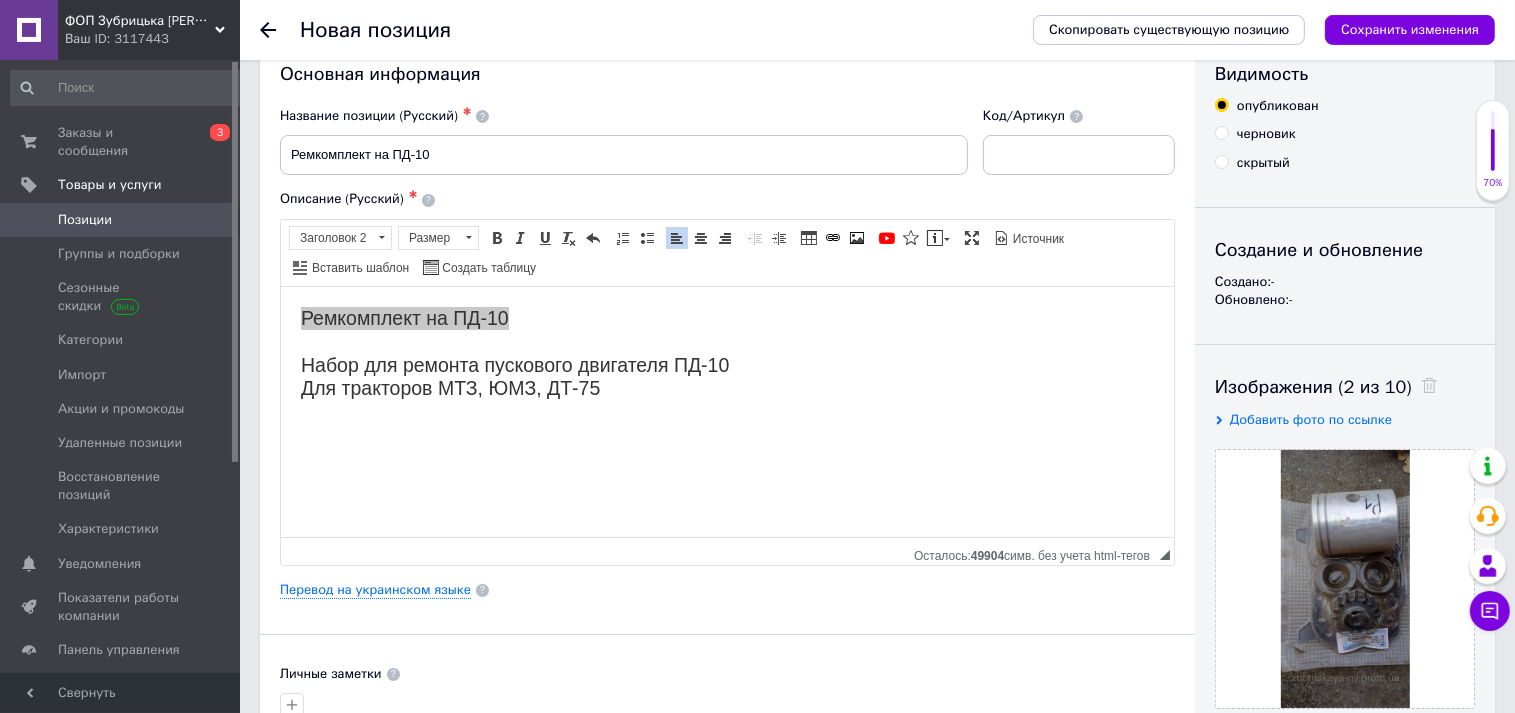 scroll, scrollTop: 0, scrollLeft: 0, axis: both 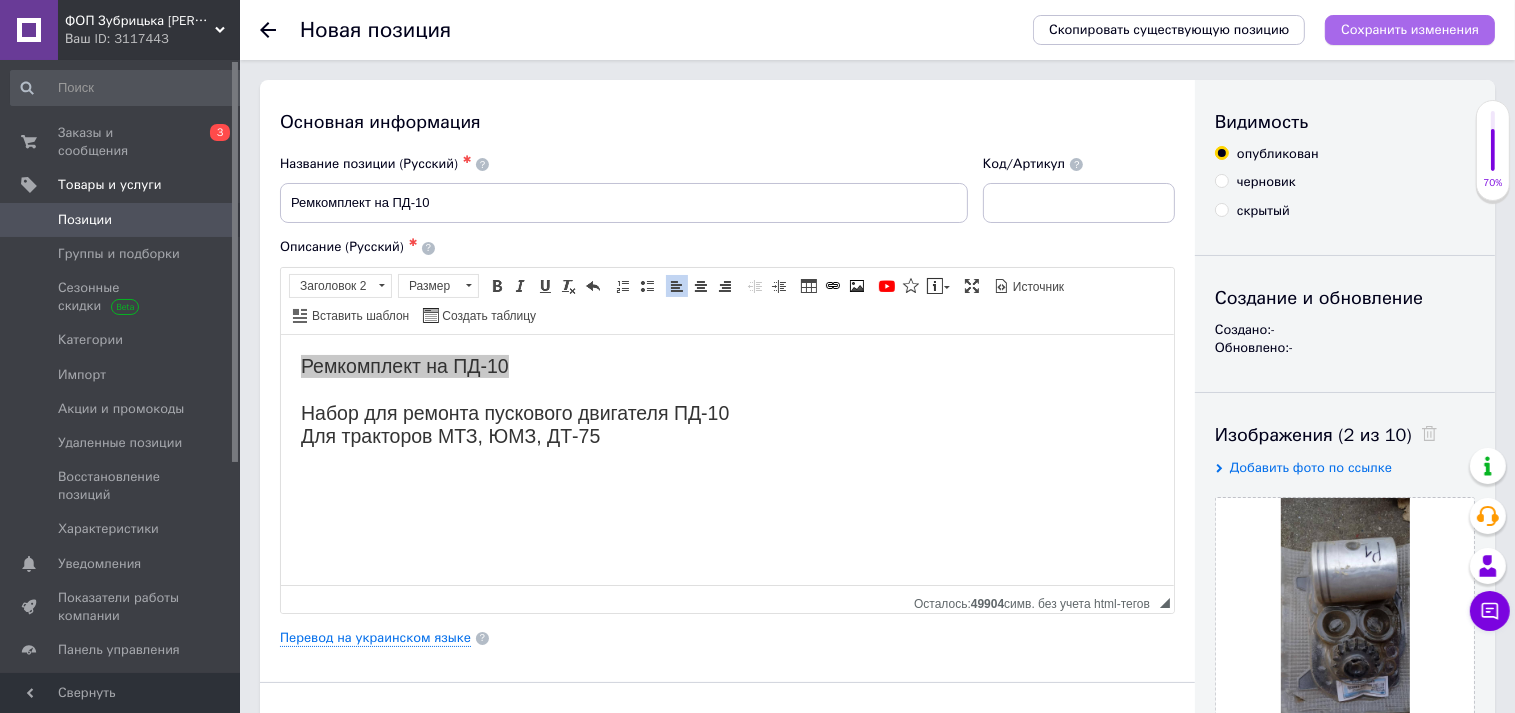 click on "Сохранить изменения" at bounding box center [1410, 29] 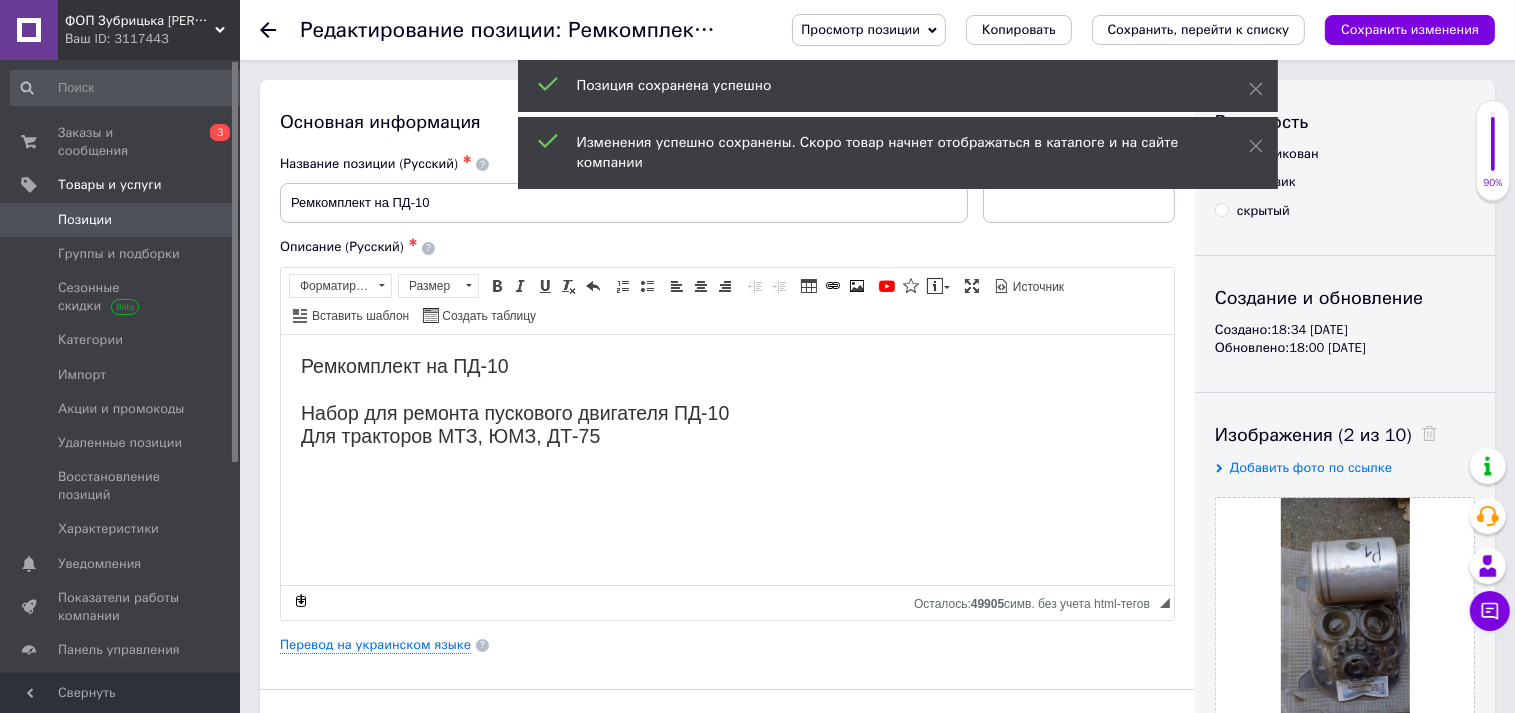 scroll, scrollTop: 0, scrollLeft: 0, axis: both 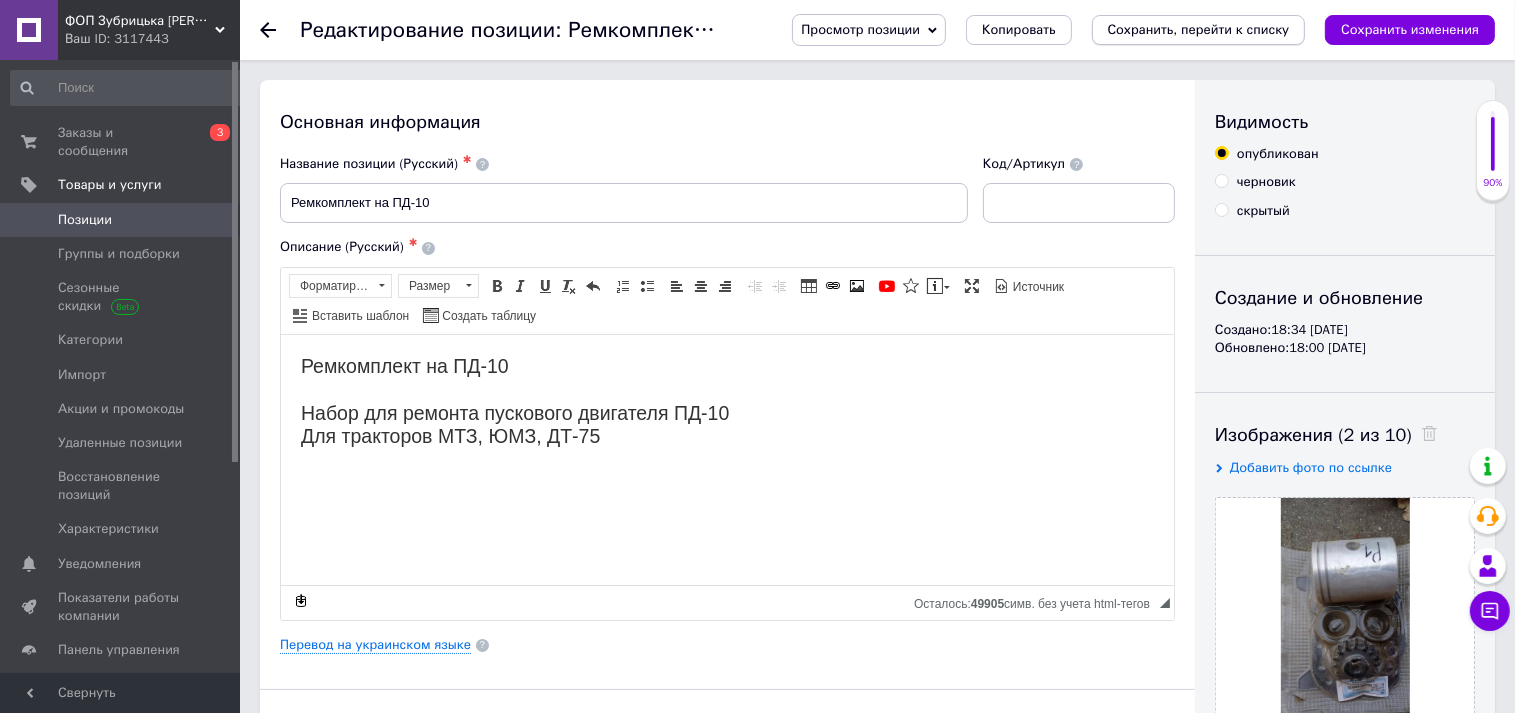 click on "Сохранить, перейти к списку" at bounding box center [1199, 29] 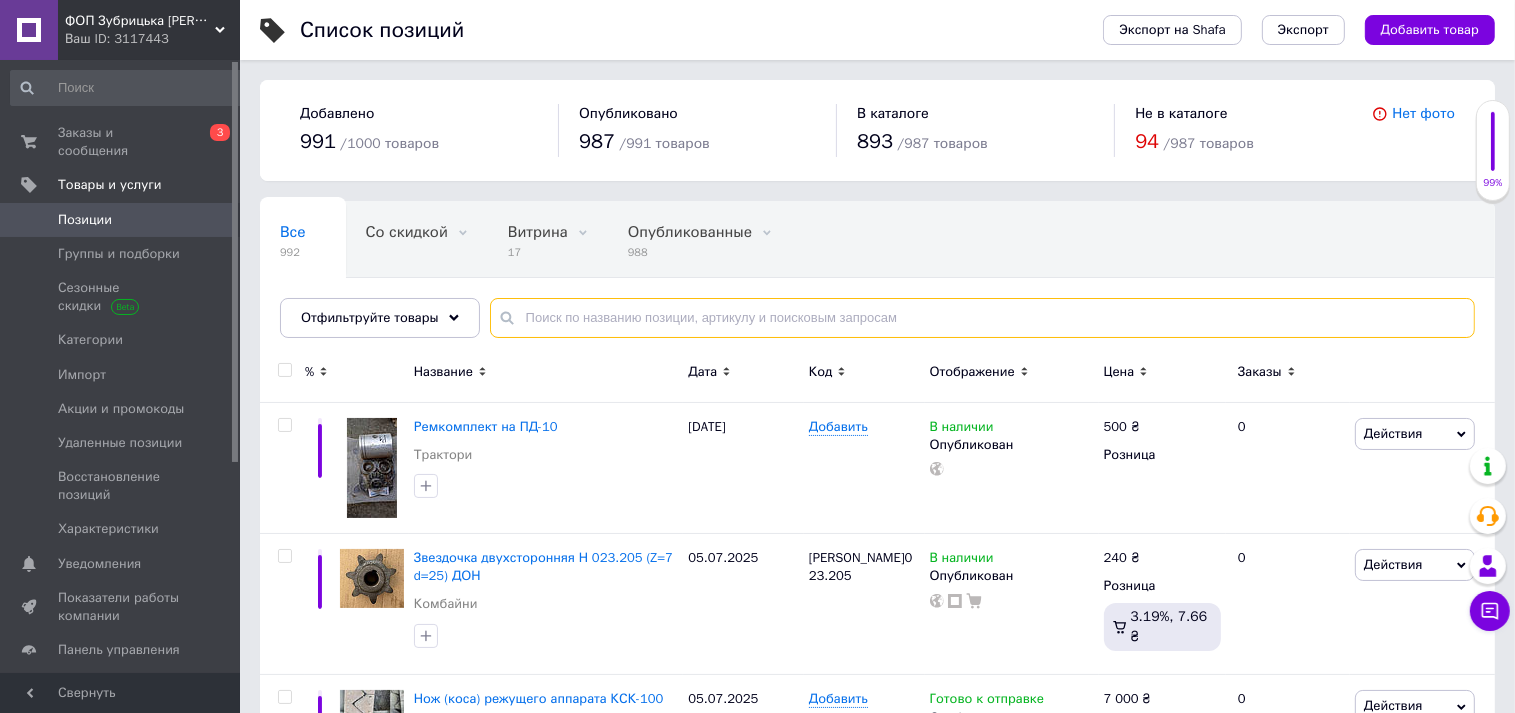 click at bounding box center (982, 318) 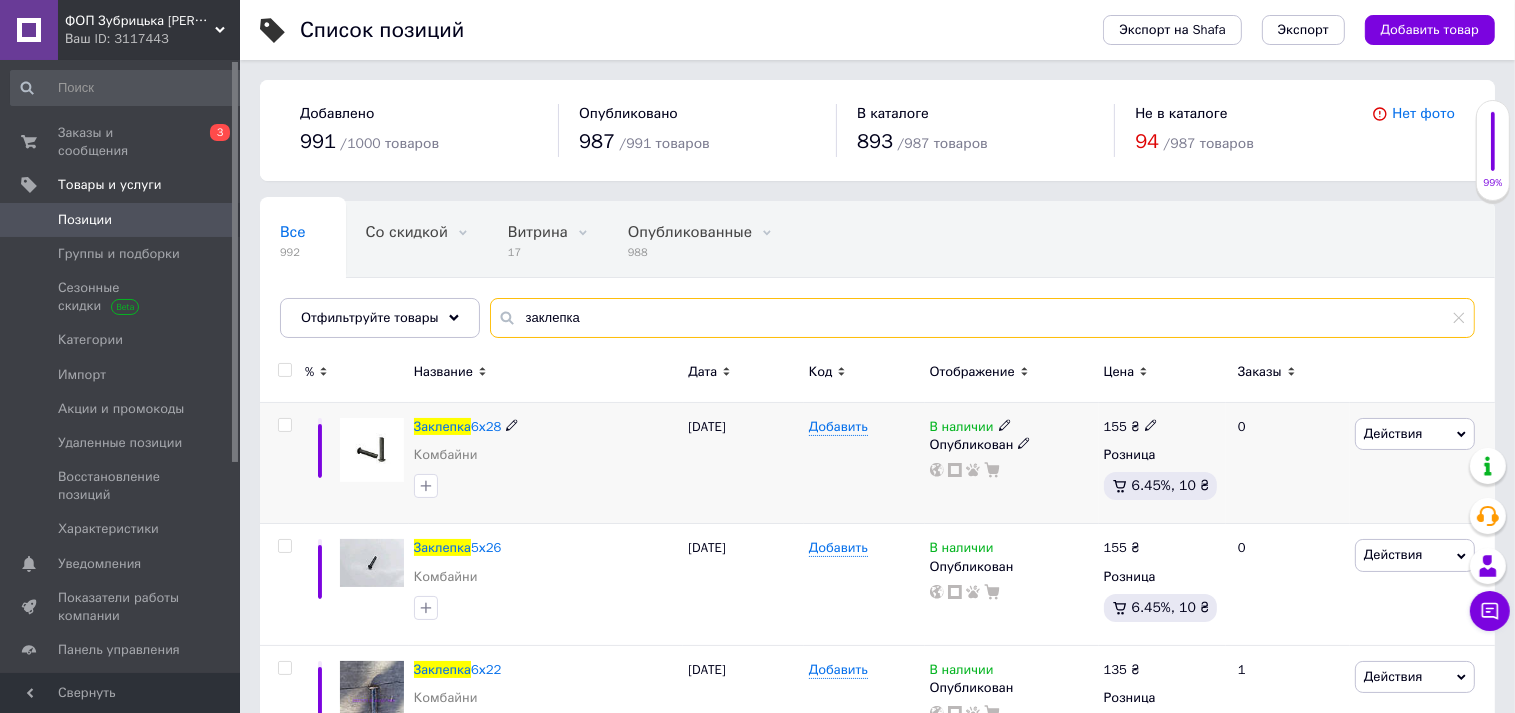 type on "заклепка" 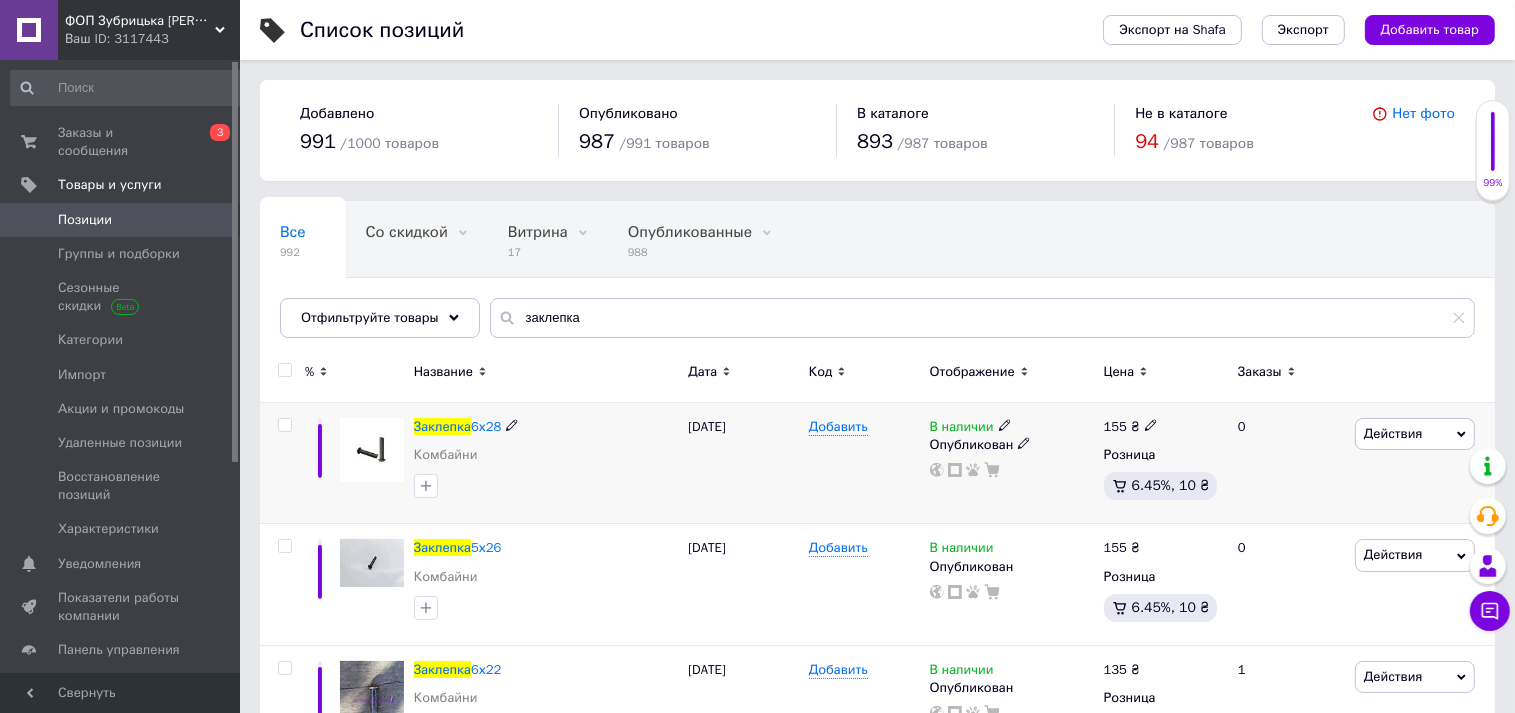 click on "Действия" at bounding box center (1393, 433) 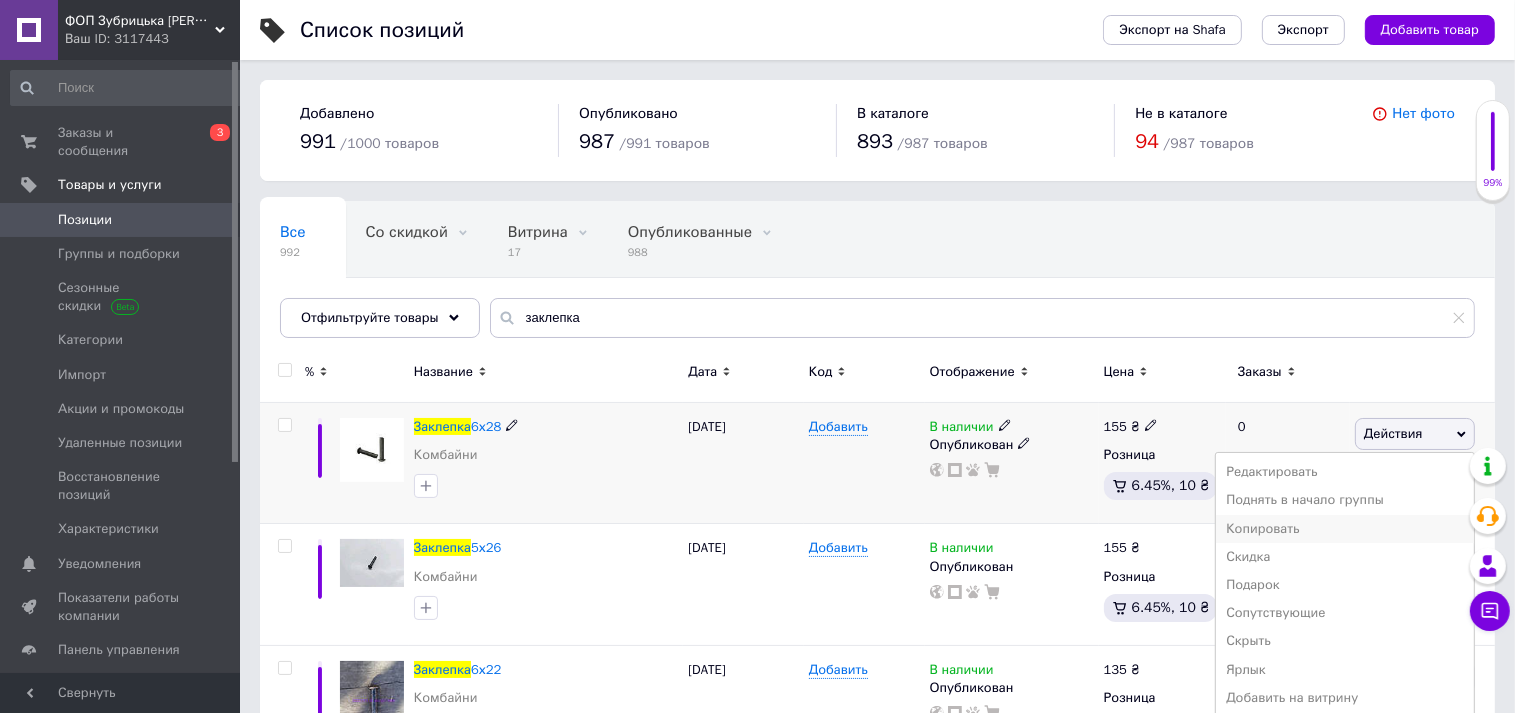 click on "Копировать" at bounding box center [1345, 529] 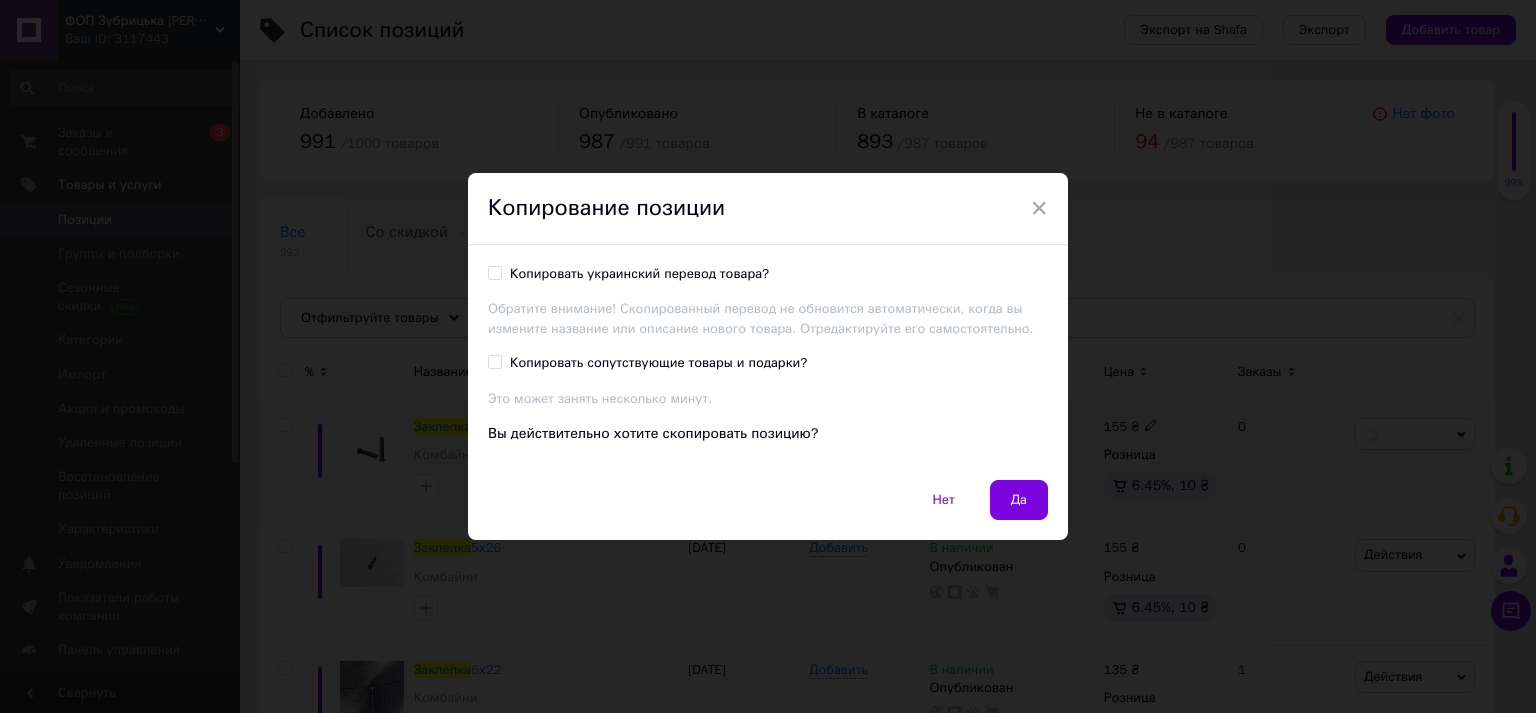 click on "Копировать сопутствующие товары и подарки?" at bounding box center [658, 363] 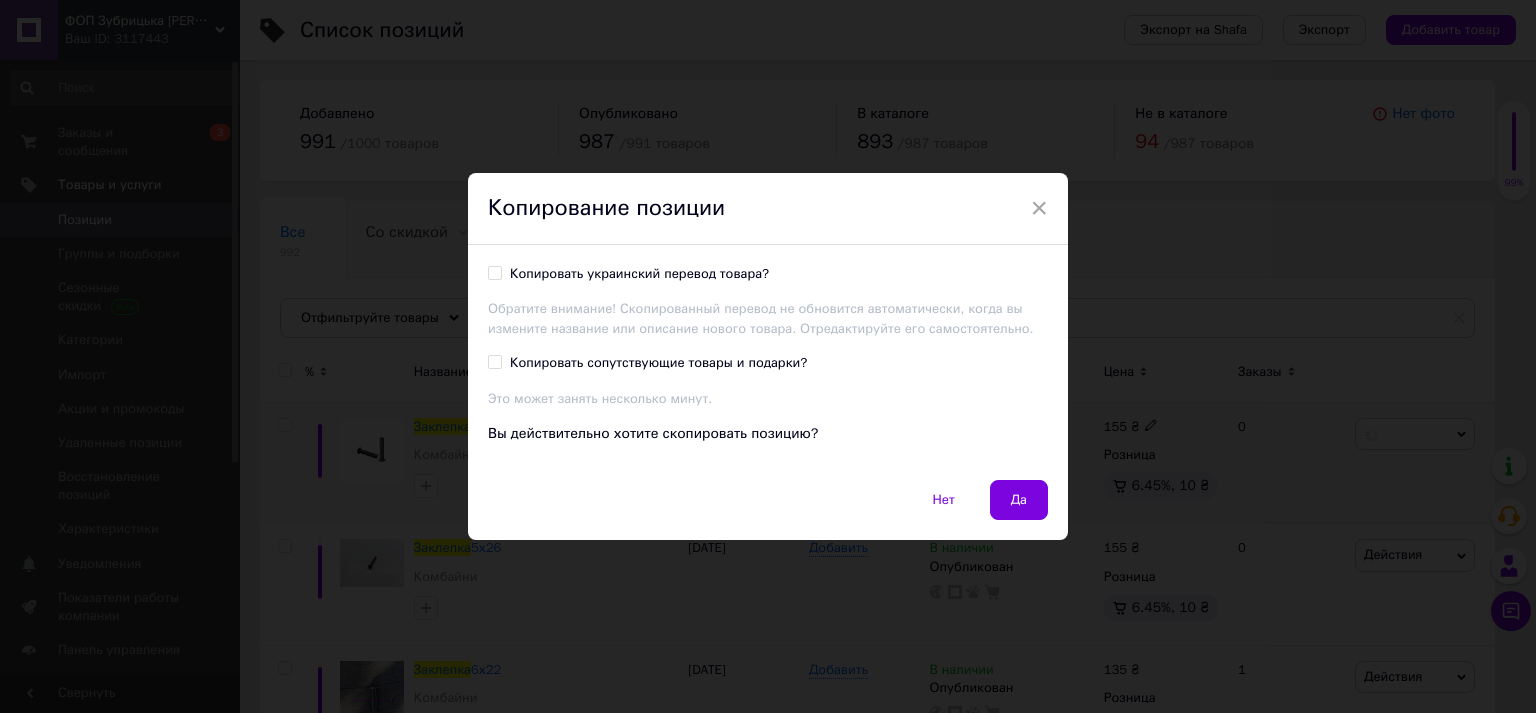 click on "Копировать сопутствующие товары и подарки?" at bounding box center (494, 361) 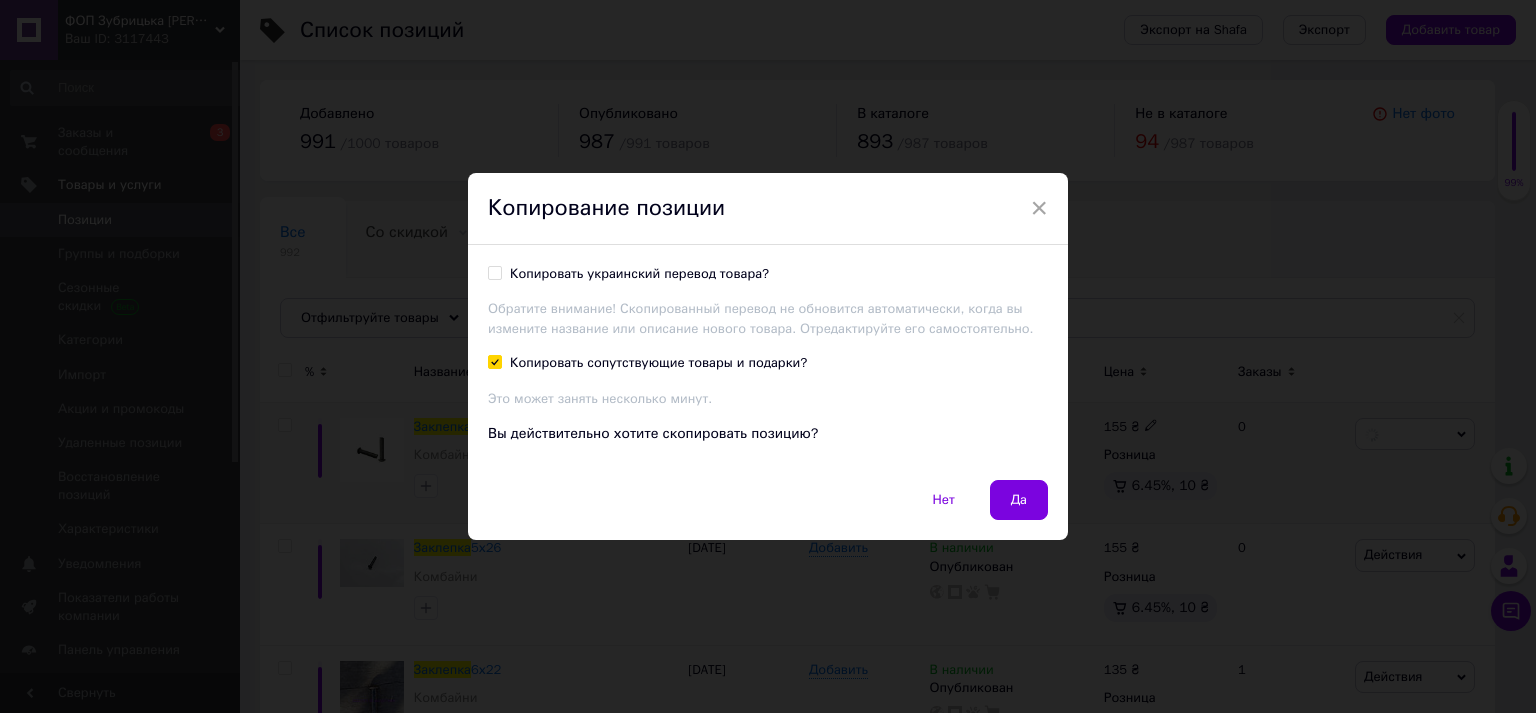 checkbox on "true" 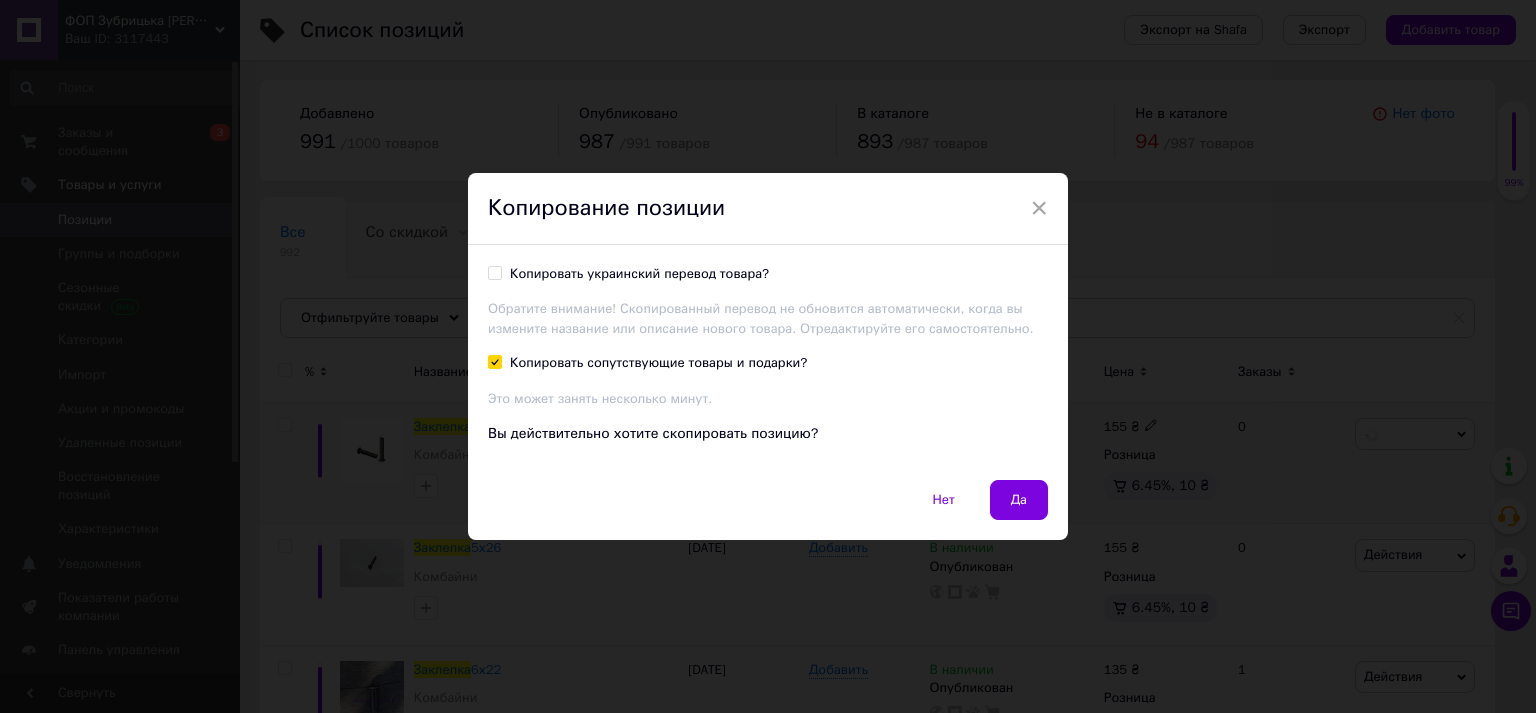 click on "Копировать украинский перевод товара?" at bounding box center [494, 272] 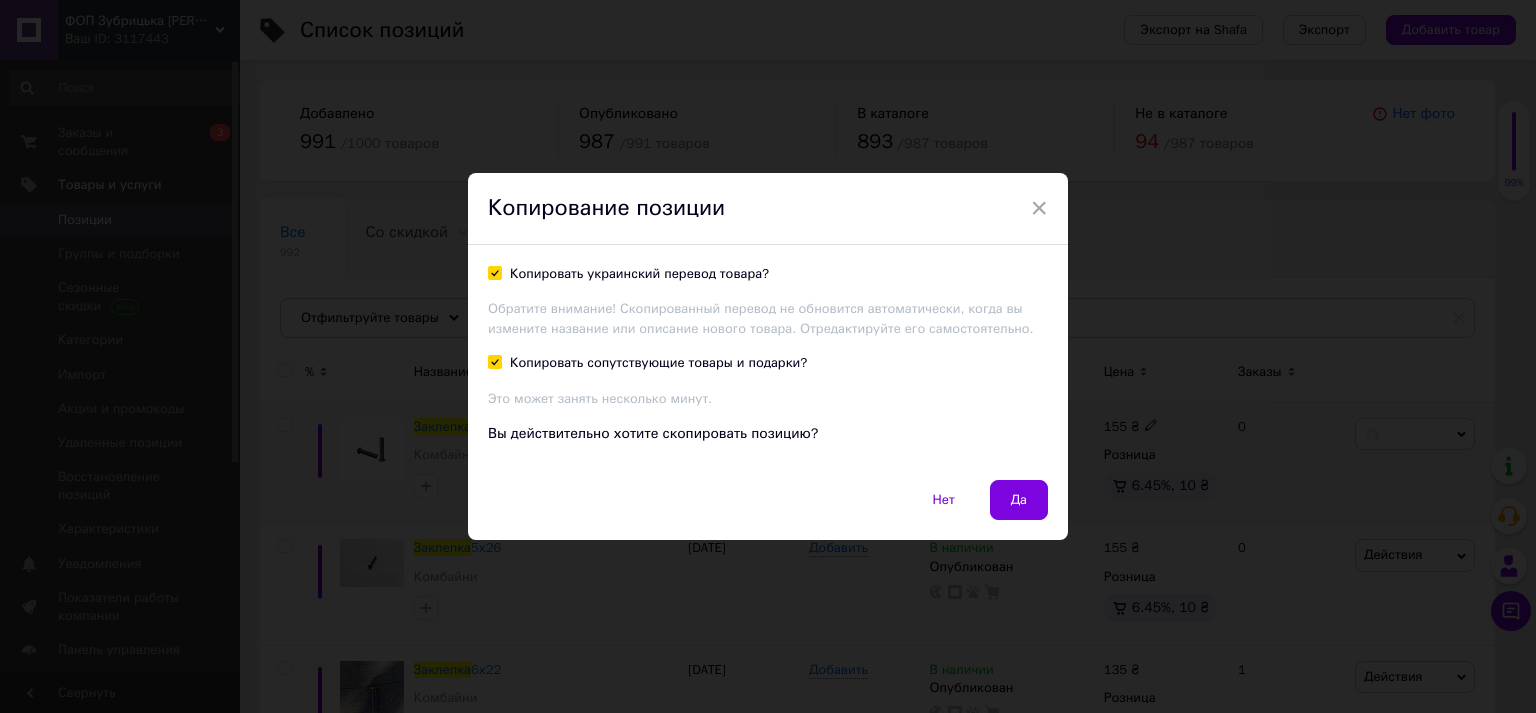 checkbox on "true" 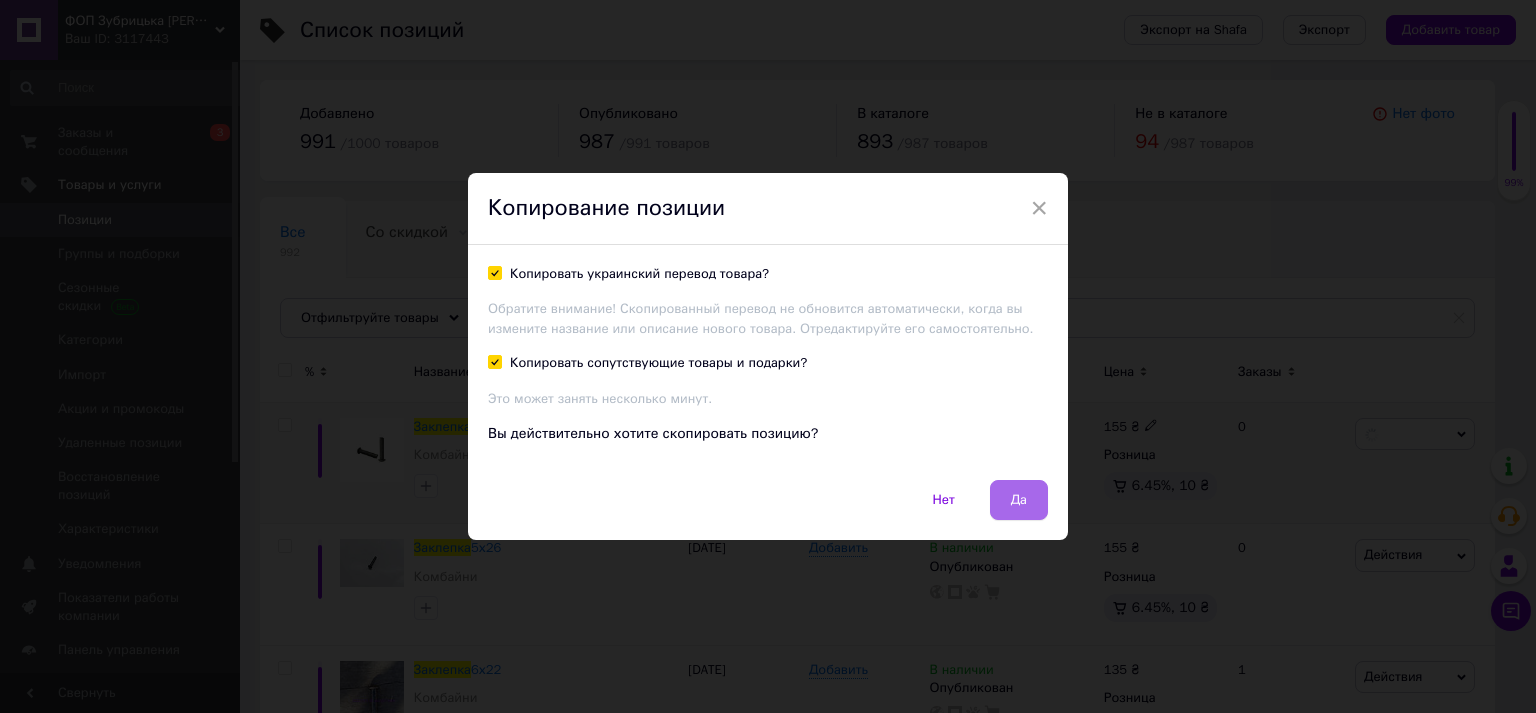 click on "Да" at bounding box center (1019, 500) 